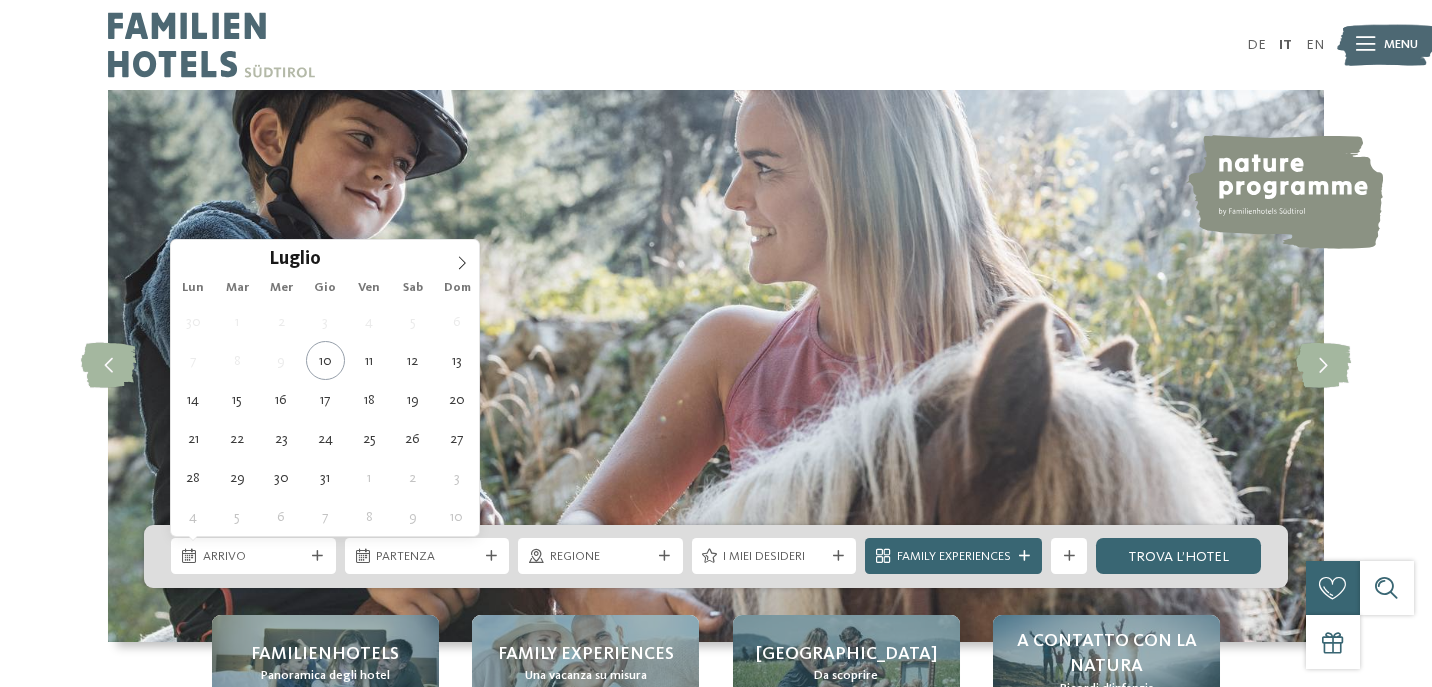 scroll, scrollTop: 0, scrollLeft: 0, axis: both 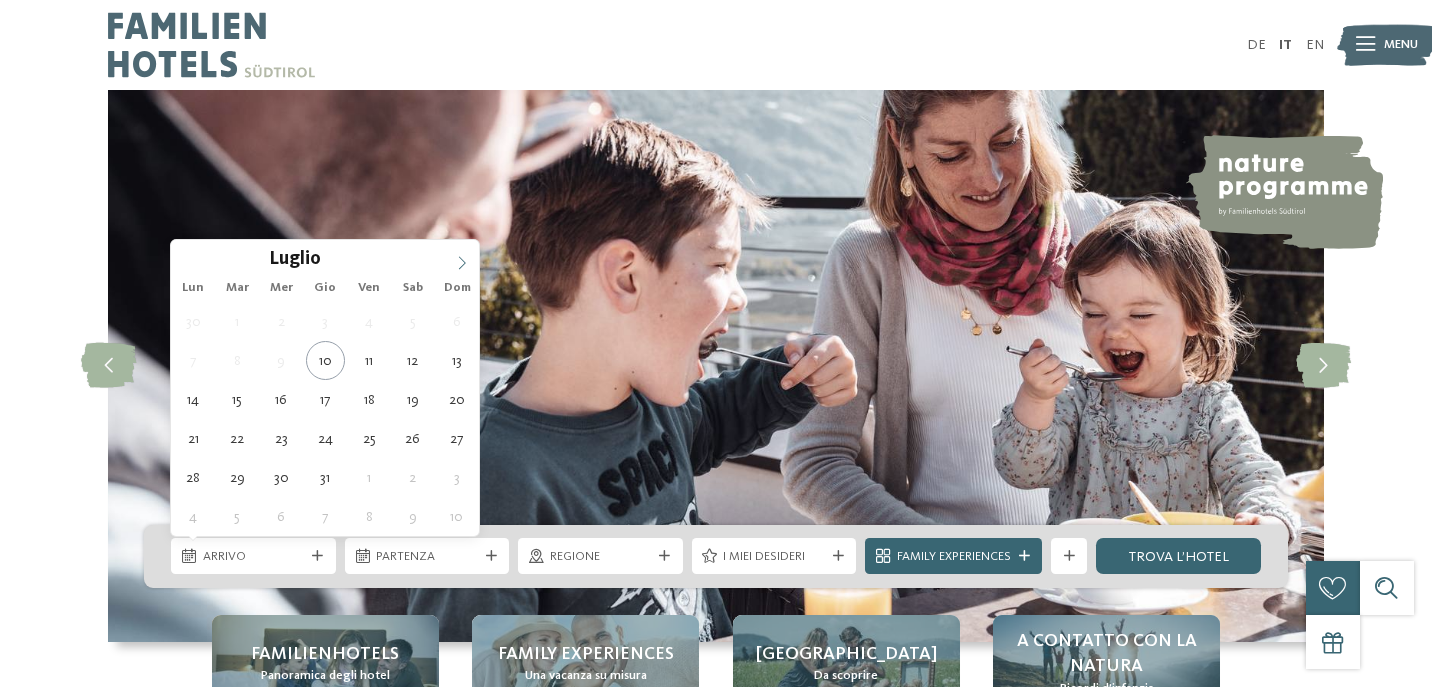 click 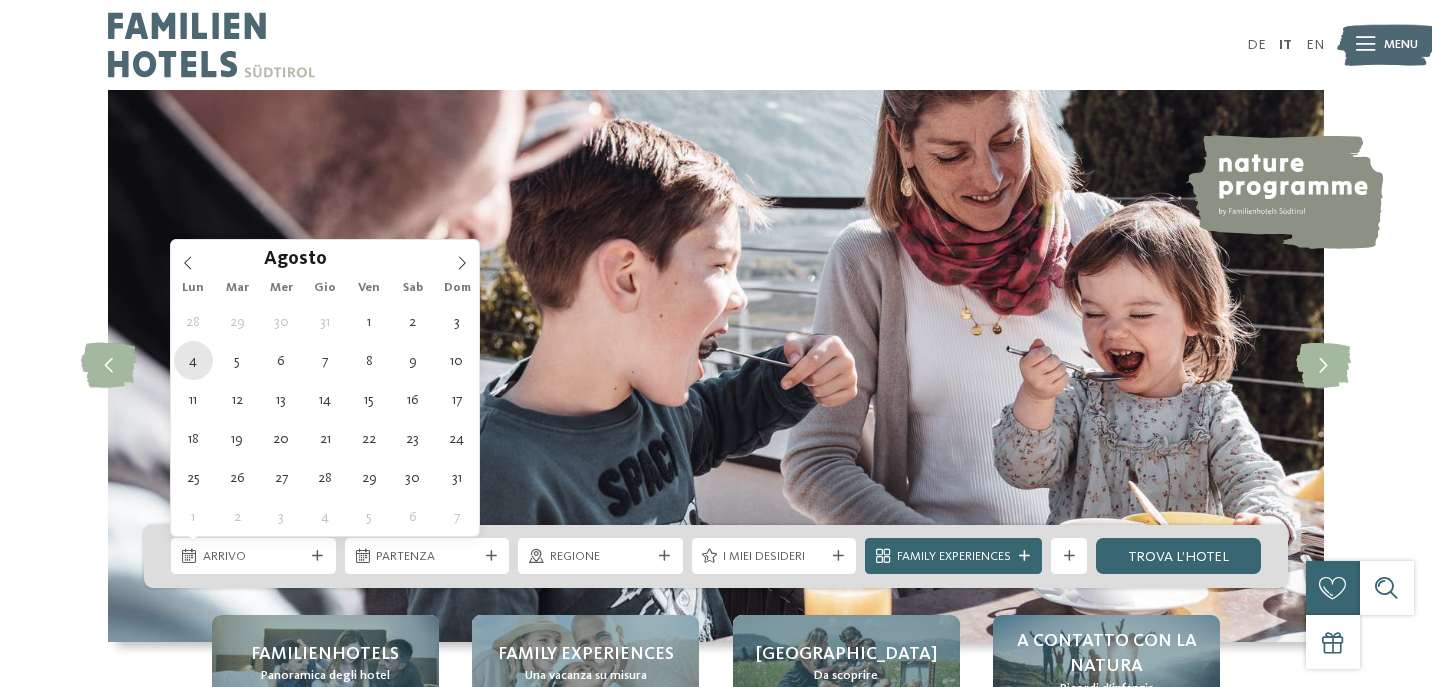 type on "04.08.2025" 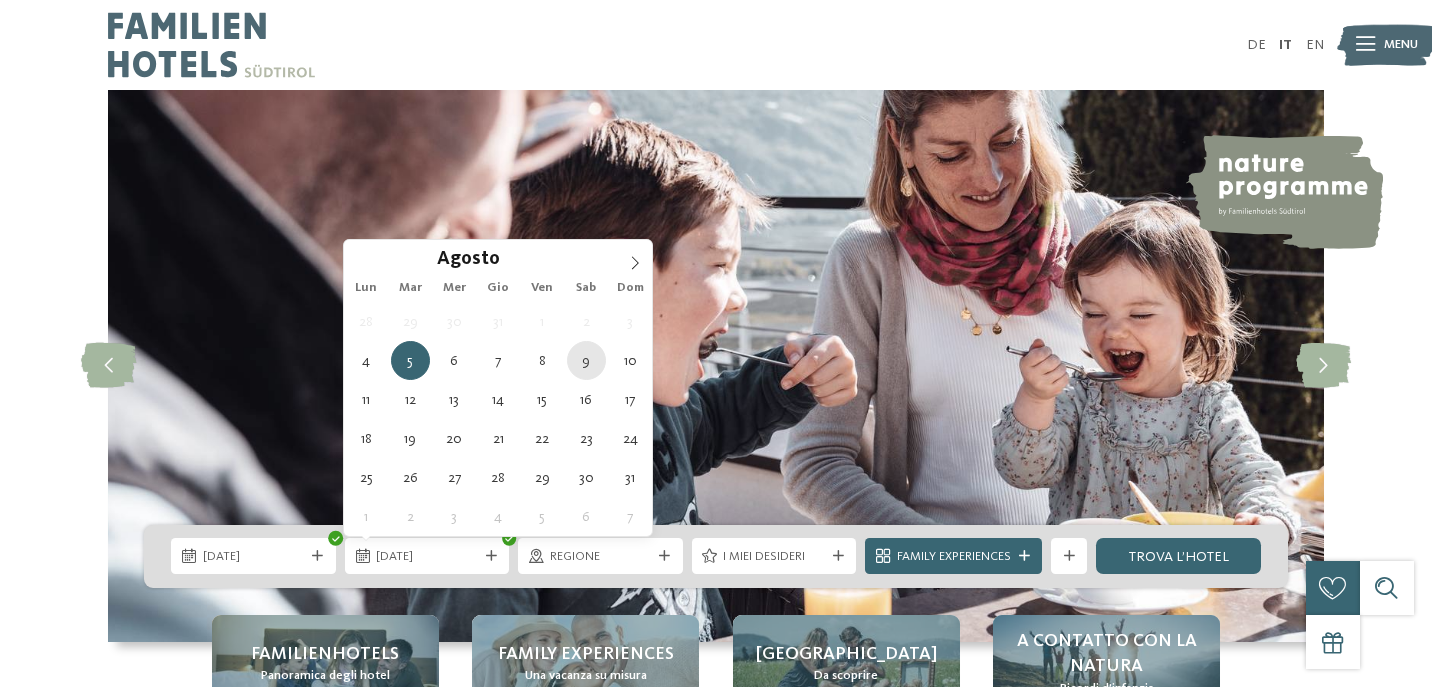 type on "09.08.2025" 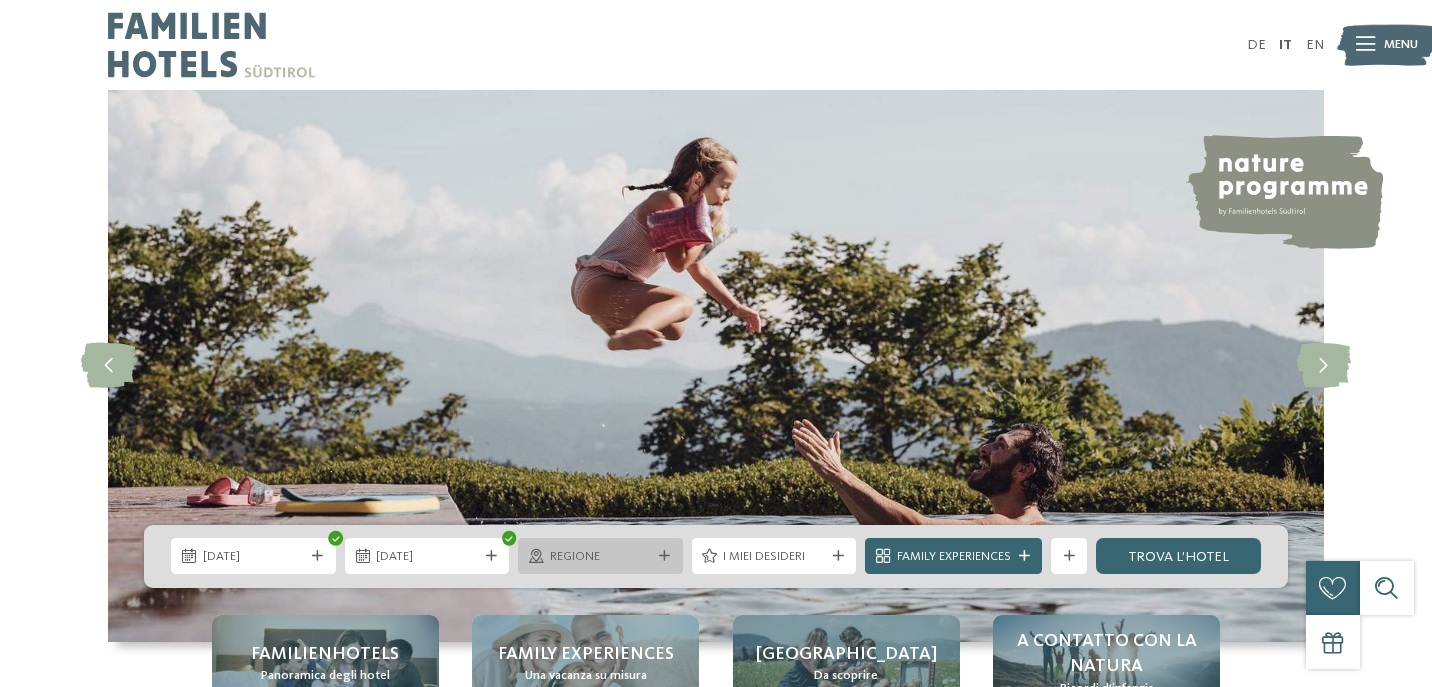 click on "Regione" at bounding box center [601, 557] 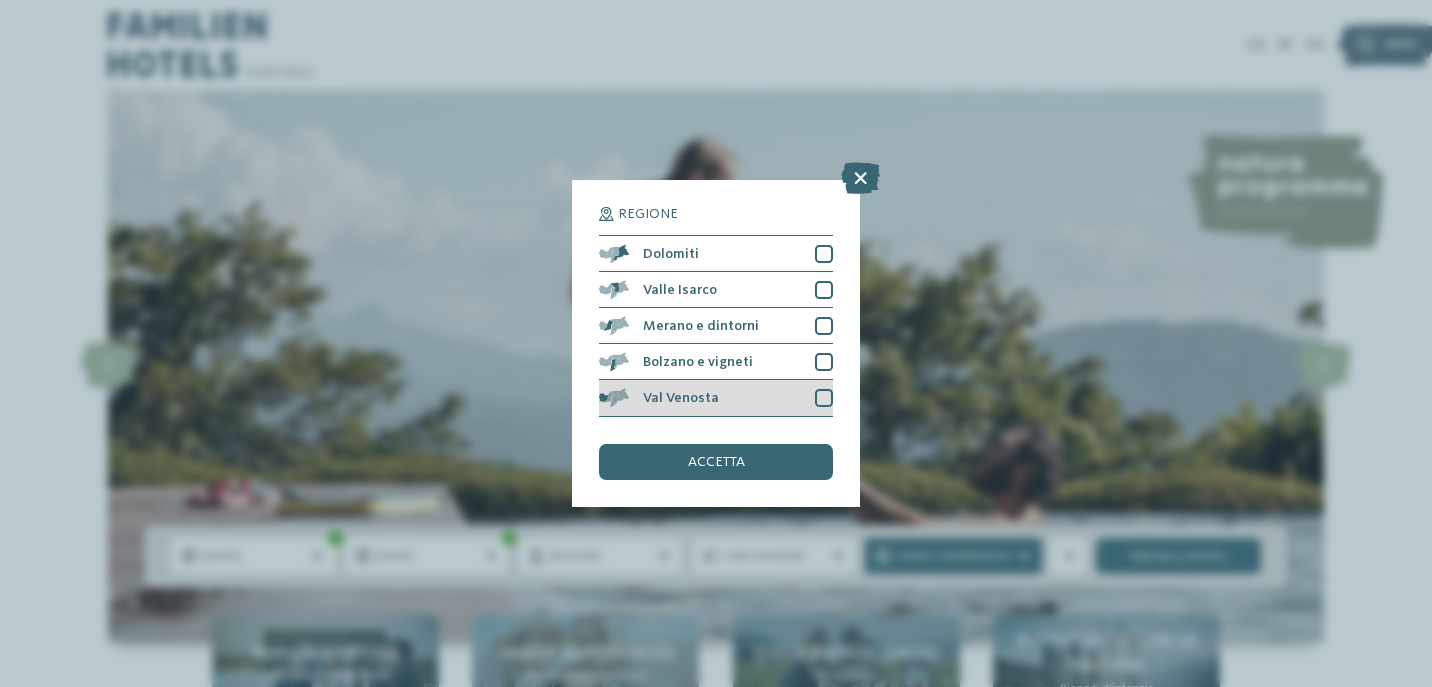 click at bounding box center (824, 398) 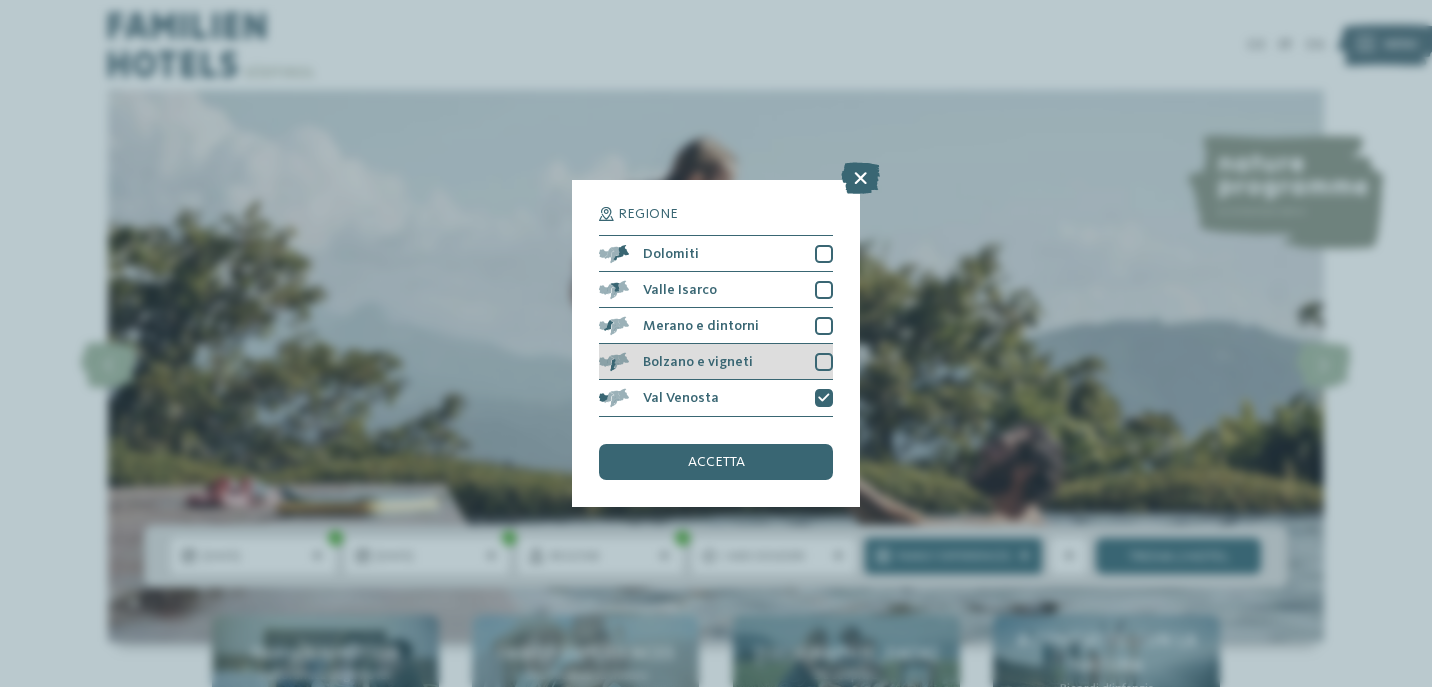 click at bounding box center (824, 362) 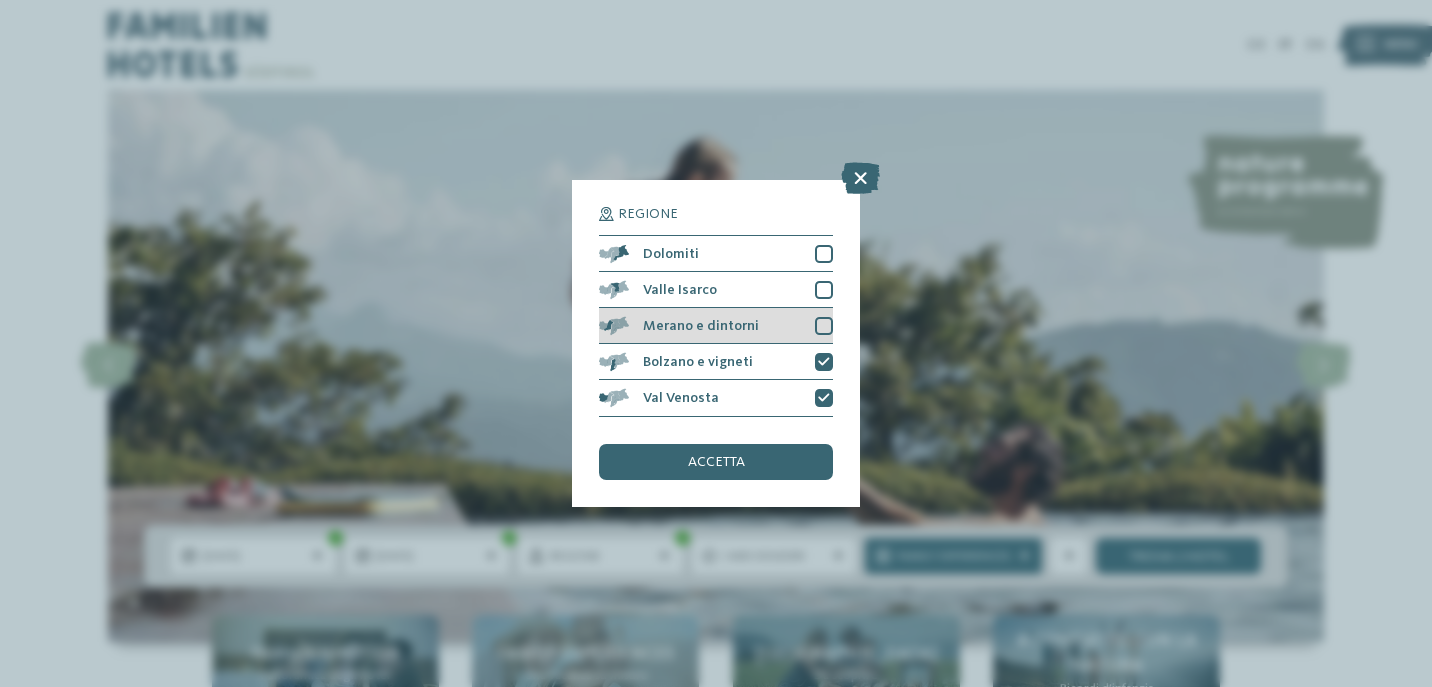 click at bounding box center (824, 326) 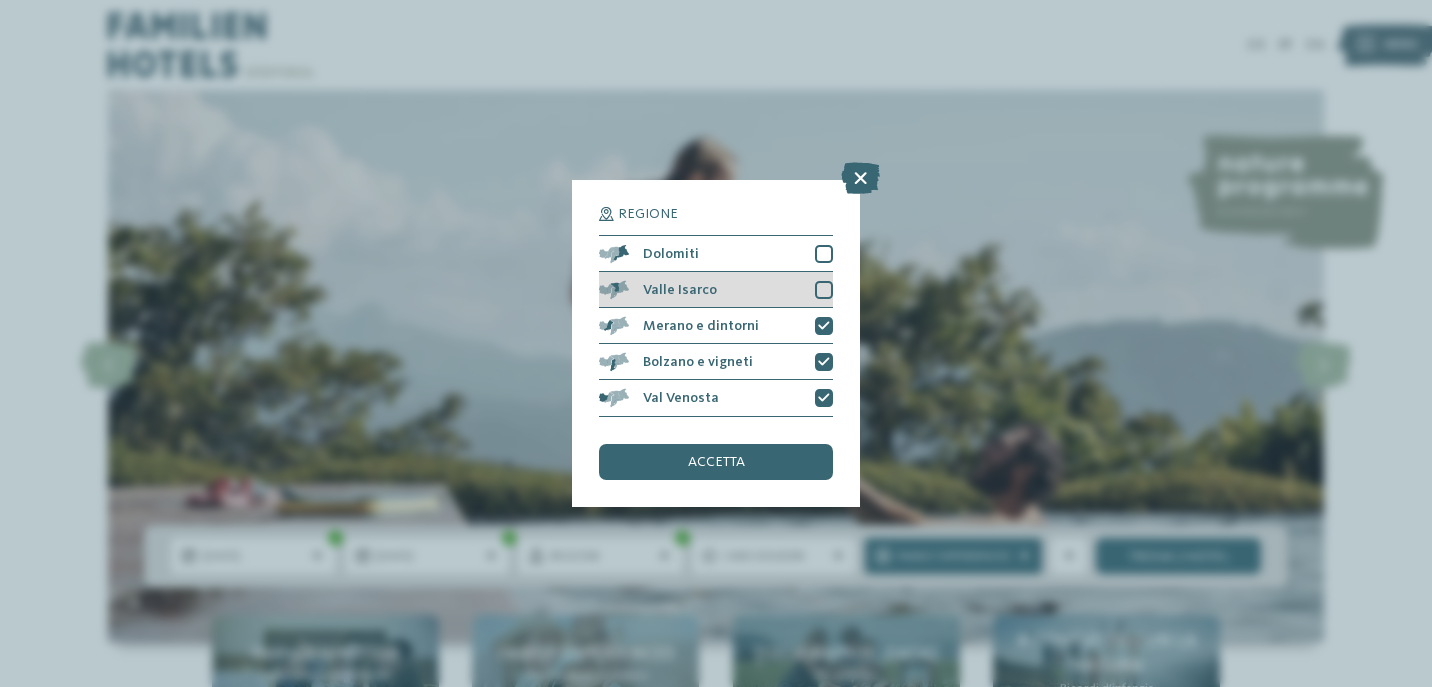 click at bounding box center [824, 290] 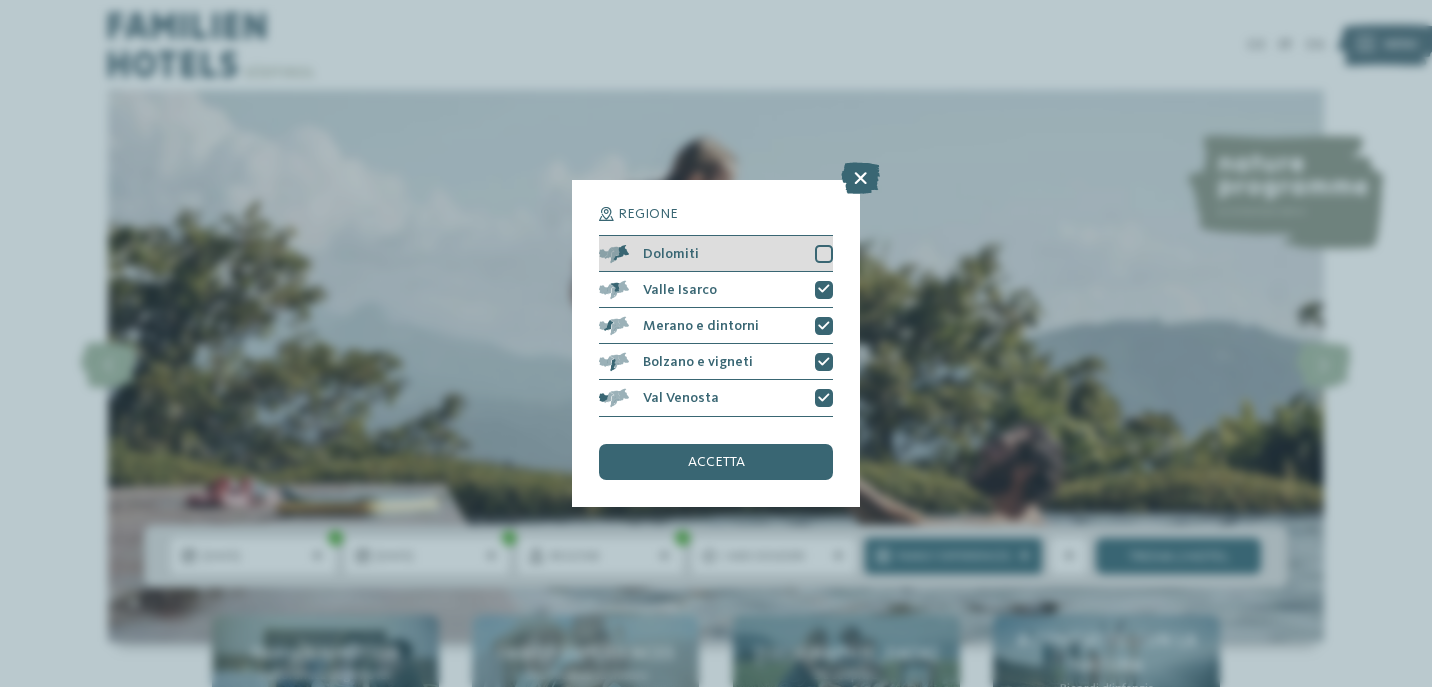 click at bounding box center (824, 254) 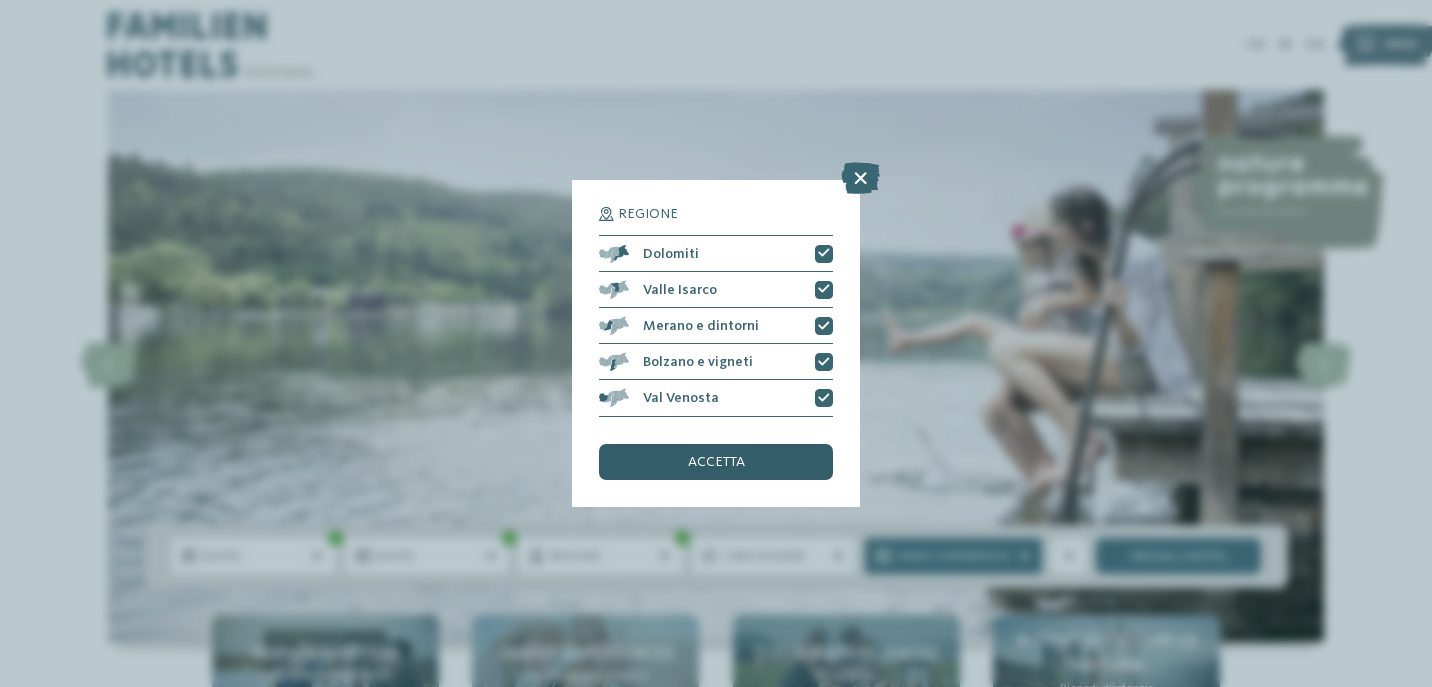 click on "accetta" at bounding box center (716, 462) 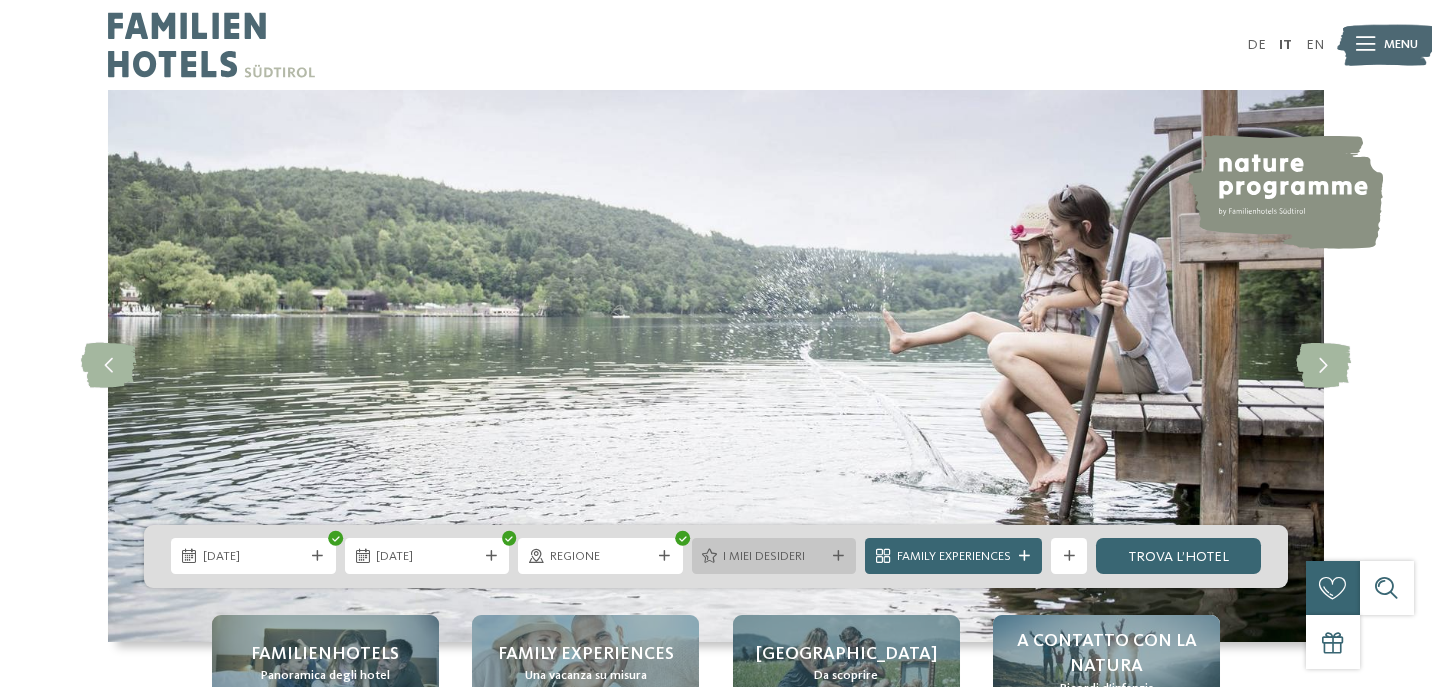 click on "I miei desideri" at bounding box center [774, 556] 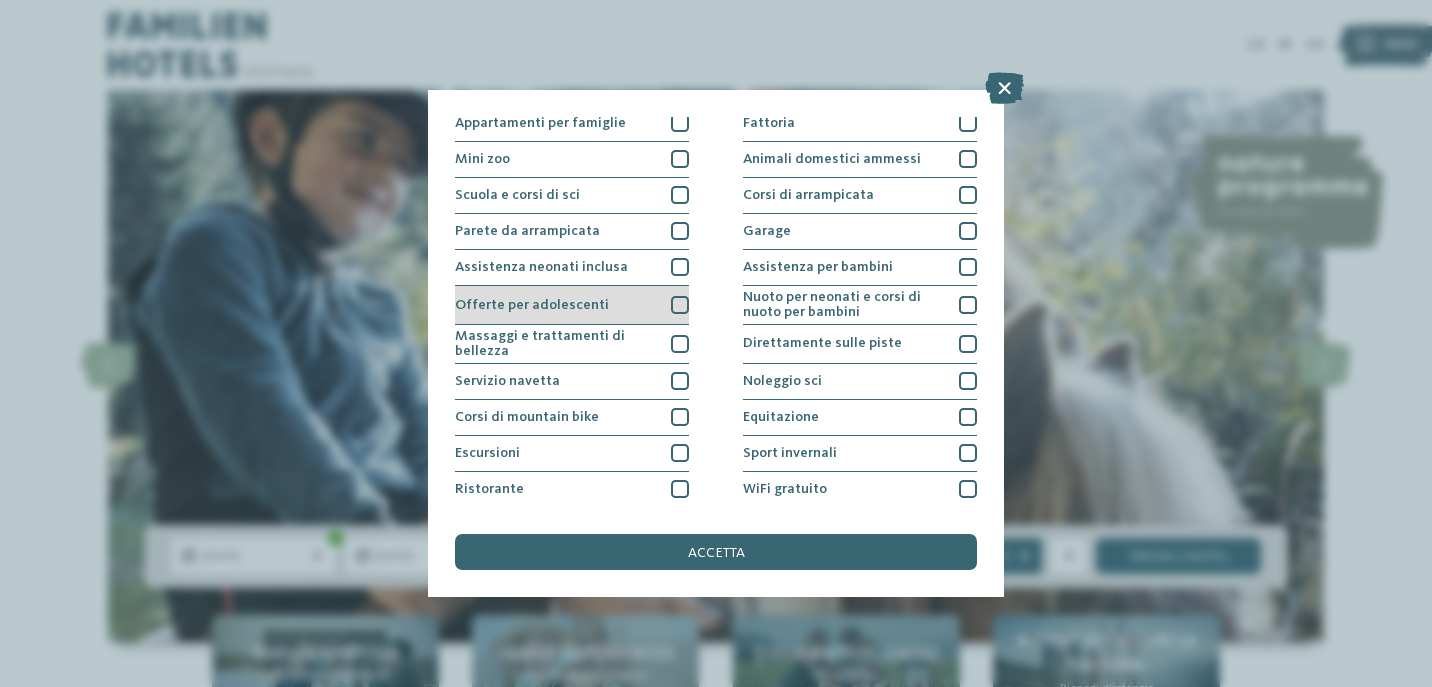 scroll, scrollTop: 192, scrollLeft: 0, axis: vertical 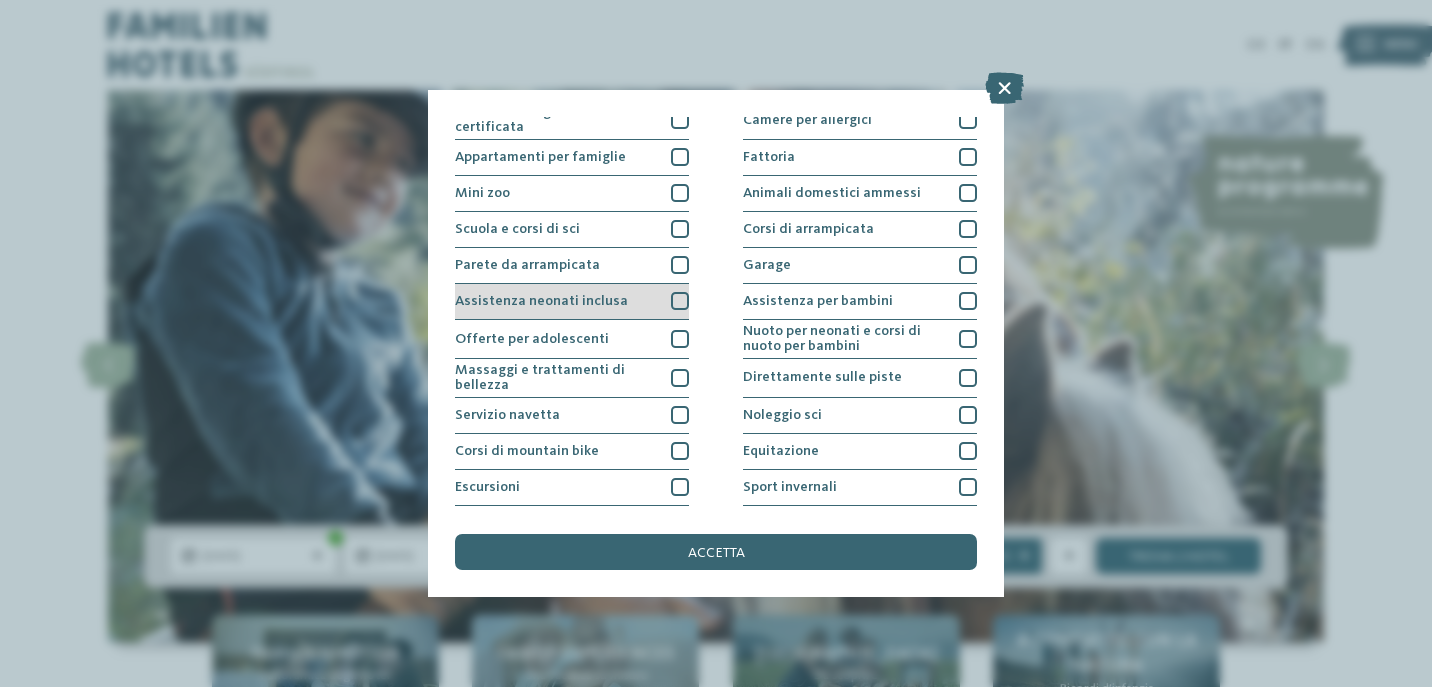 click at bounding box center (680, 301) 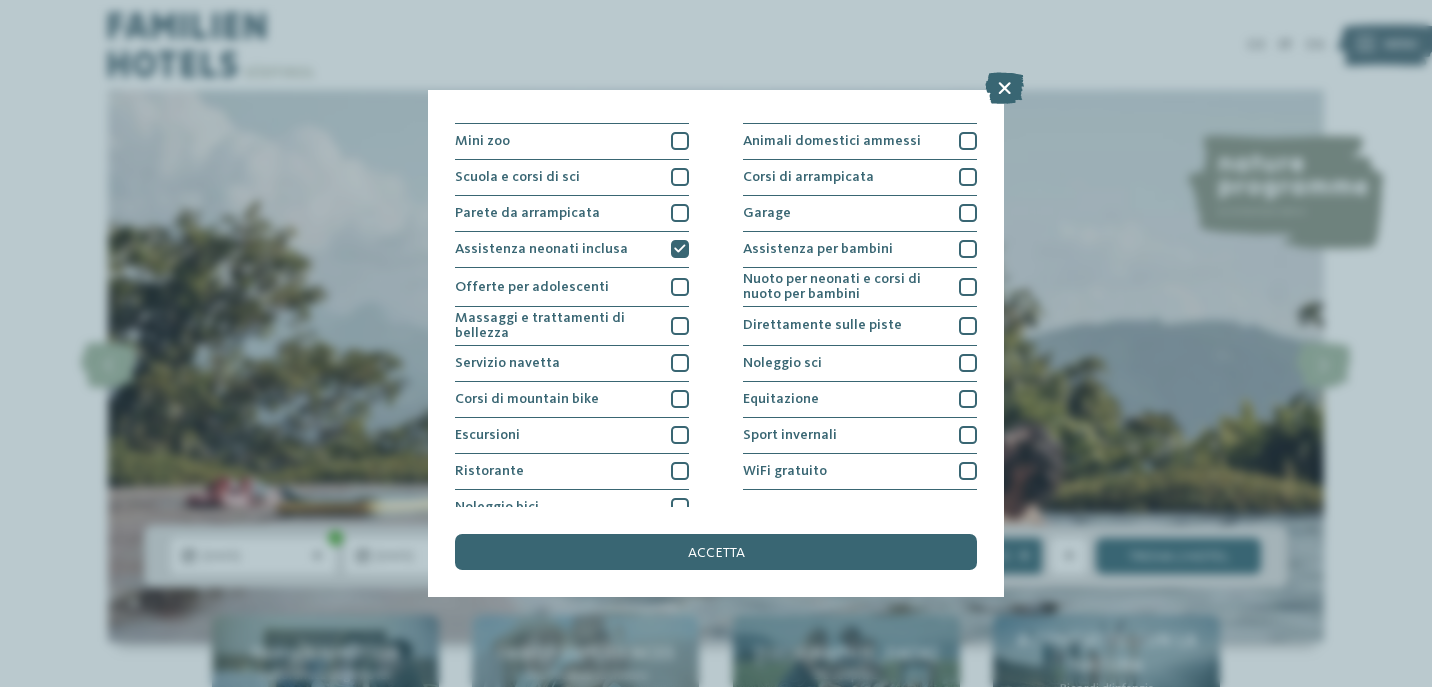 scroll, scrollTop: 255, scrollLeft: 0, axis: vertical 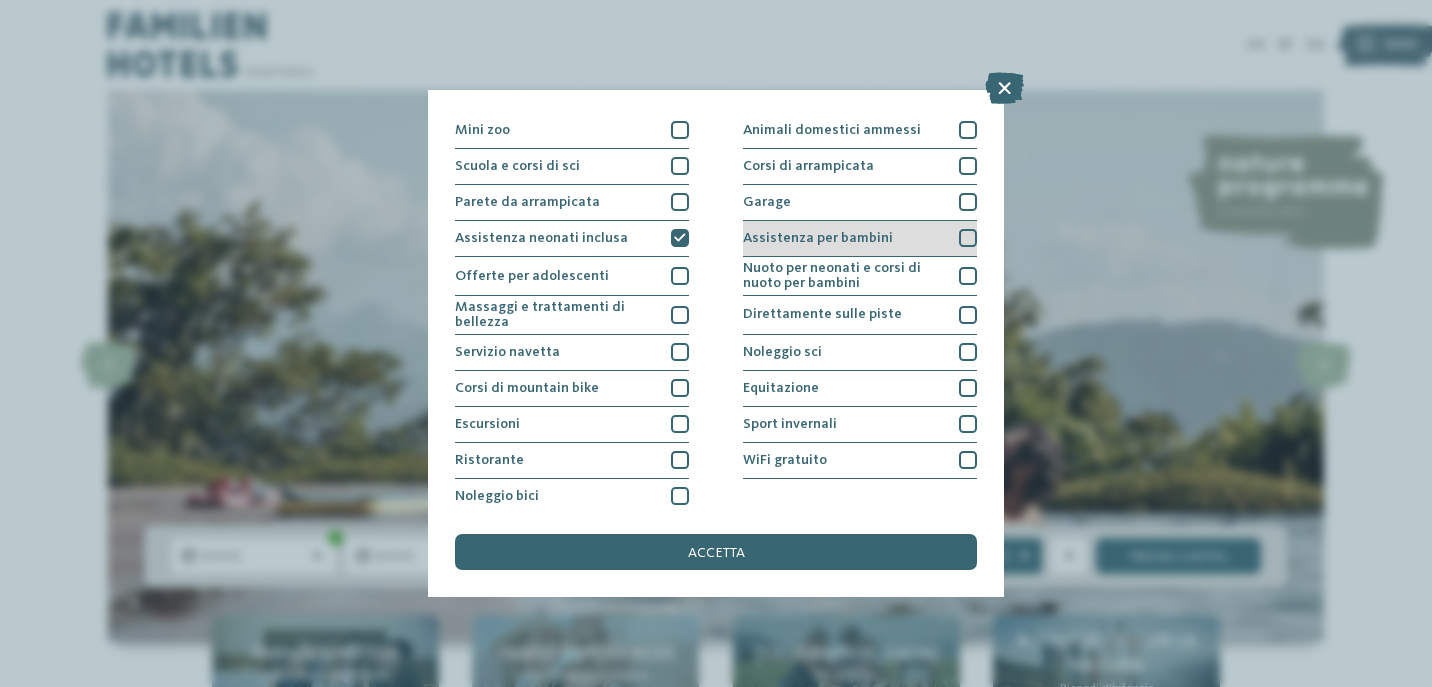 click at bounding box center (968, 238) 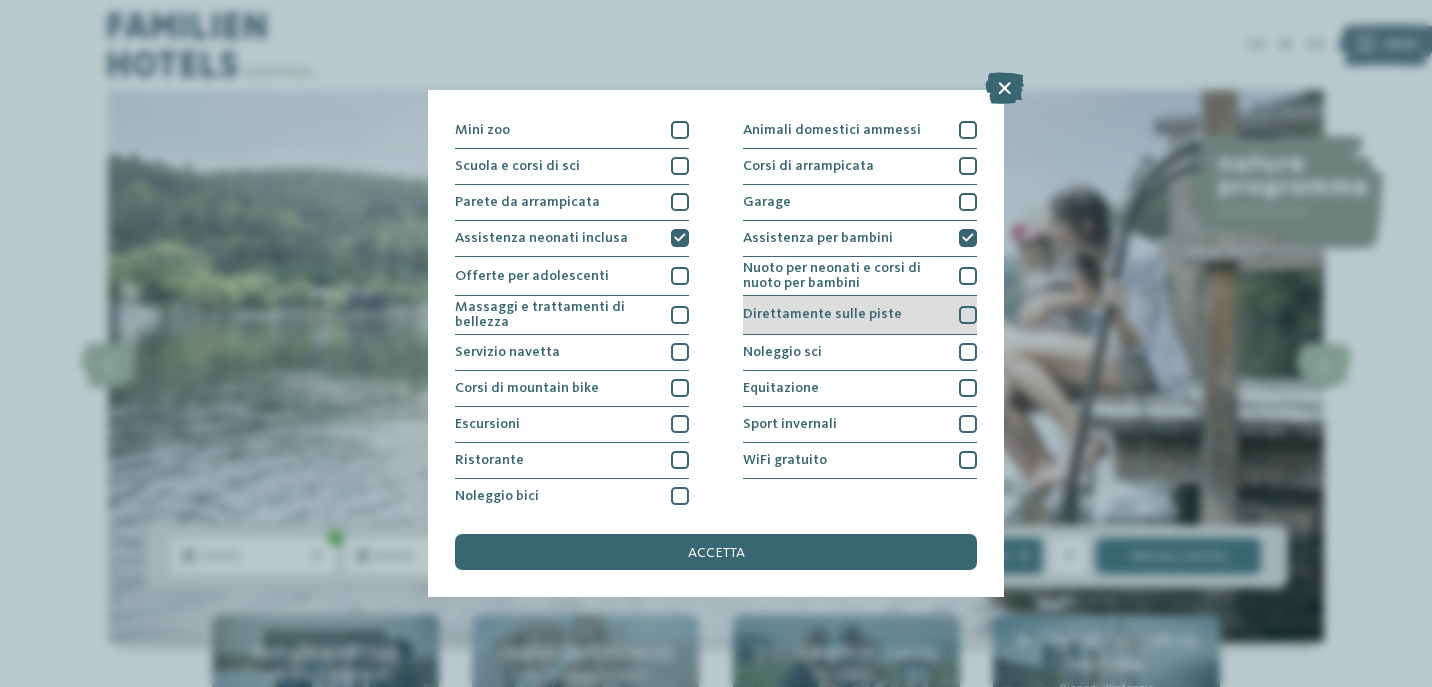 scroll, scrollTop: 260, scrollLeft: 0, axis: vertical 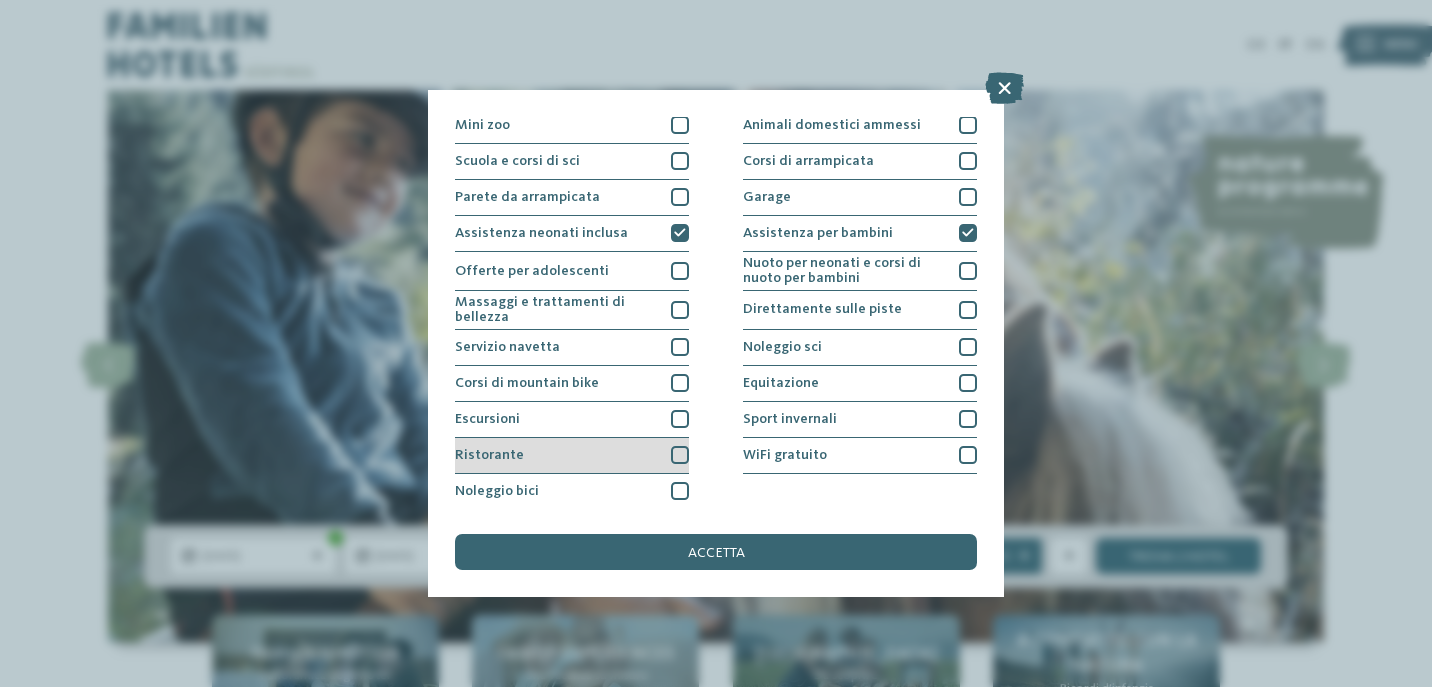 click at bounding box center (680, 455) 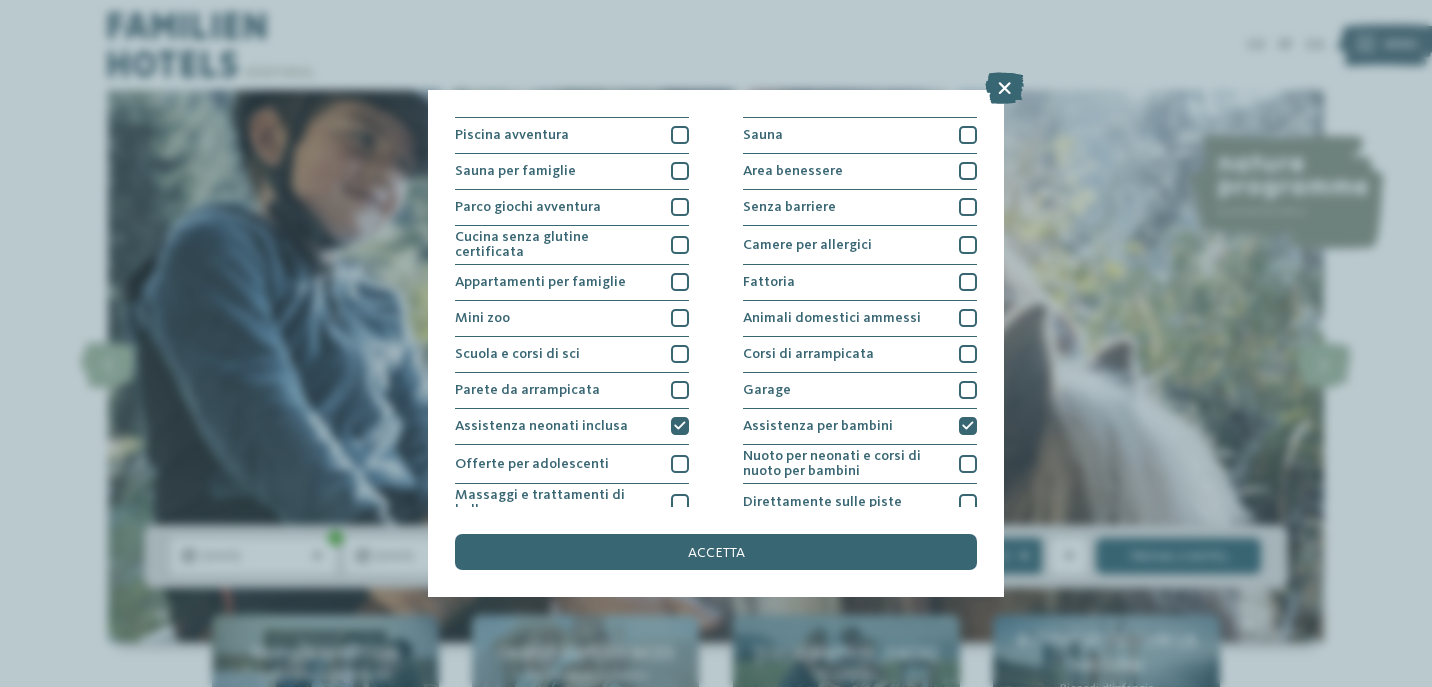 scroll, scrollTop: 0, scrollLeft: 0, axis: both 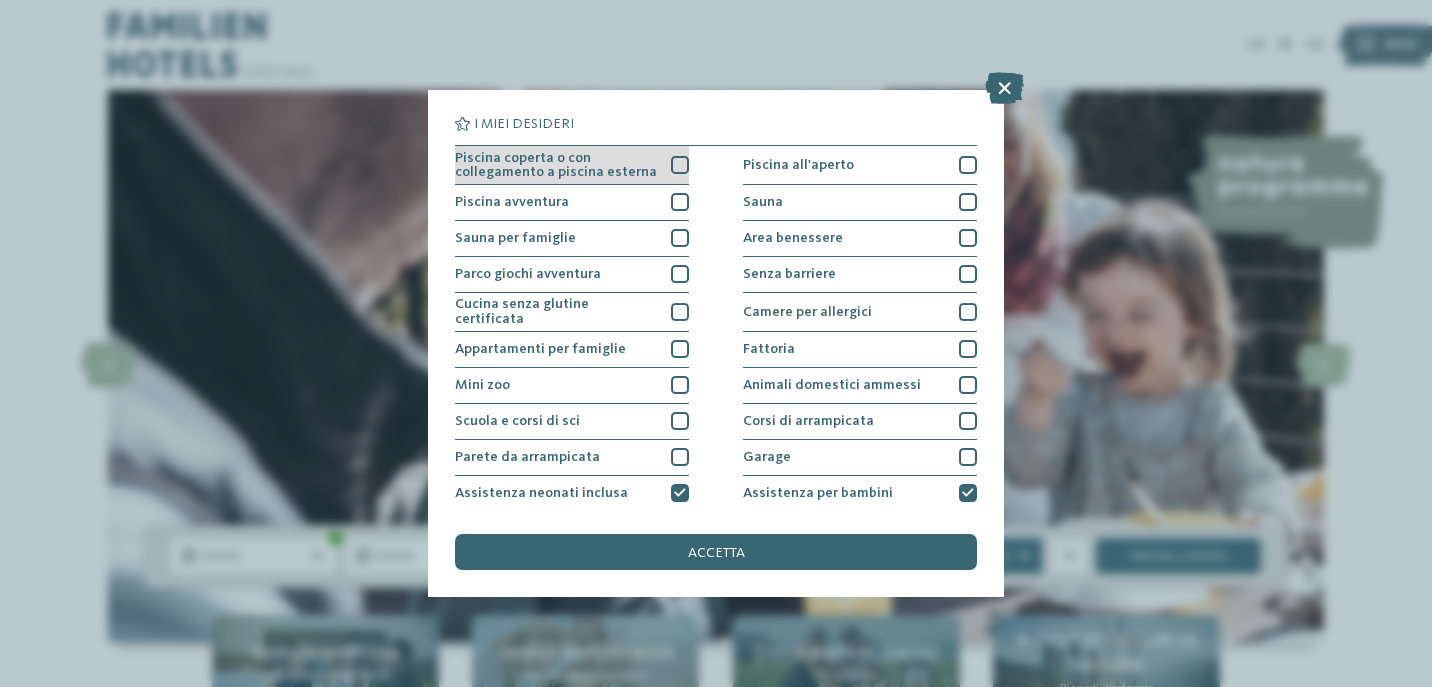 click at bounding box center (680, 165) 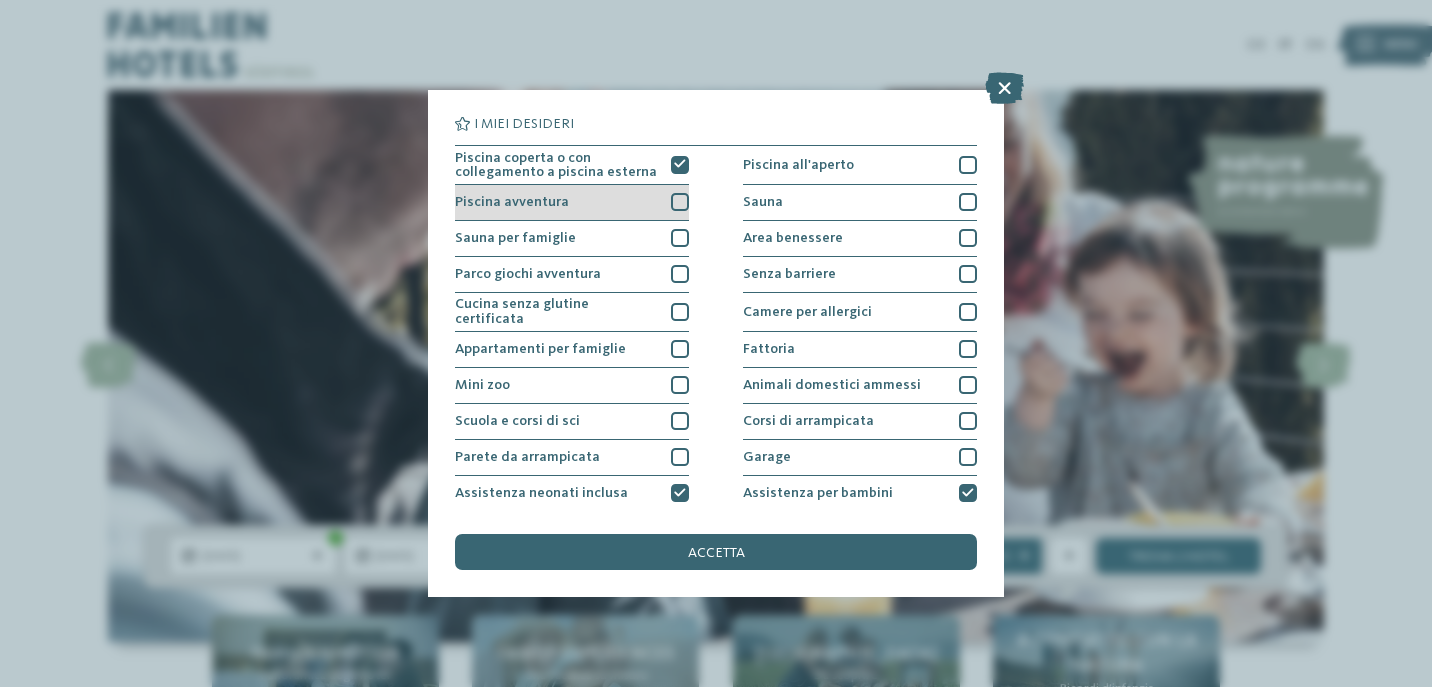 click at bounding box center (680, 202) 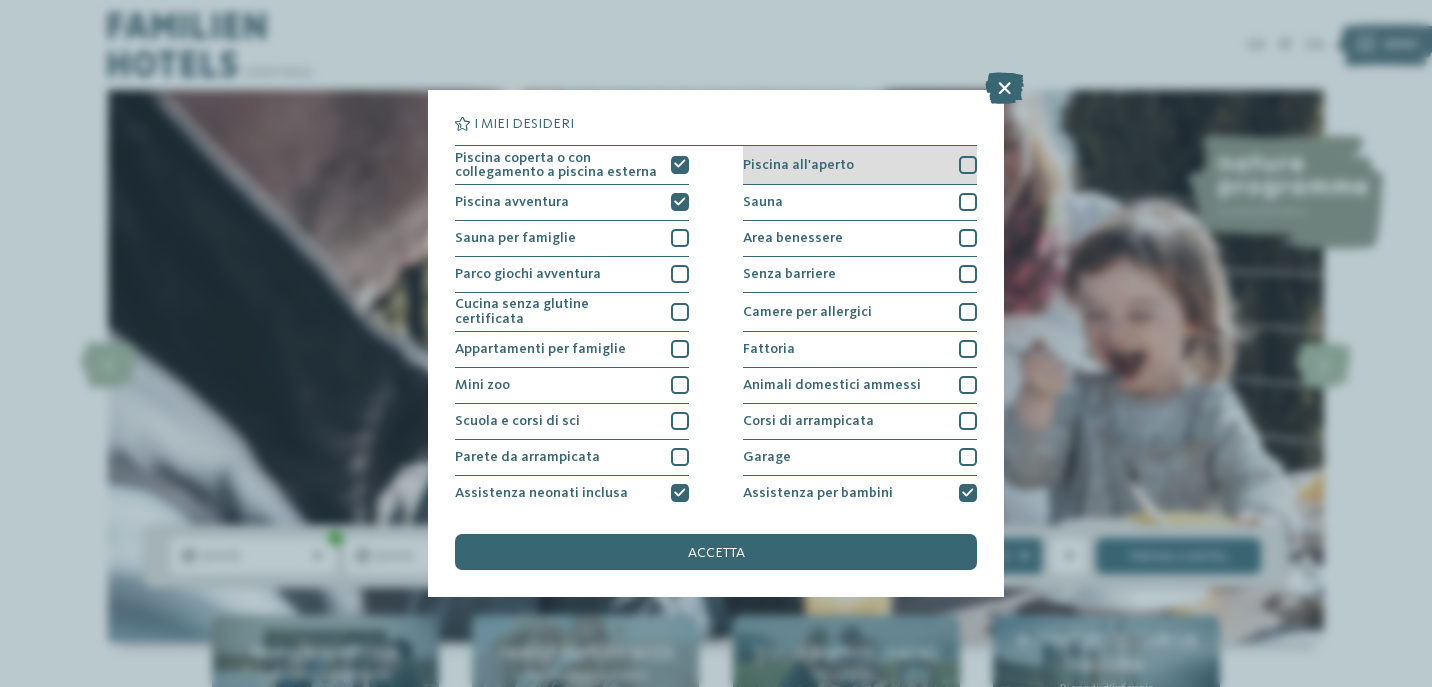 click at bounding box center [968, 165] 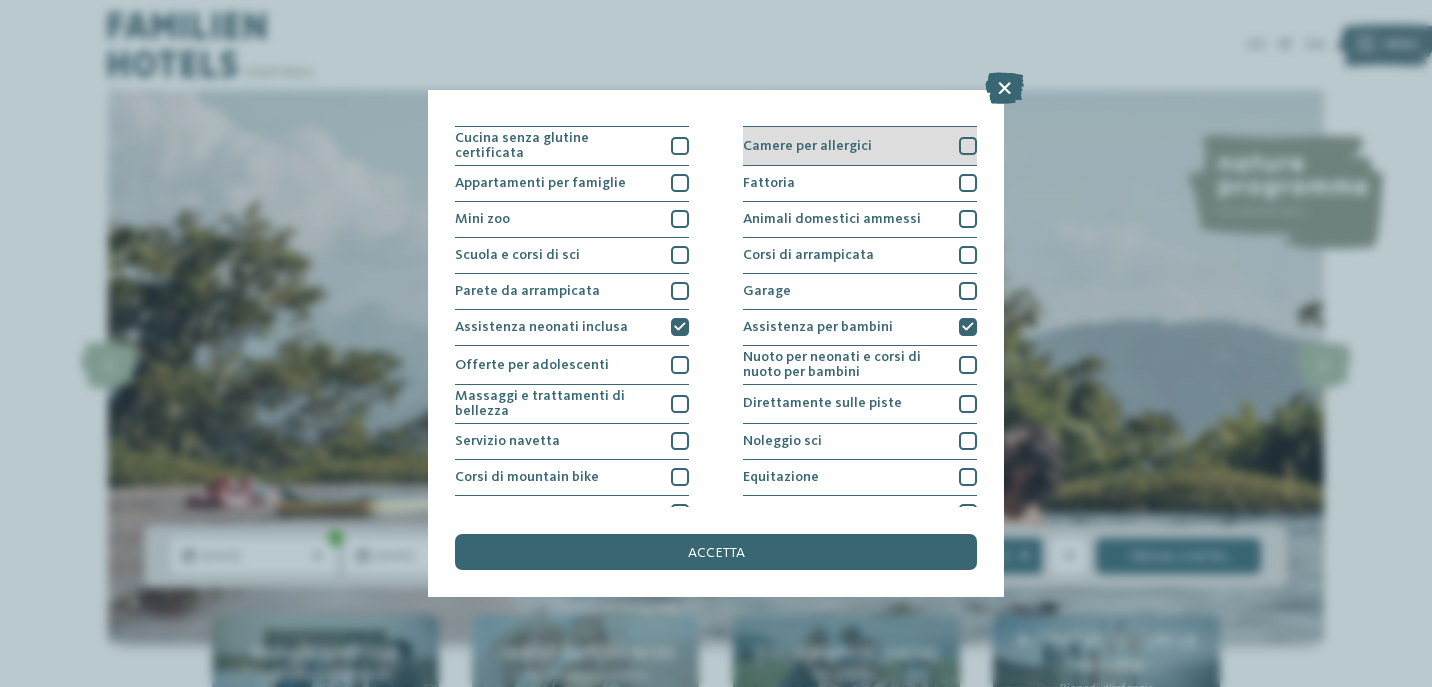 scroll, scrollTop: 260, scrollLeft: 0, axis: vertical 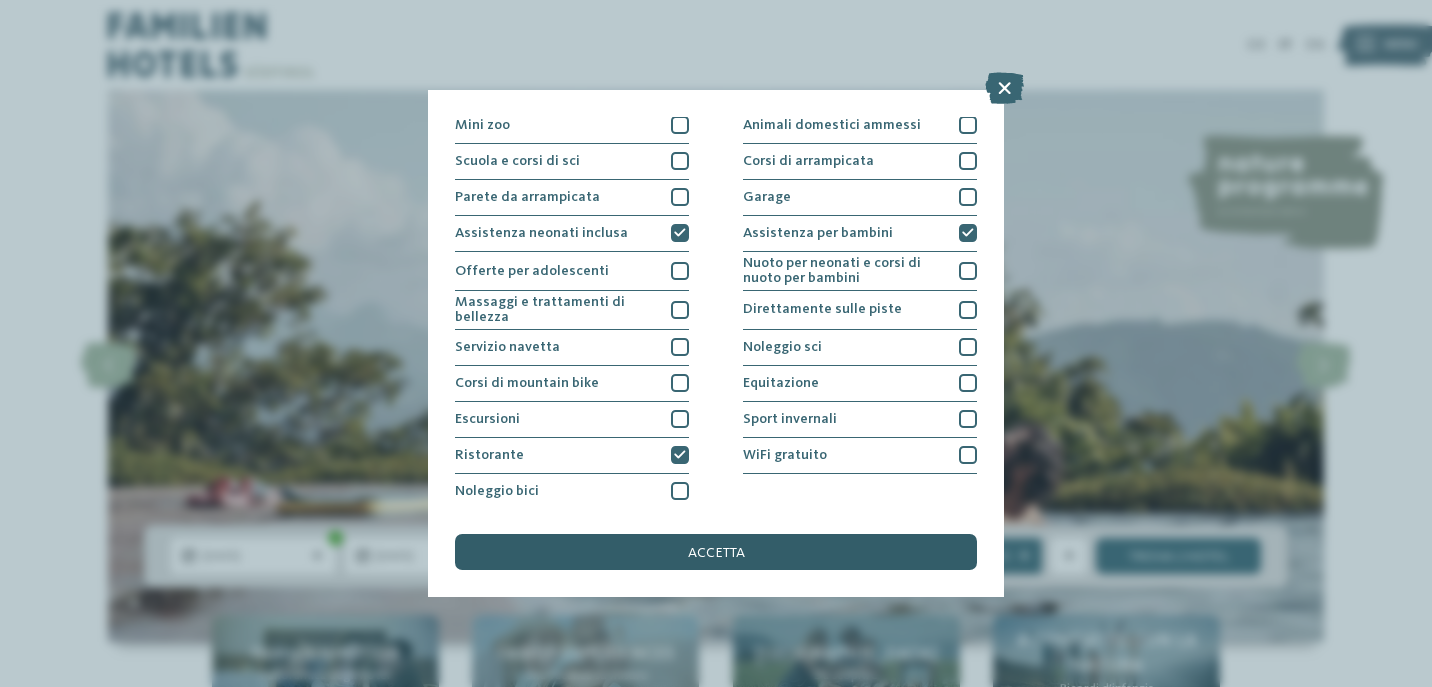 click on "accetta" at bounding box center [716, 552] 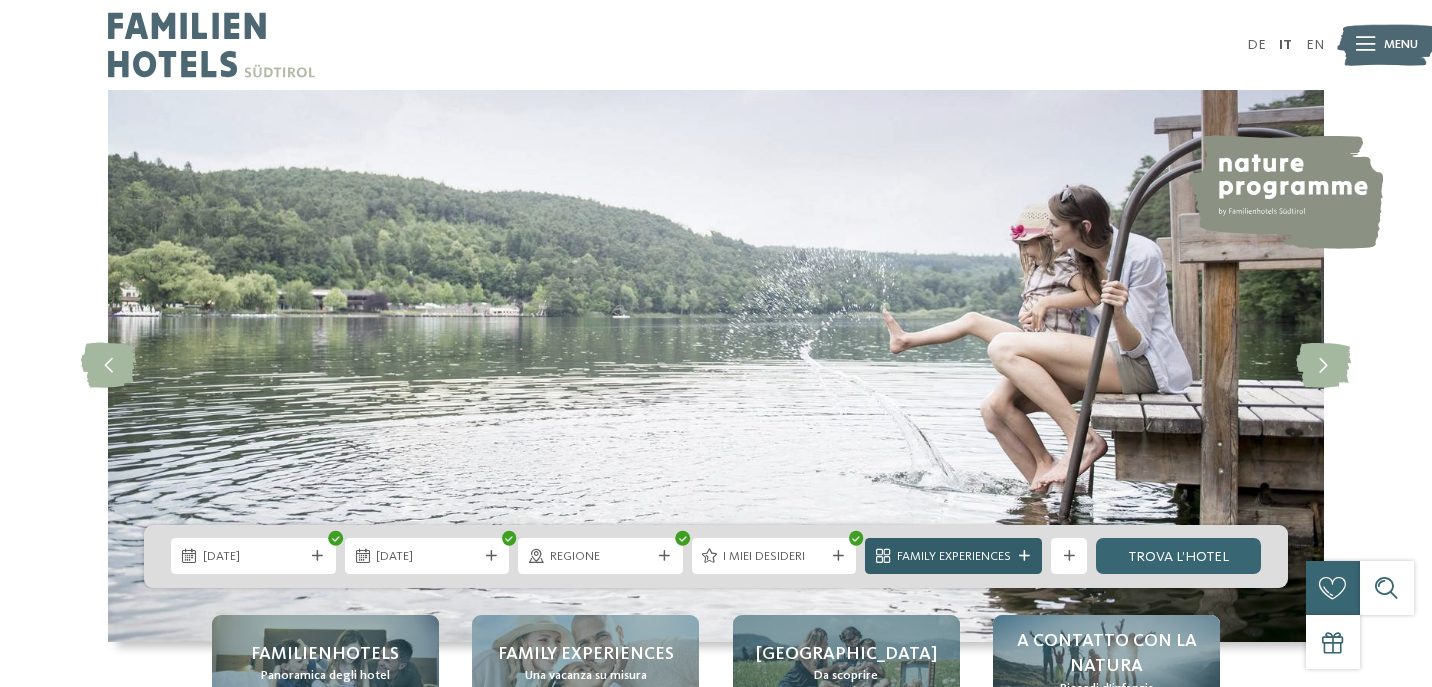 click at bounding box center [1024, 556] 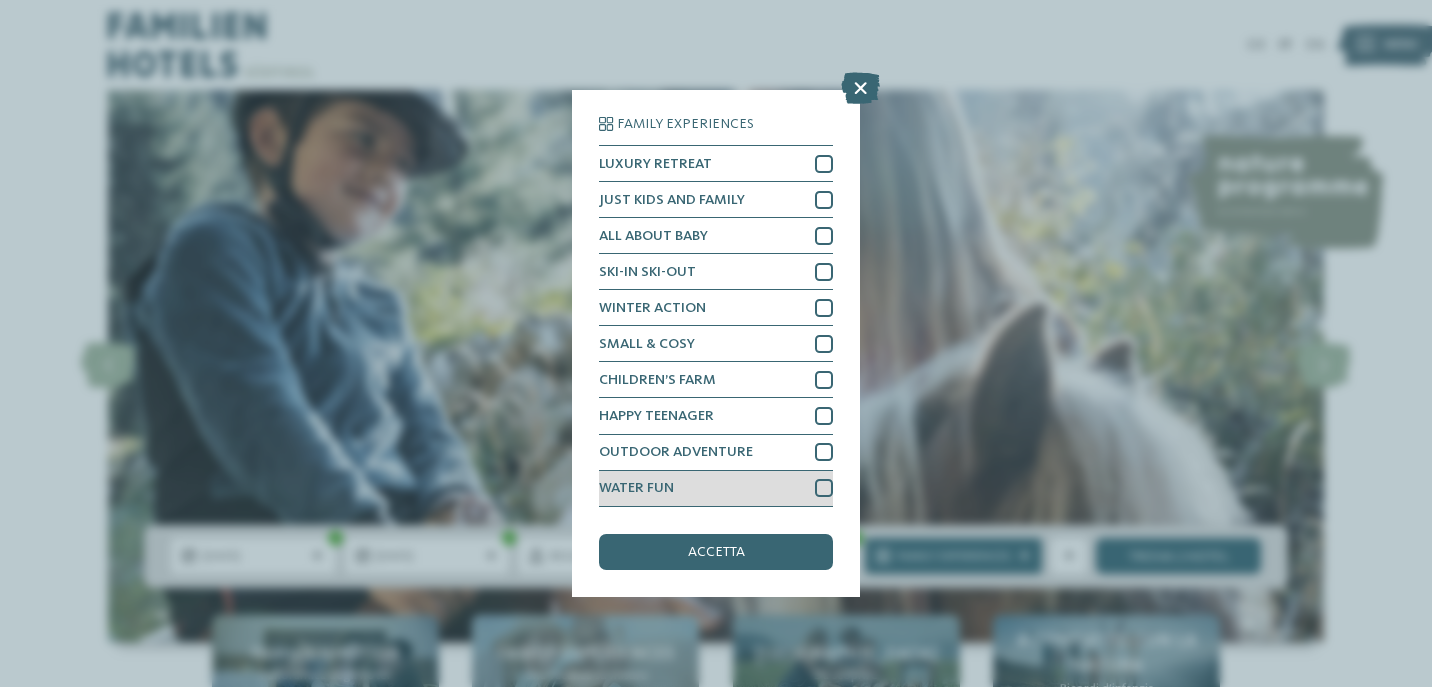 click at bounding box center [824, 488] 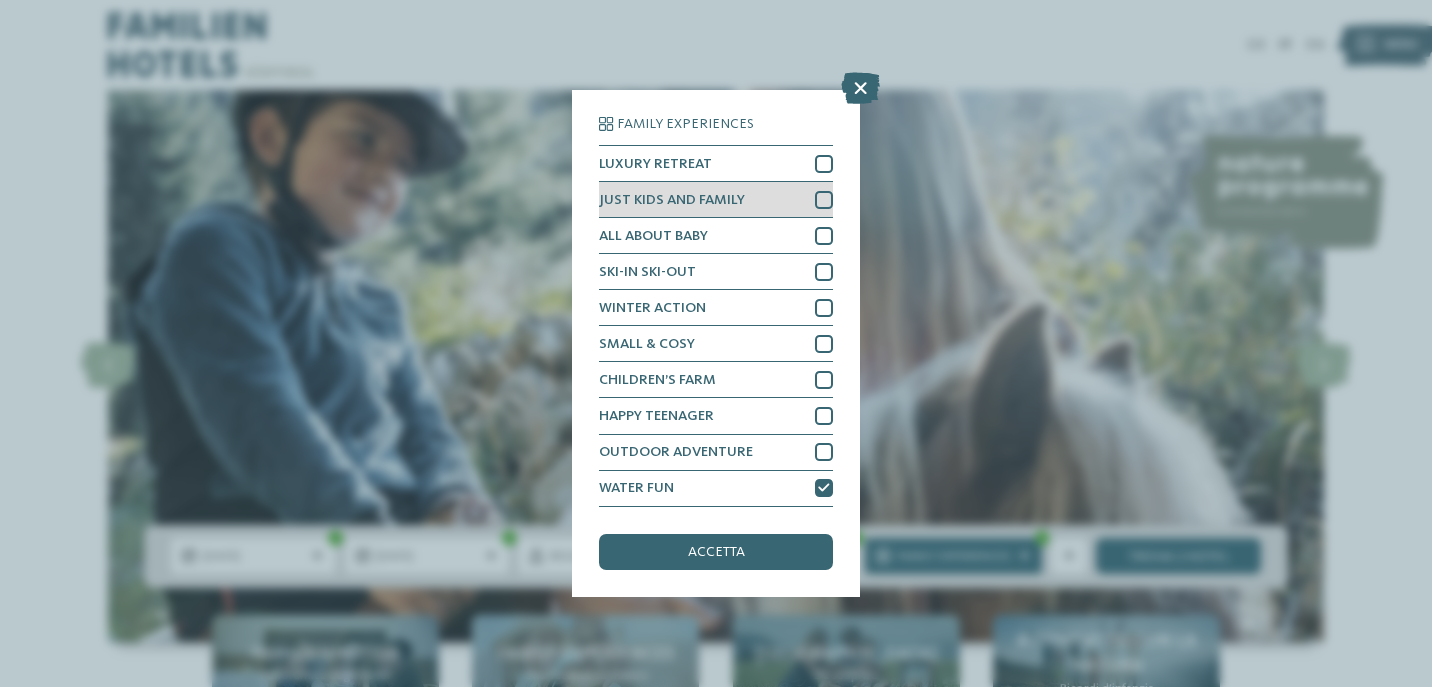 click at bounding box center (824, 200) 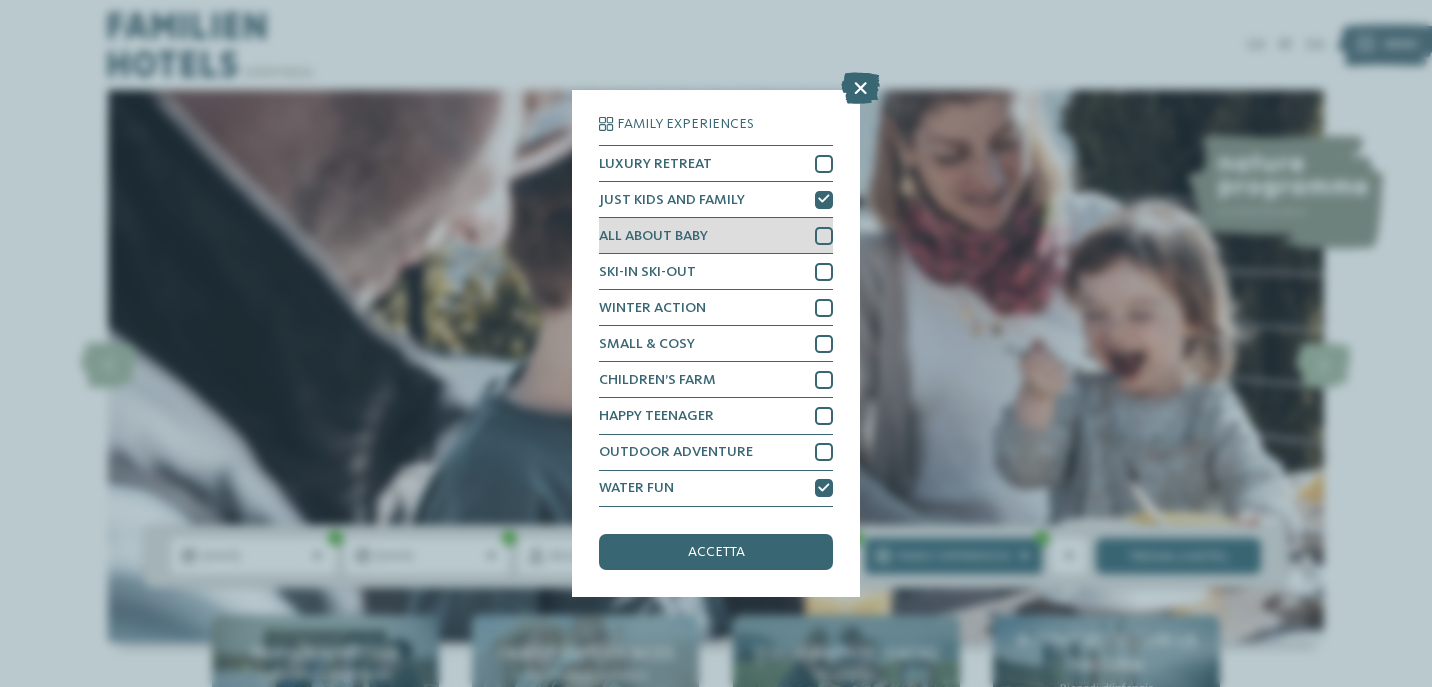 click at bounding box center [824, 236] 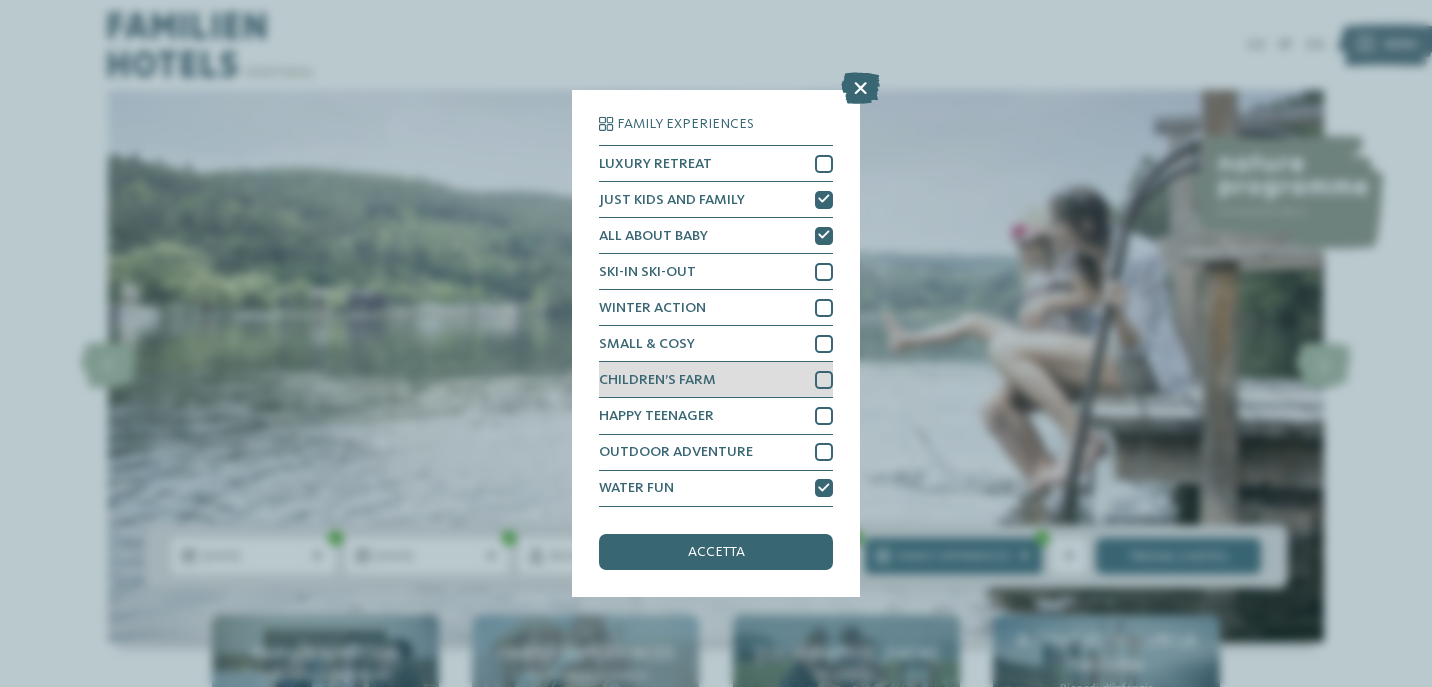 click on "CHILDREN’S FARM" at bounding box center [716, 380] 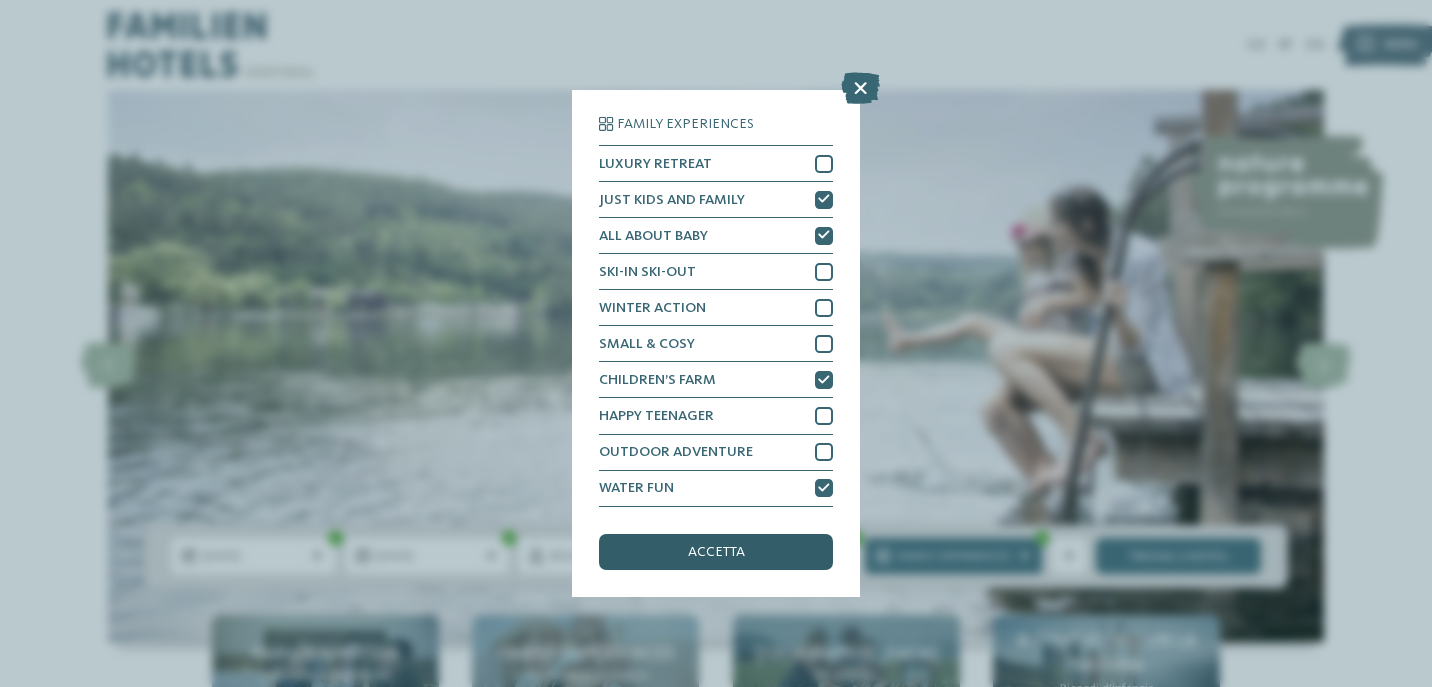 click on "accetta" at bounding box center (716, 552) 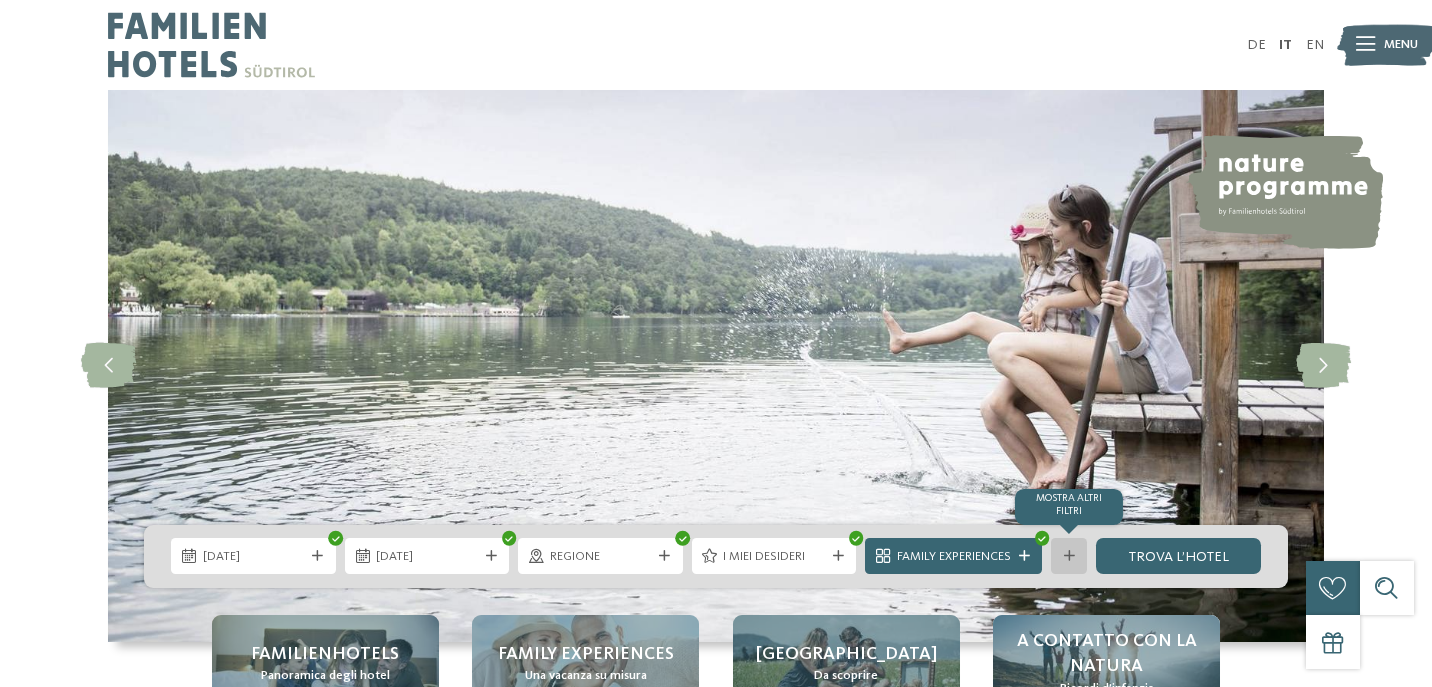 click at bounding box center (1069, 556) 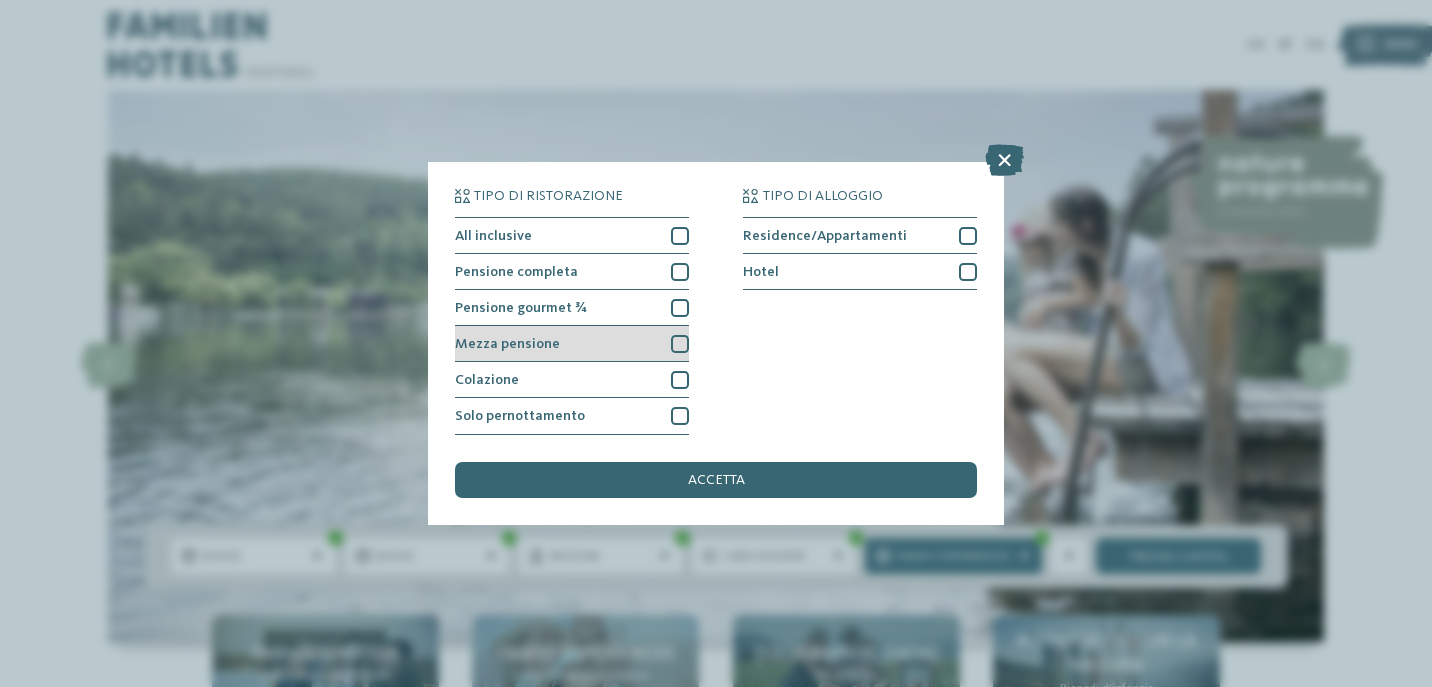 click at bounding box center [680, 344] 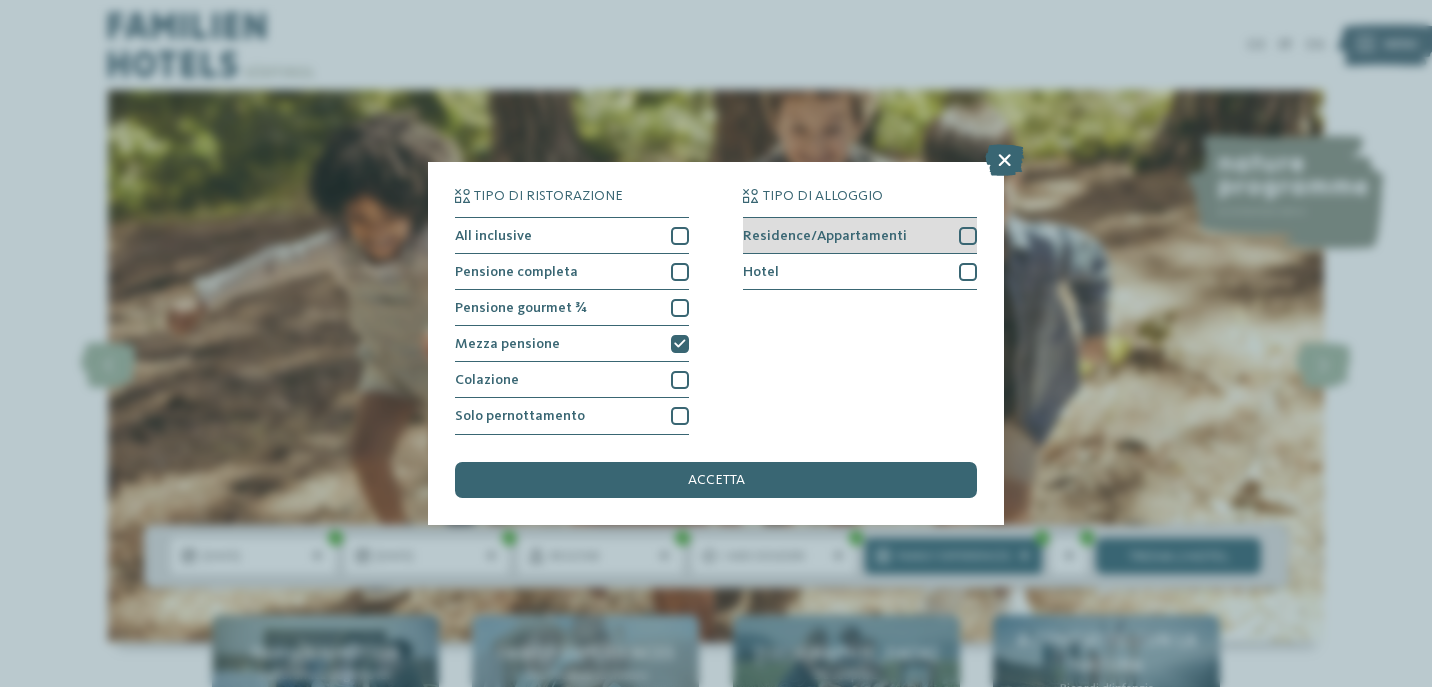 click at bounding box center (968, 236) 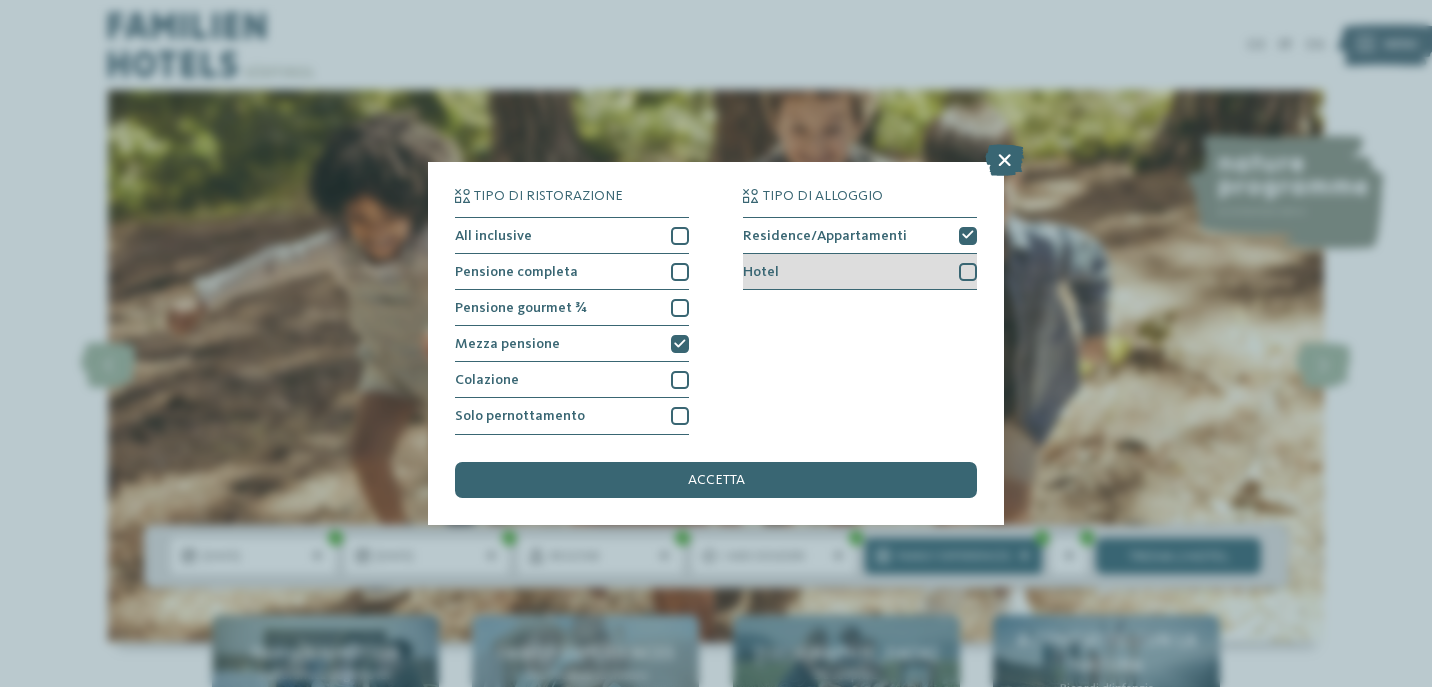 click at bounding box center [968, 272] 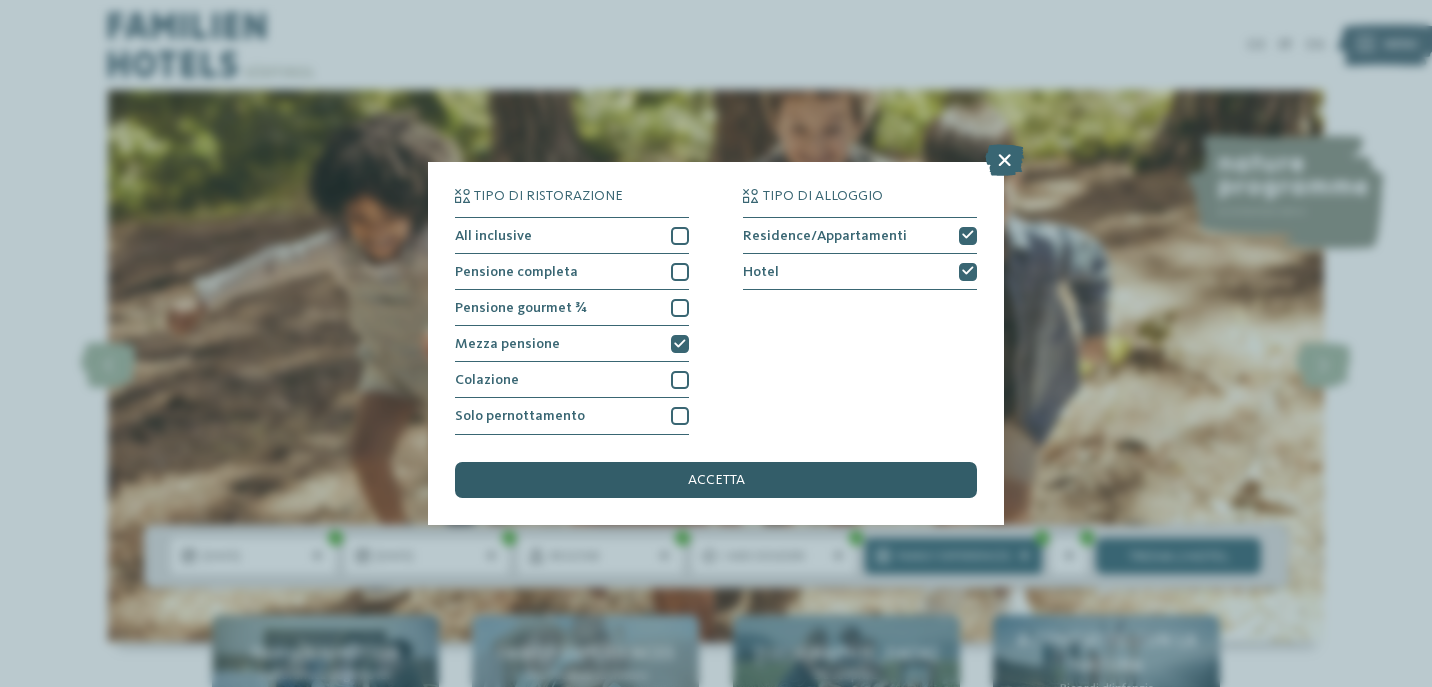click on "accetta" at bounding box center [716, 480] 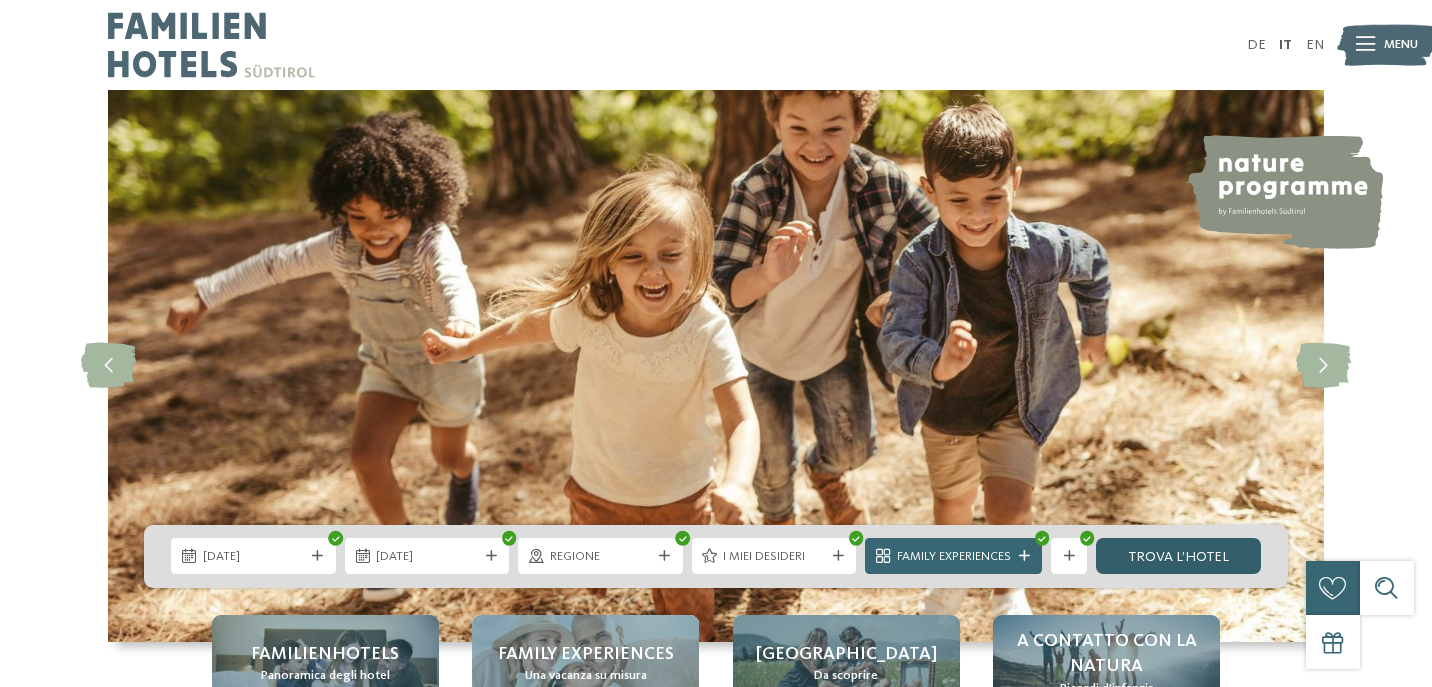 click on "trova l’hotel" at bounding box center [1178, 556] 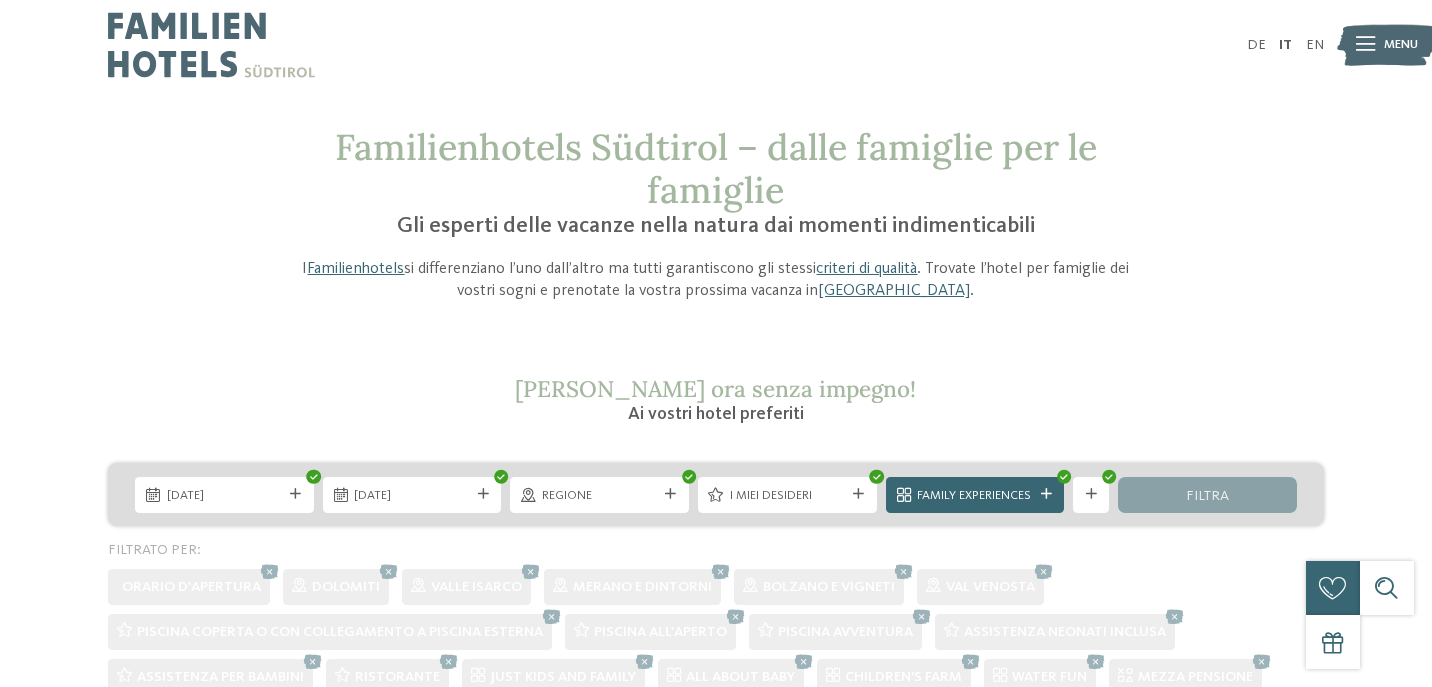 scroll, scrollTop: 0, scrollLeft: 0, axis: both 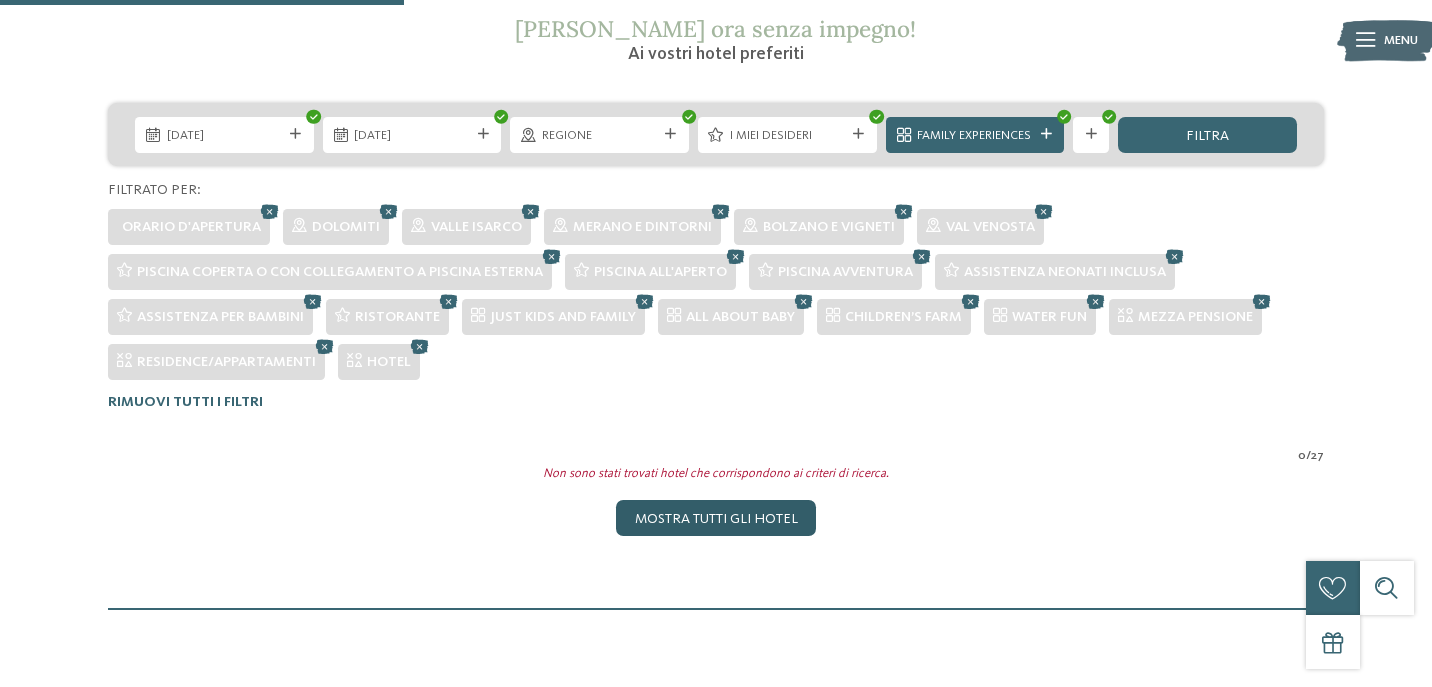 click on "Mostra tutti gli hotel" at bounding box center (715, 518) 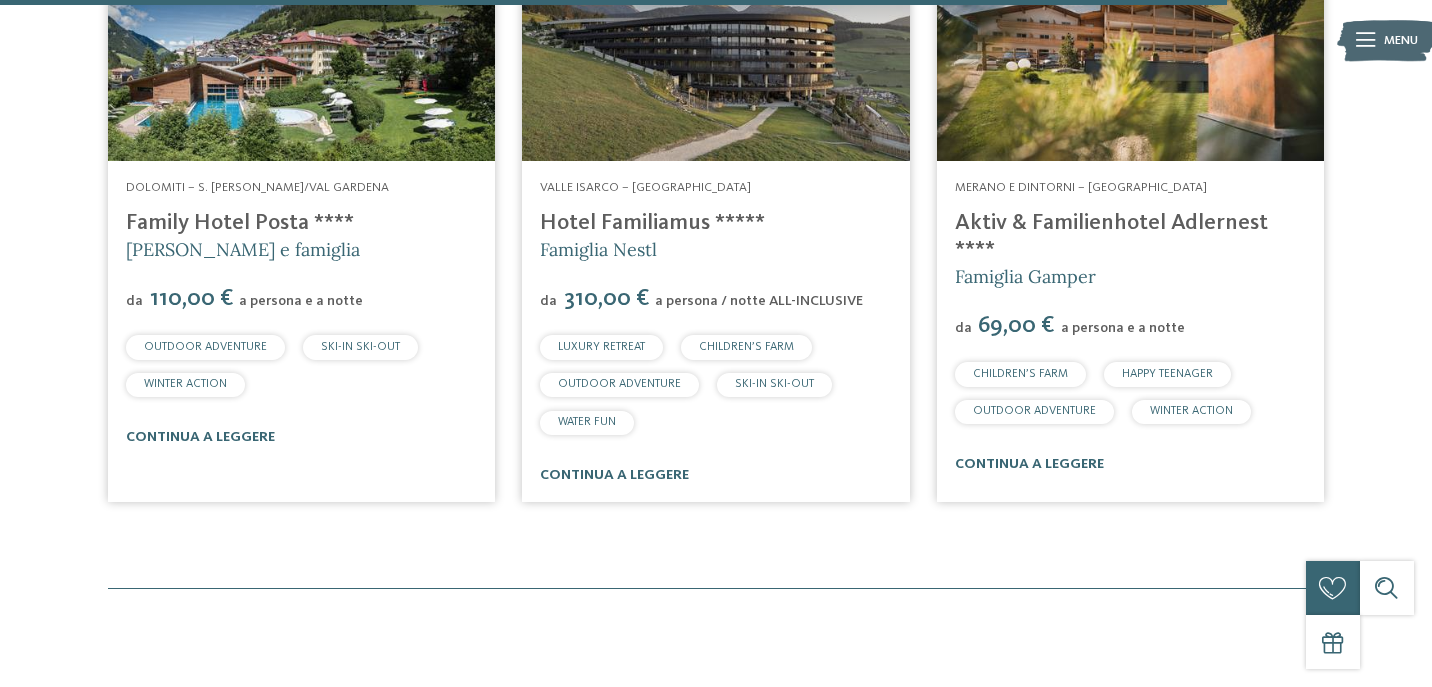 scroll, scrollTop: 5458, scrollLeft: 0, axis: vertical 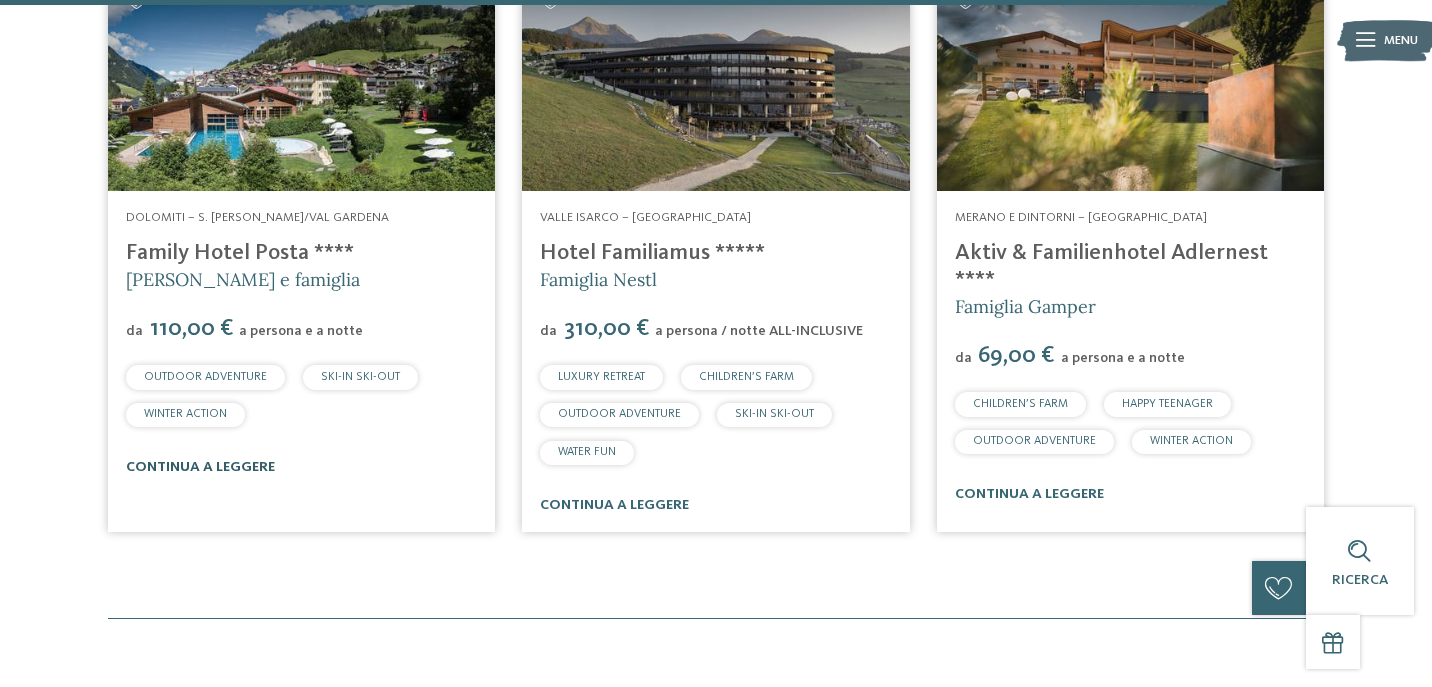 click on "continua a leggere" at bounding box center (200, 467) 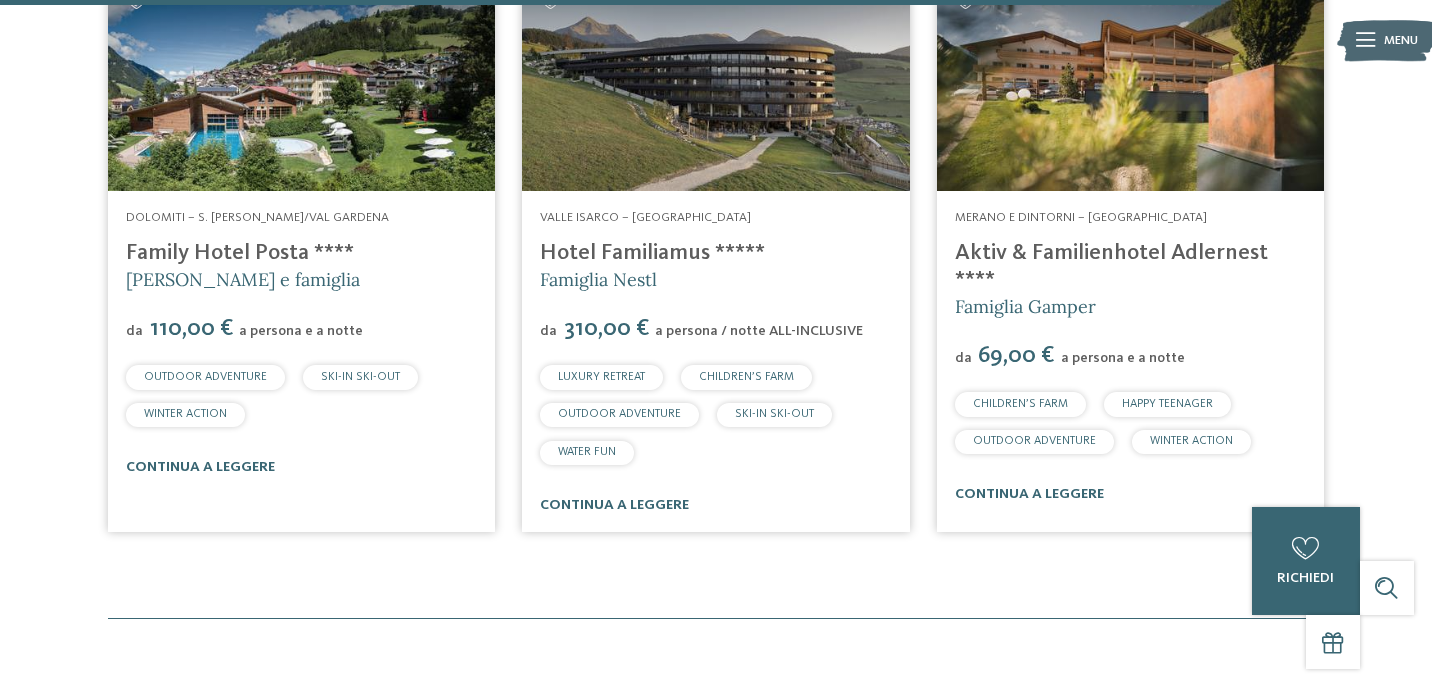 scroll, scrollTop: 5419, scrollLeft: 0, axis: vertical 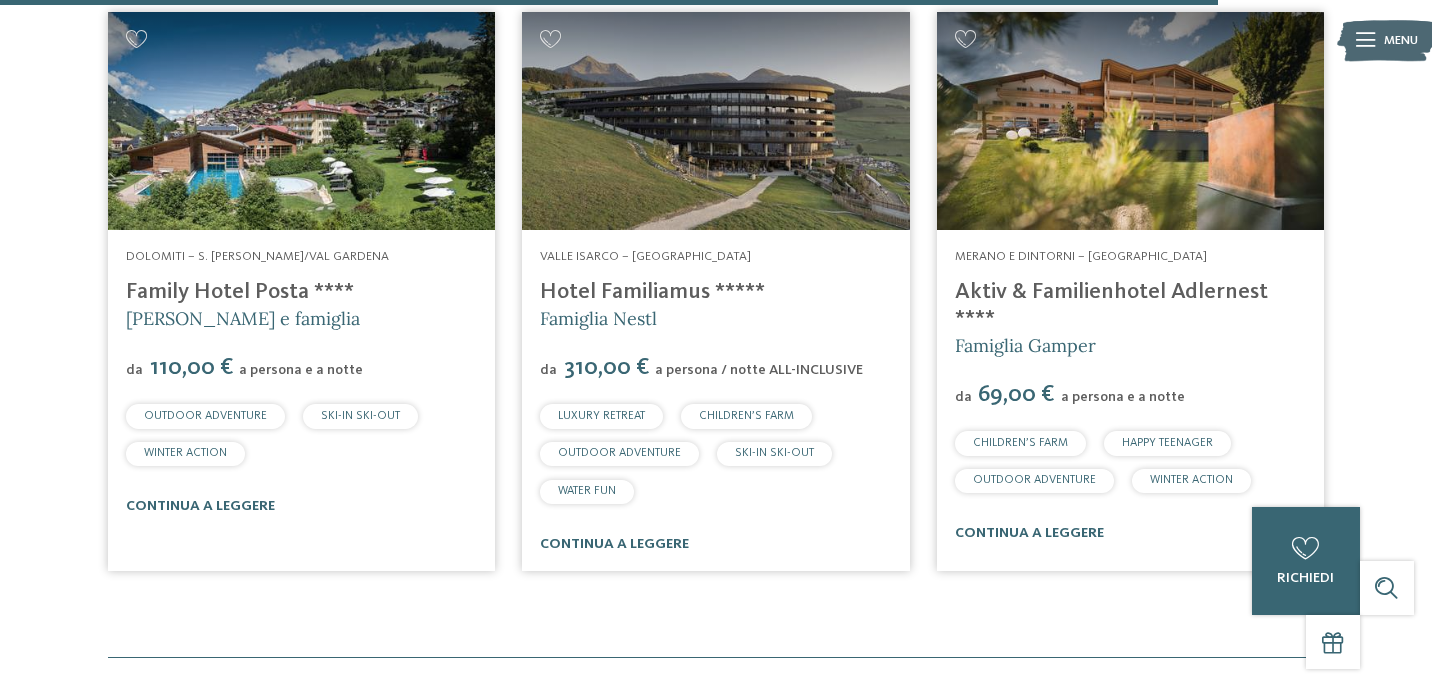click at bounding box center [715, 121] 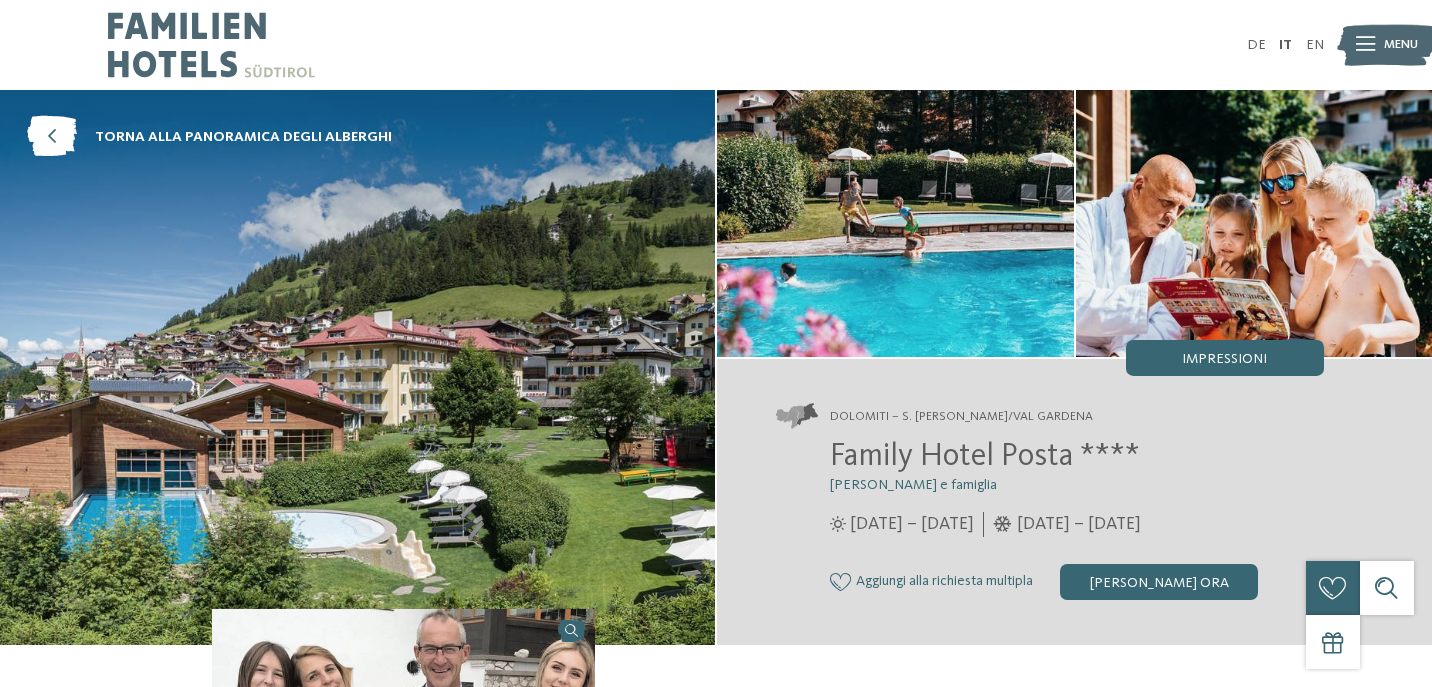 scroll, scrollTop: 0, scrollLeft: 0, axis: both 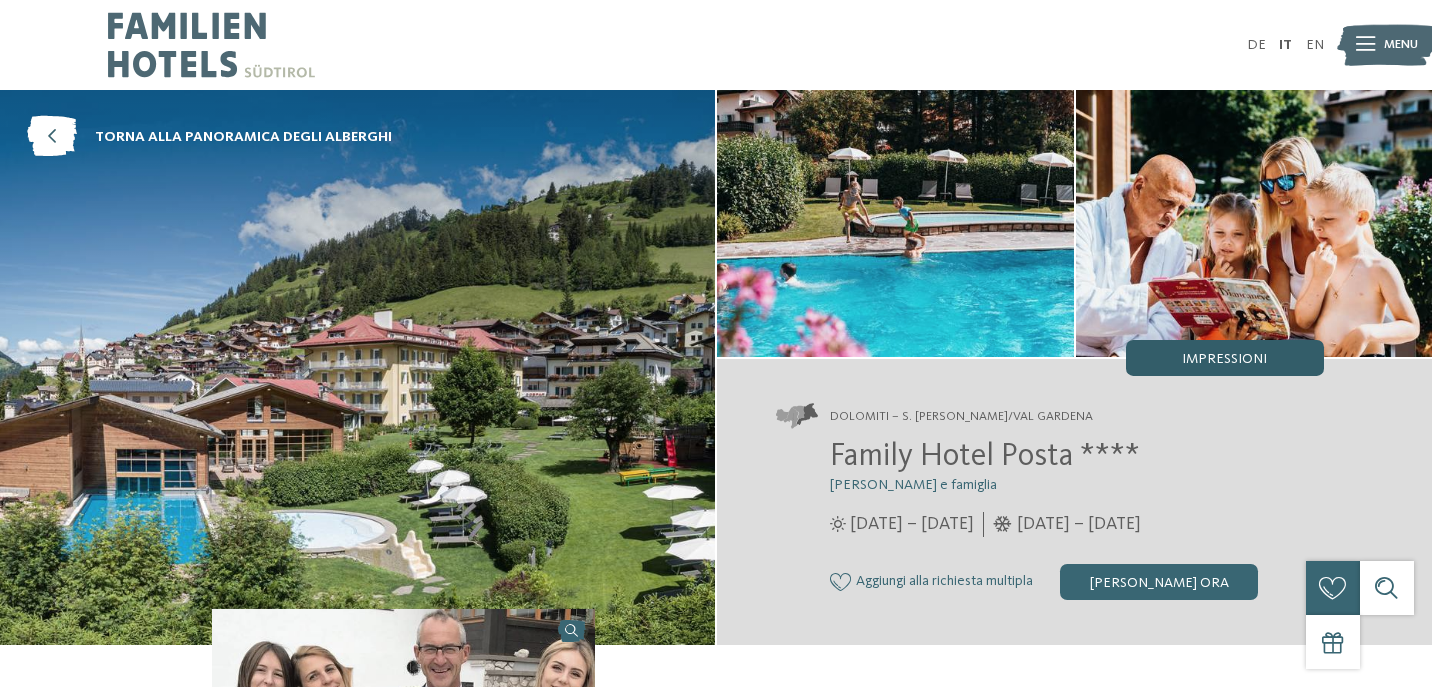 click on "Impressioni" at bounding box center (1224, 359) 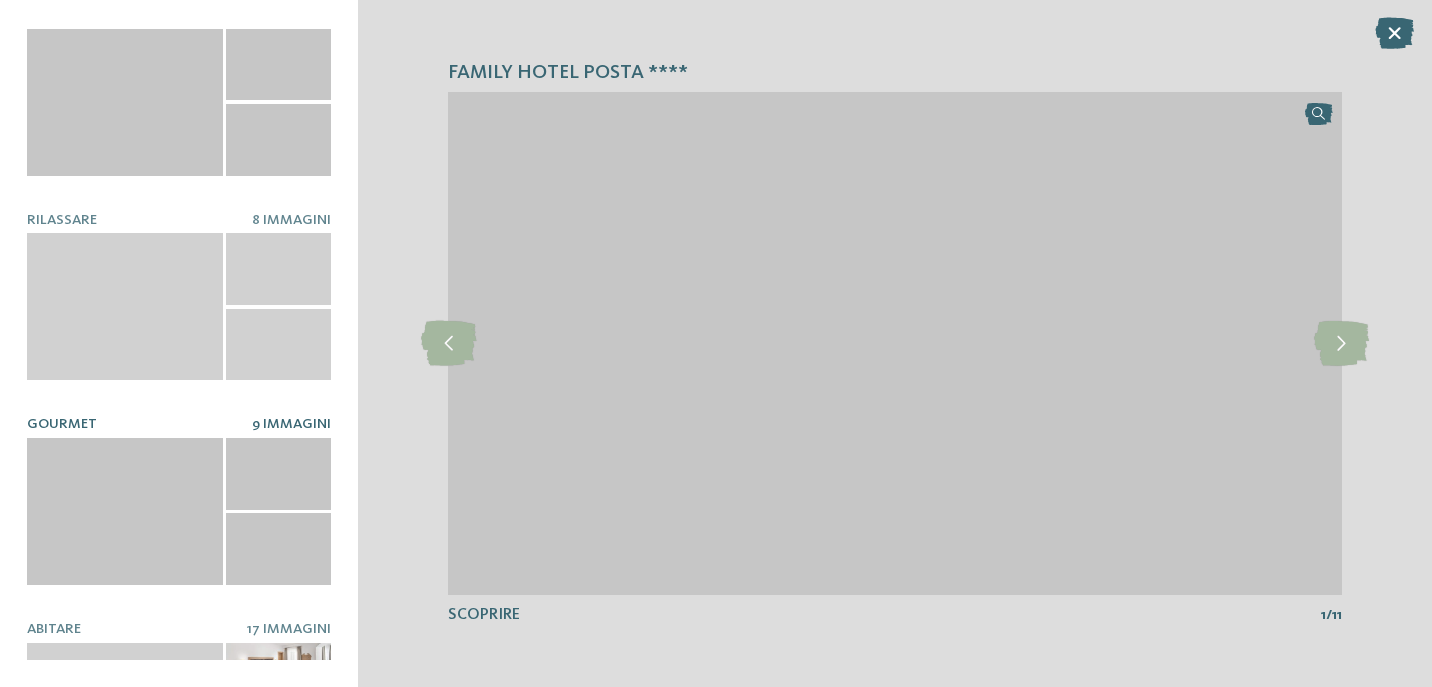 scroll, scrollTop: 0, scrollLeft: 0, axis: both 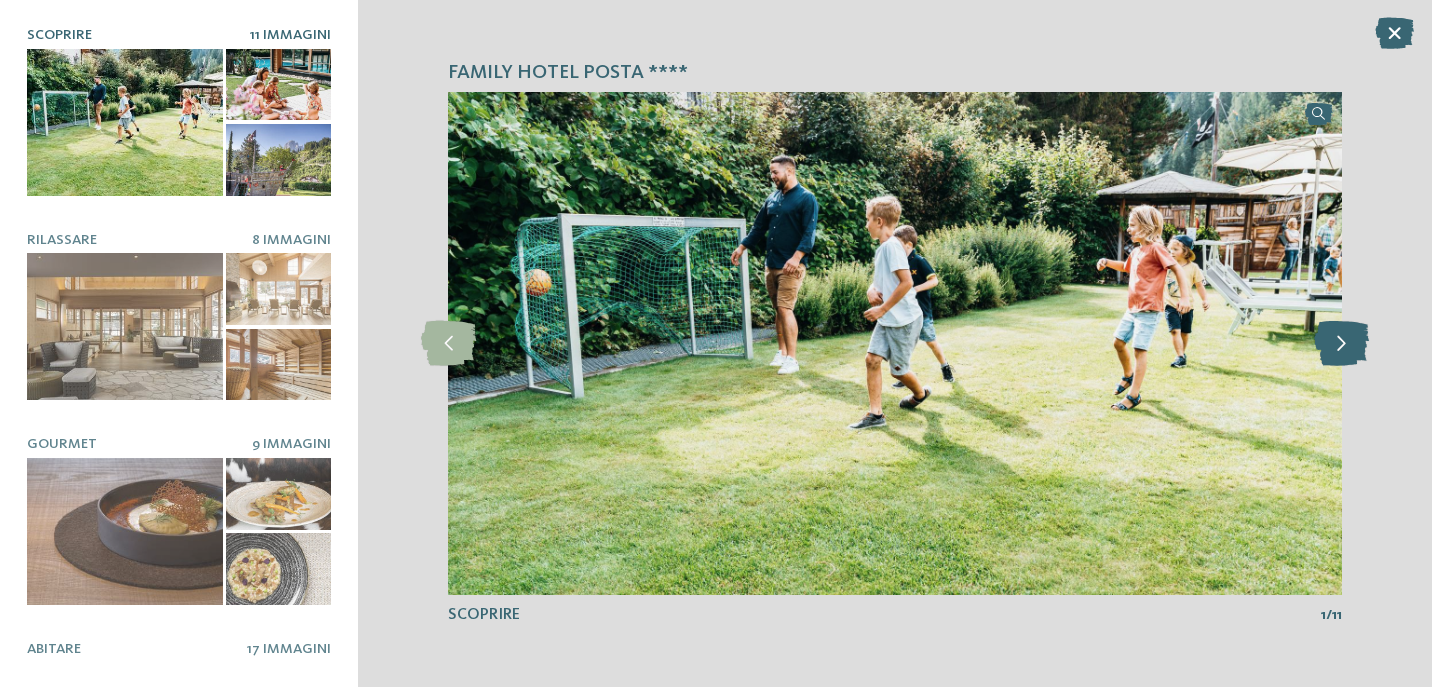 click at bounding box center (1342, 344) 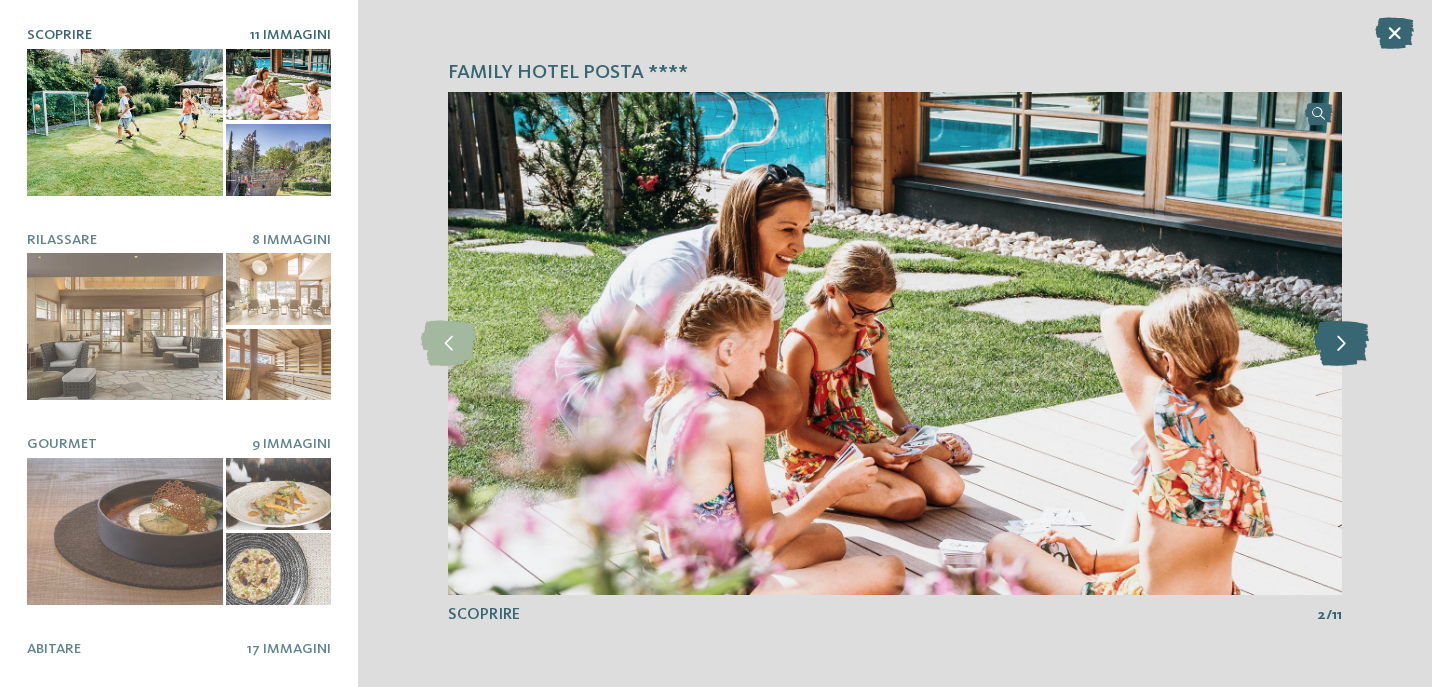 click at bounding box center (1341, 343) 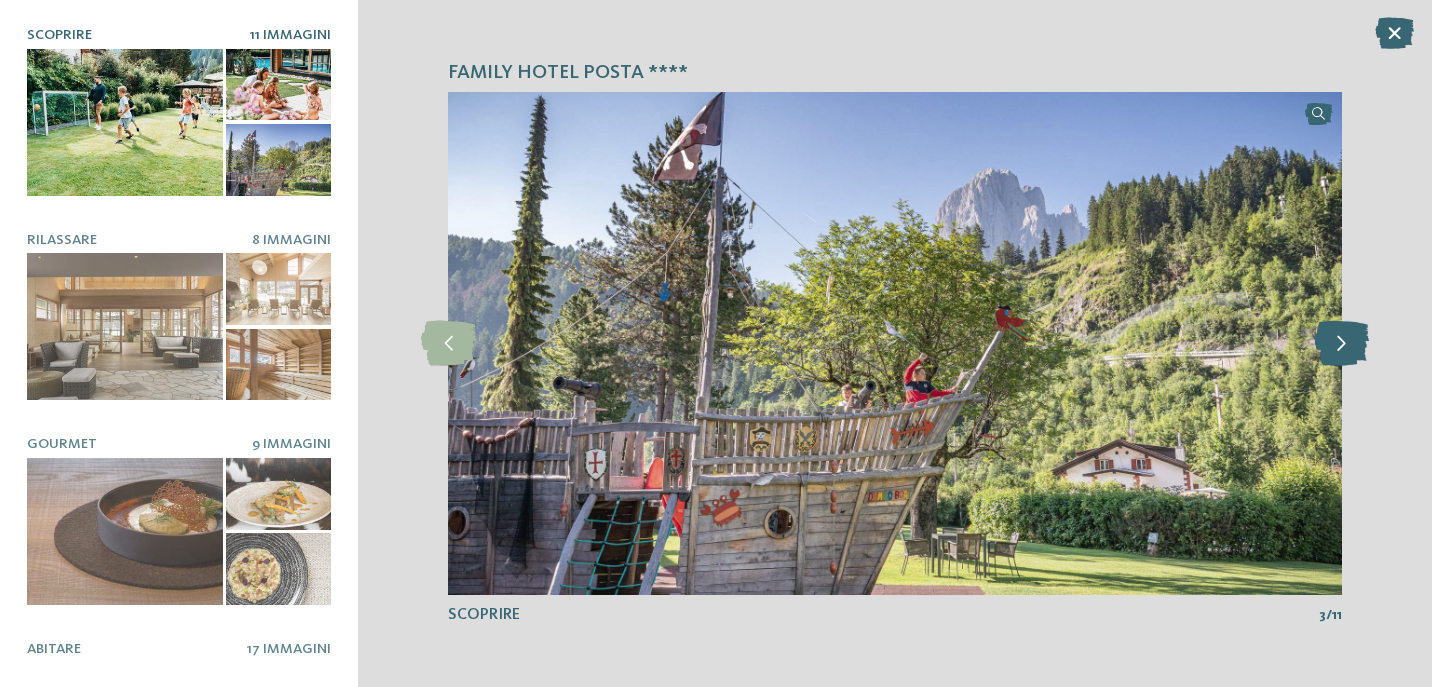 click at bounding box center (1341, 343) 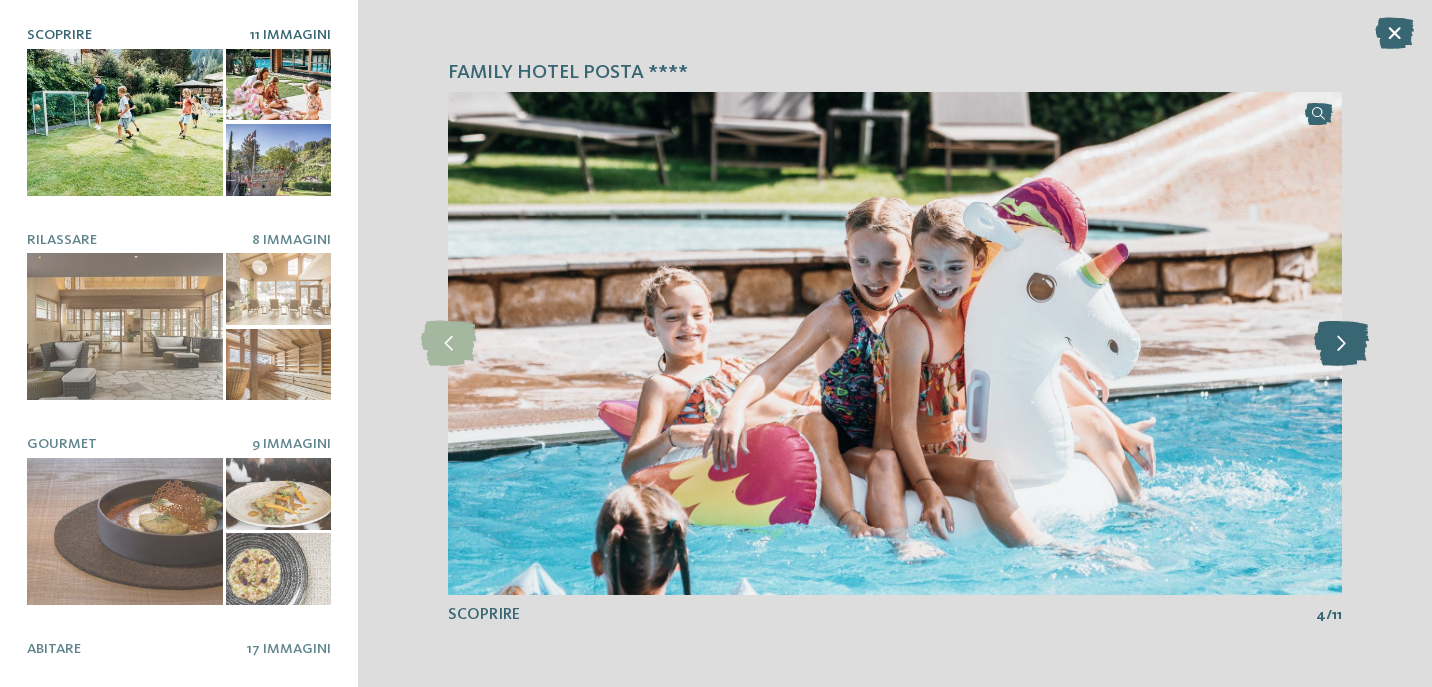 click at bounding box center [1341, 343] 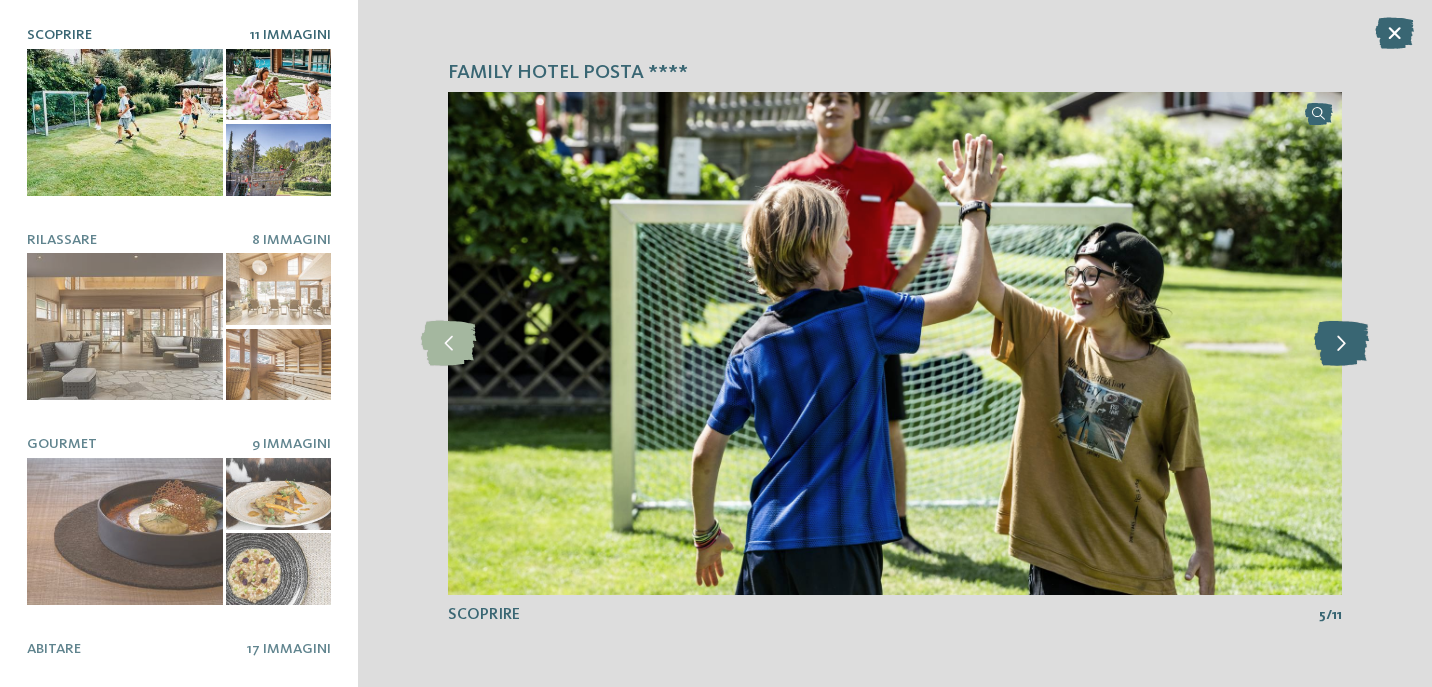 click at bounding box center [1341, 343] 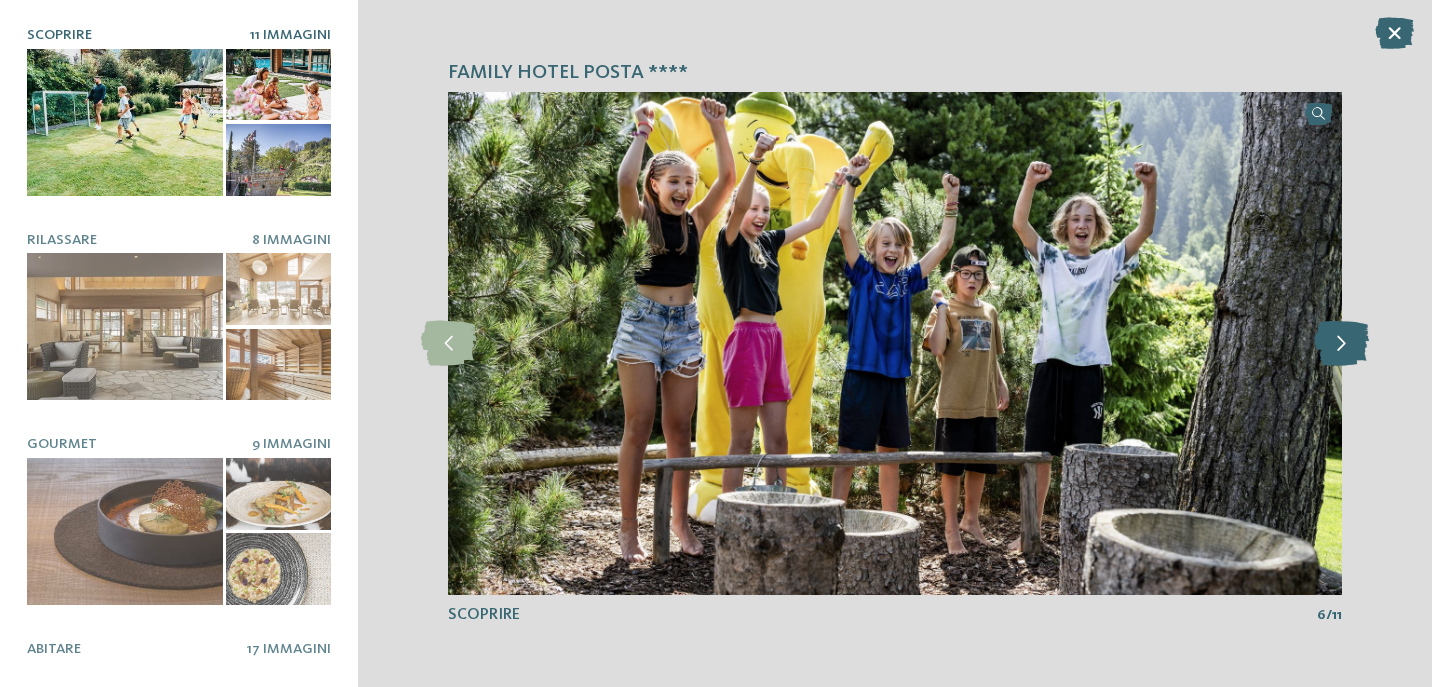 click at bounding box center [1341, 343] 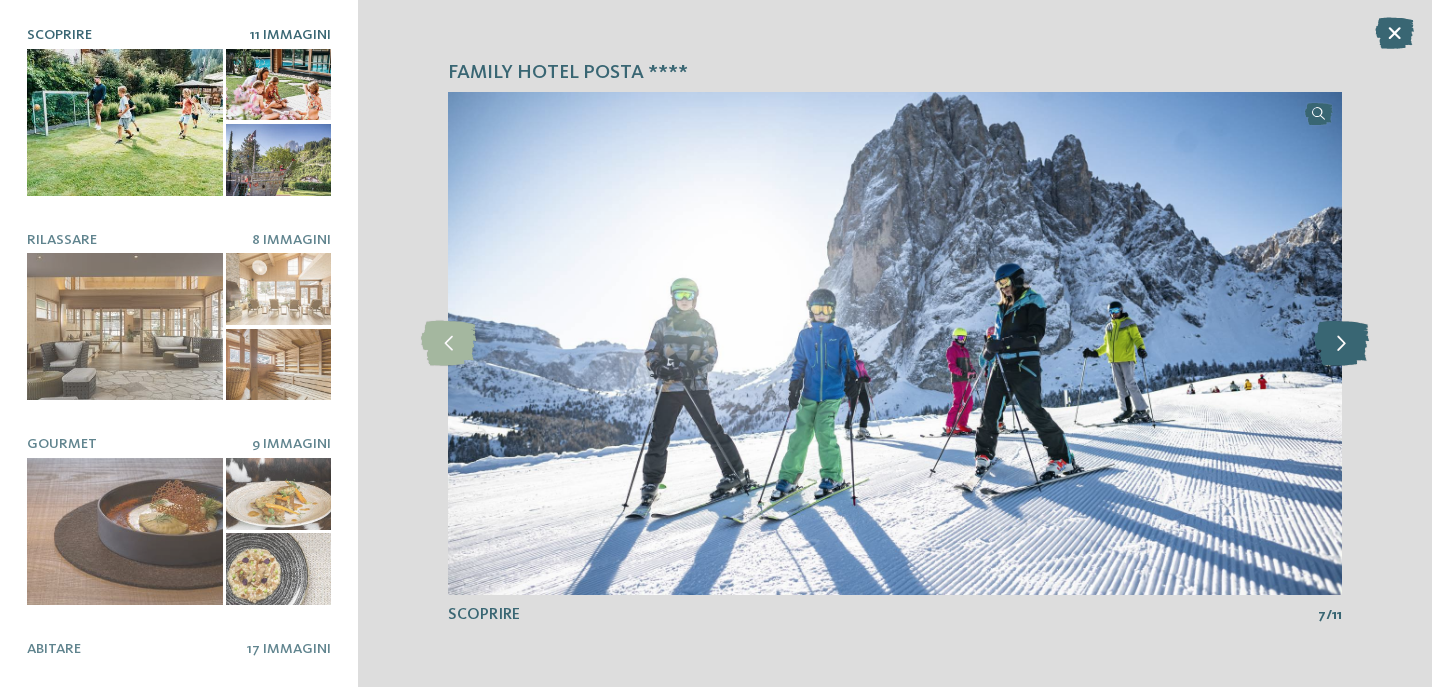 click at bounding box center (1341, 343) 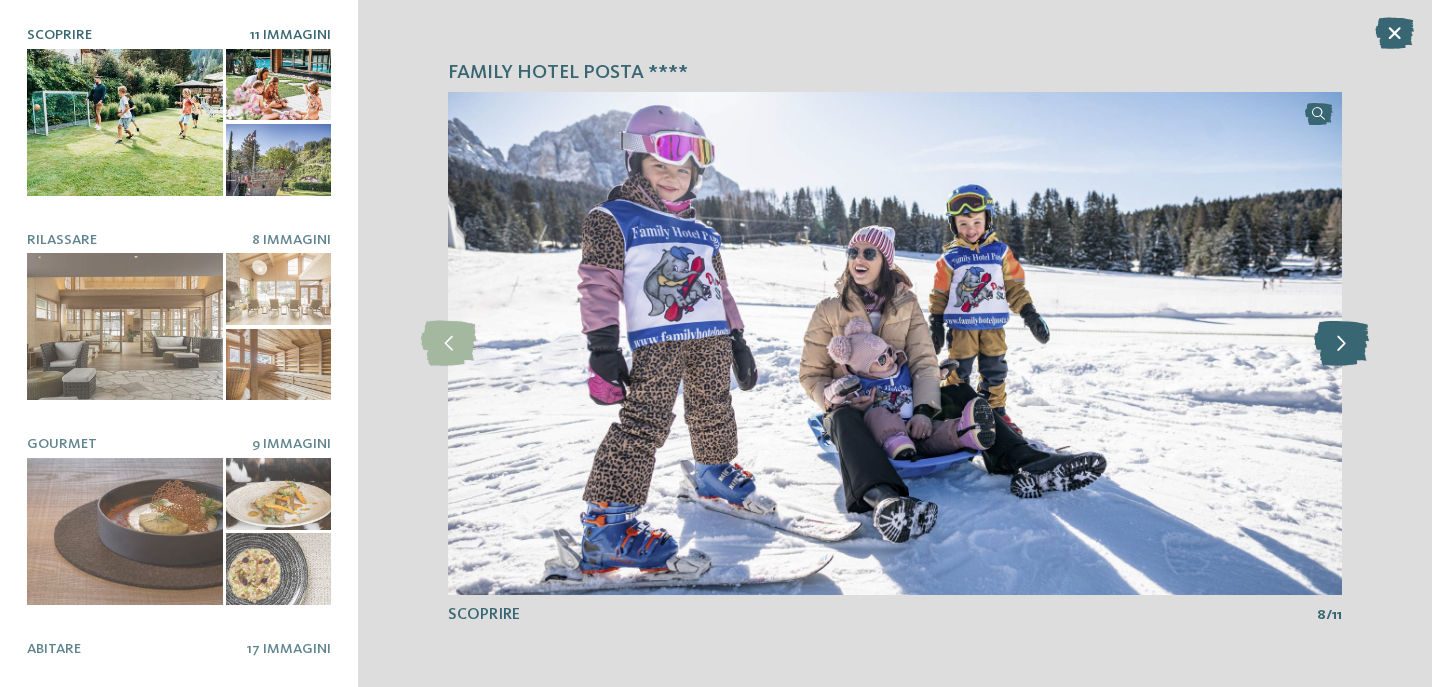 click at bounding box center [1341, 343] 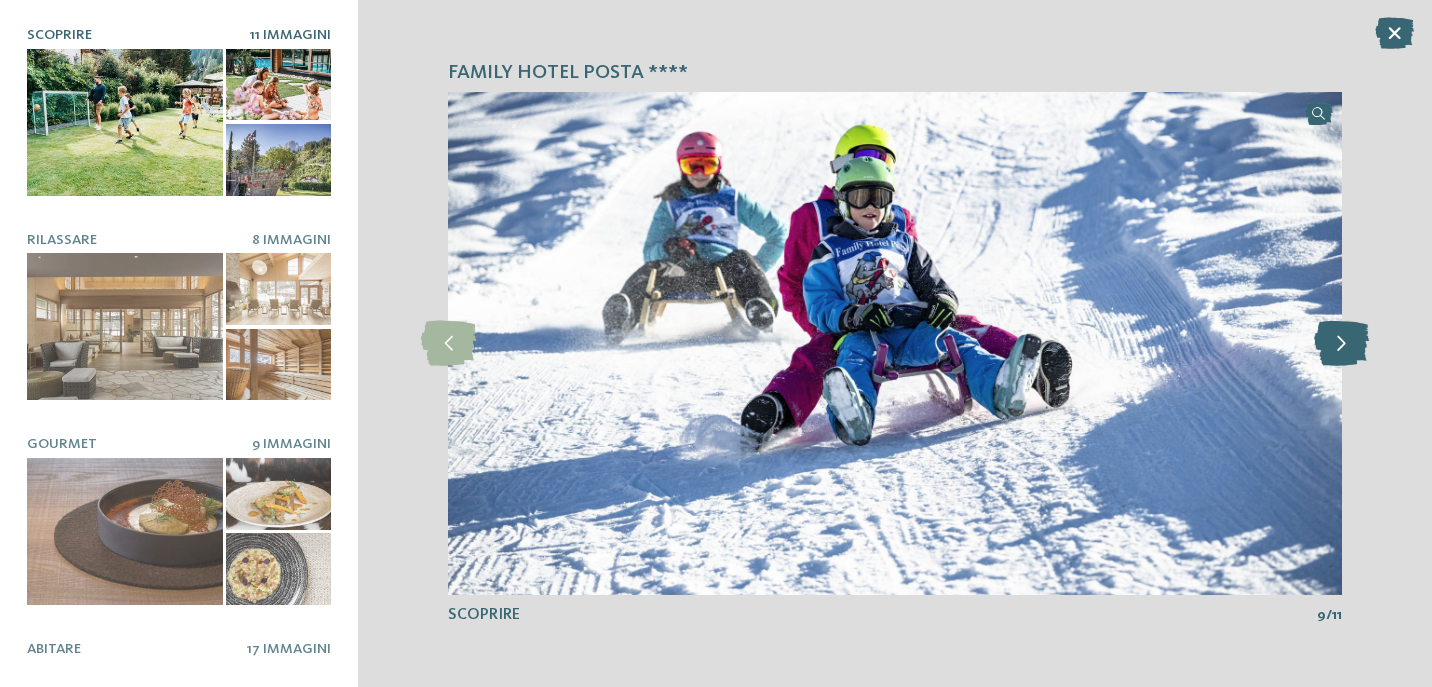 click at bounding box center [1341, 343] 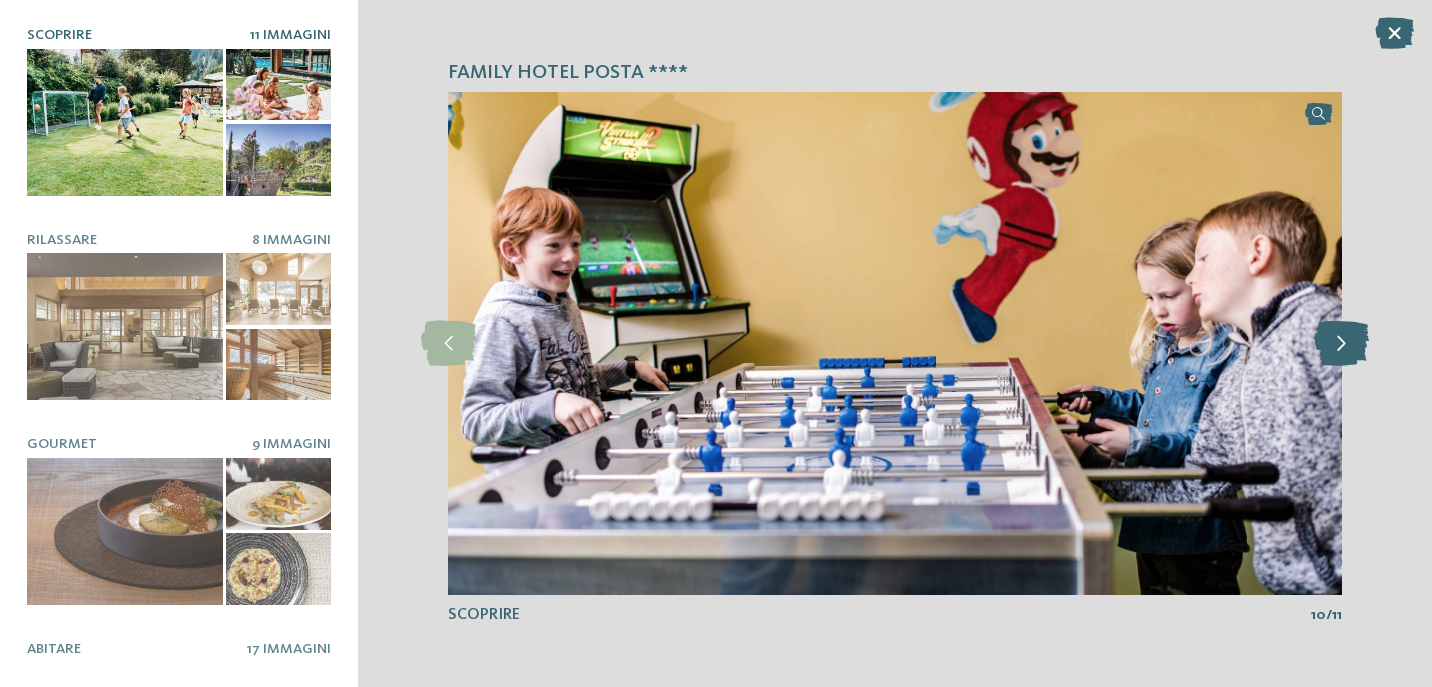 click at bounding box center (1341, 343) 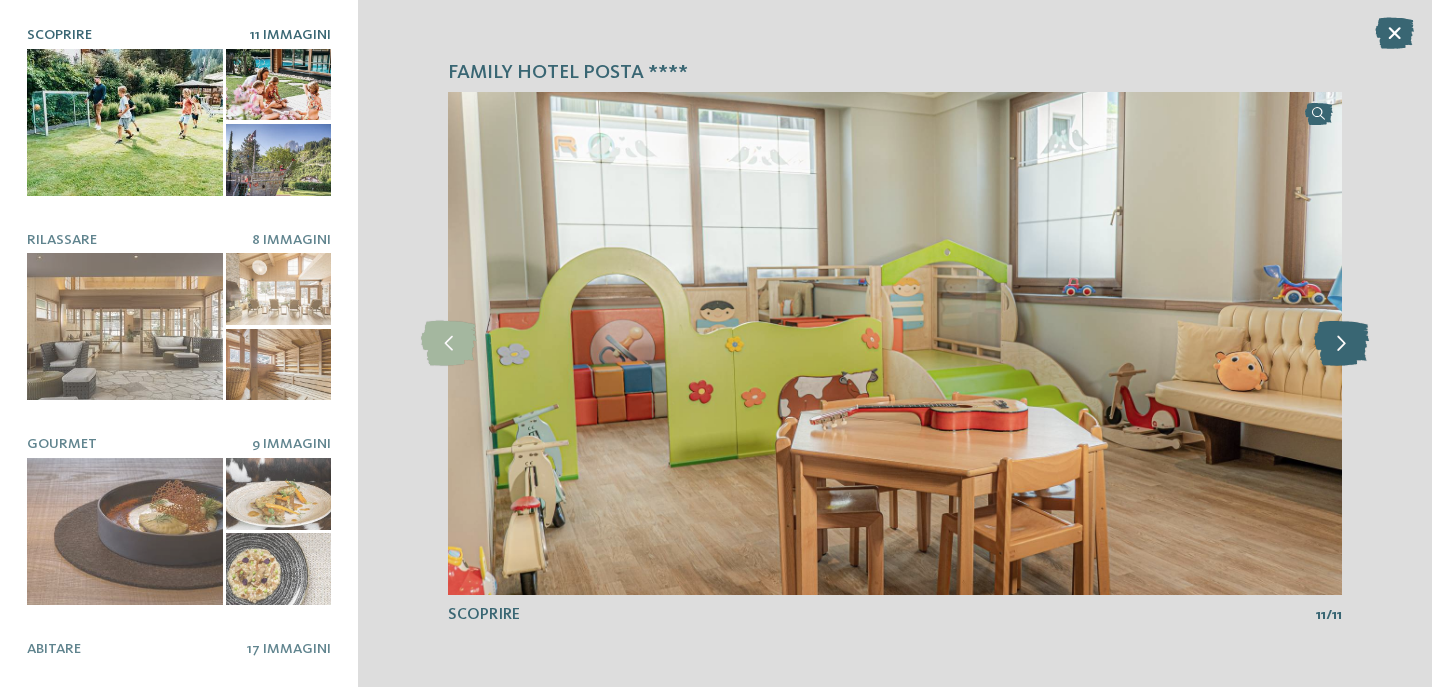 click at bounding box center (1341, 343) 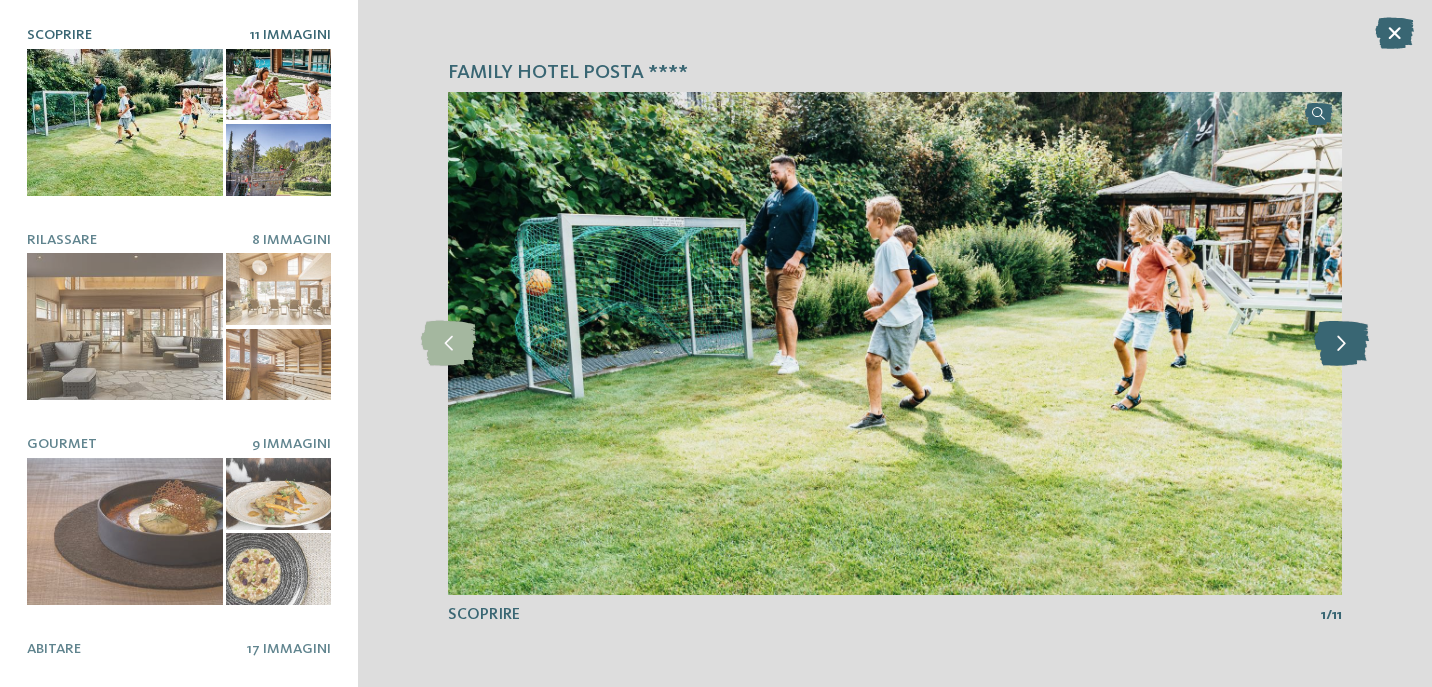 click at bounding box center (1341, 343) 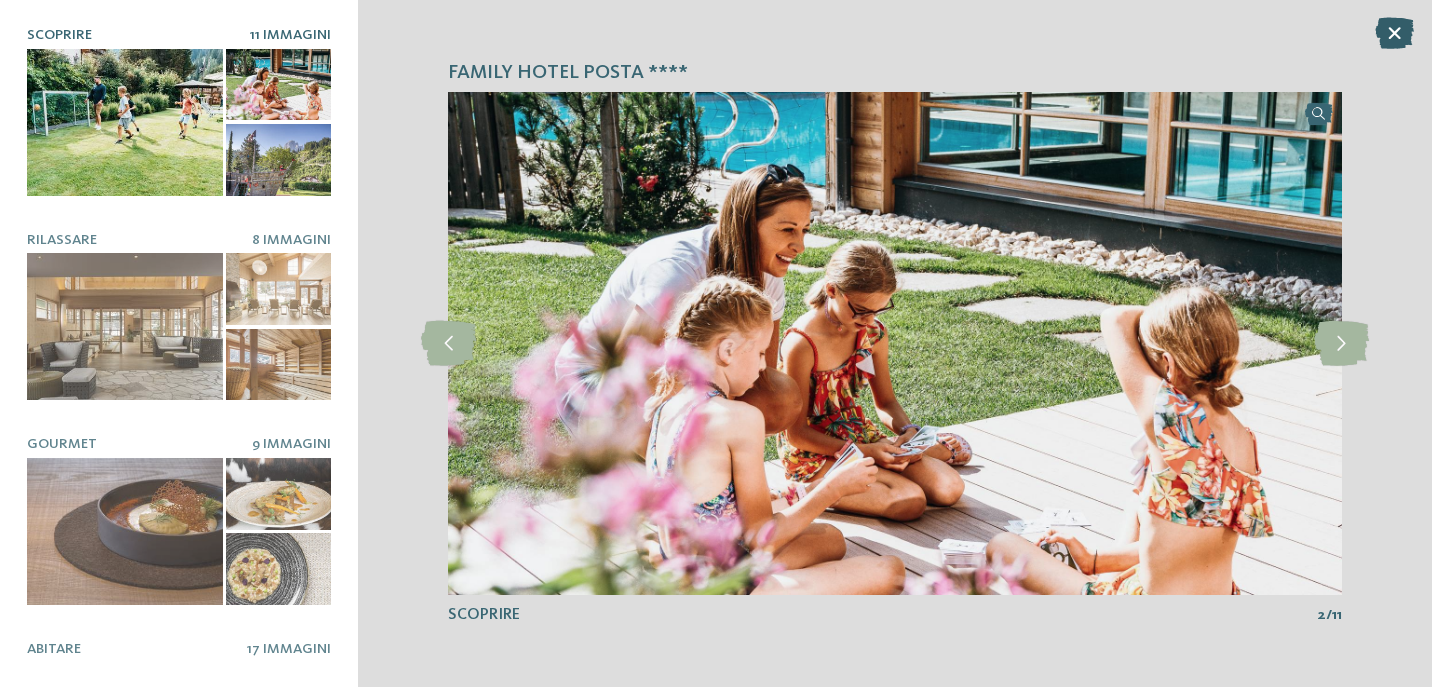 click at bounding box center (1394, 33) 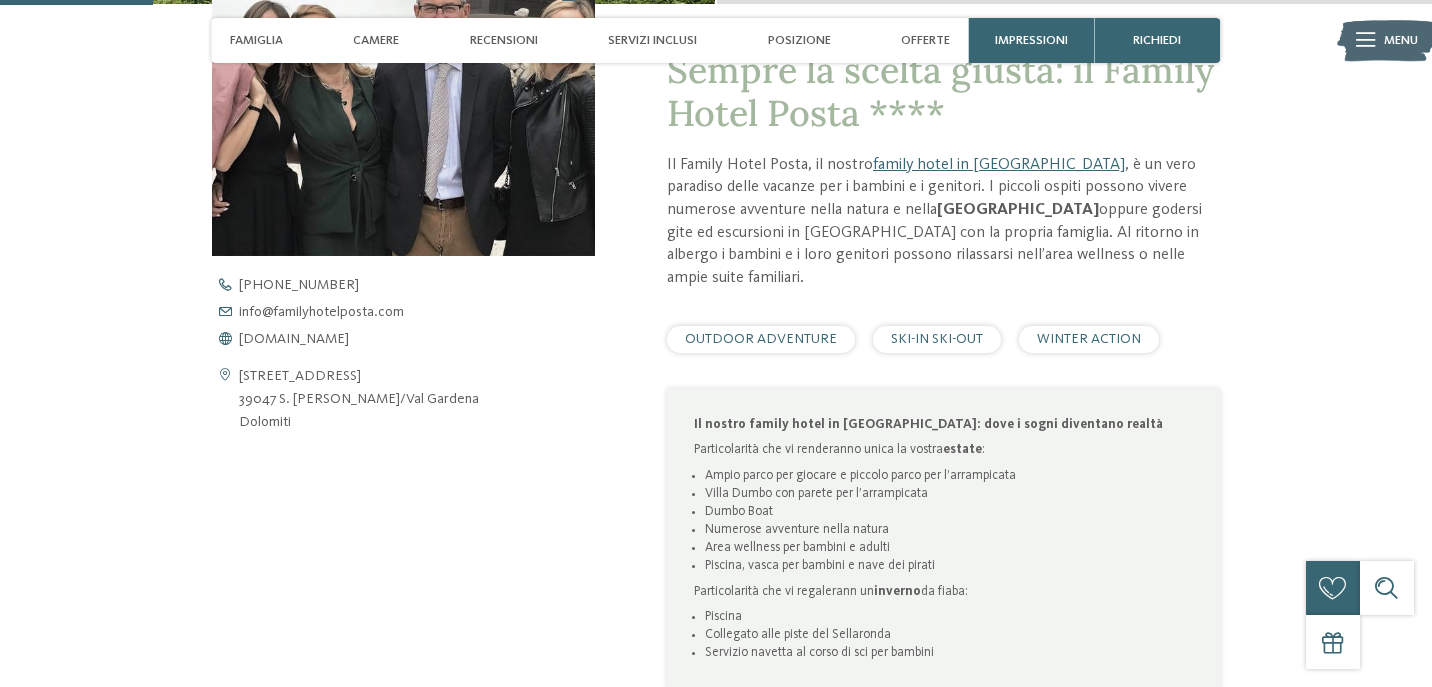 scroll, scrollTop: 626, scrollLeft: 0, axis: vertical 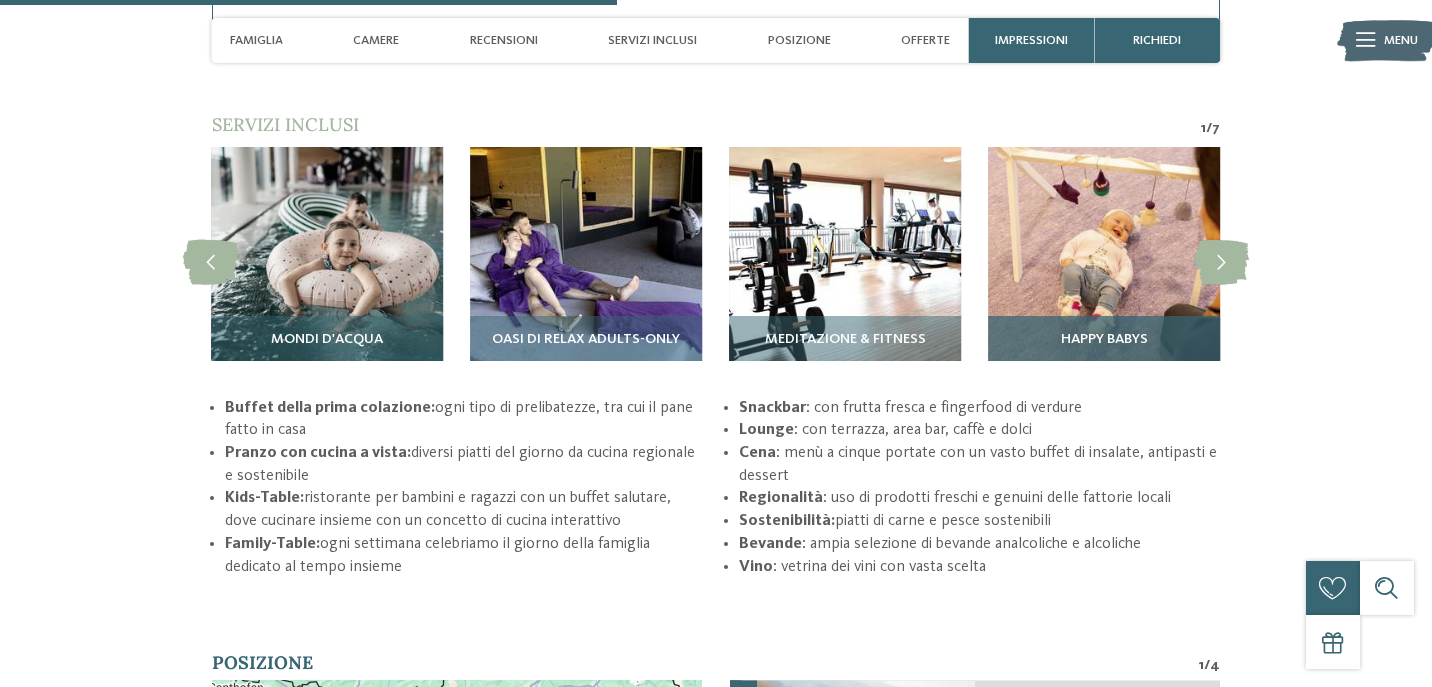 click at bounding box center (1104, 263) 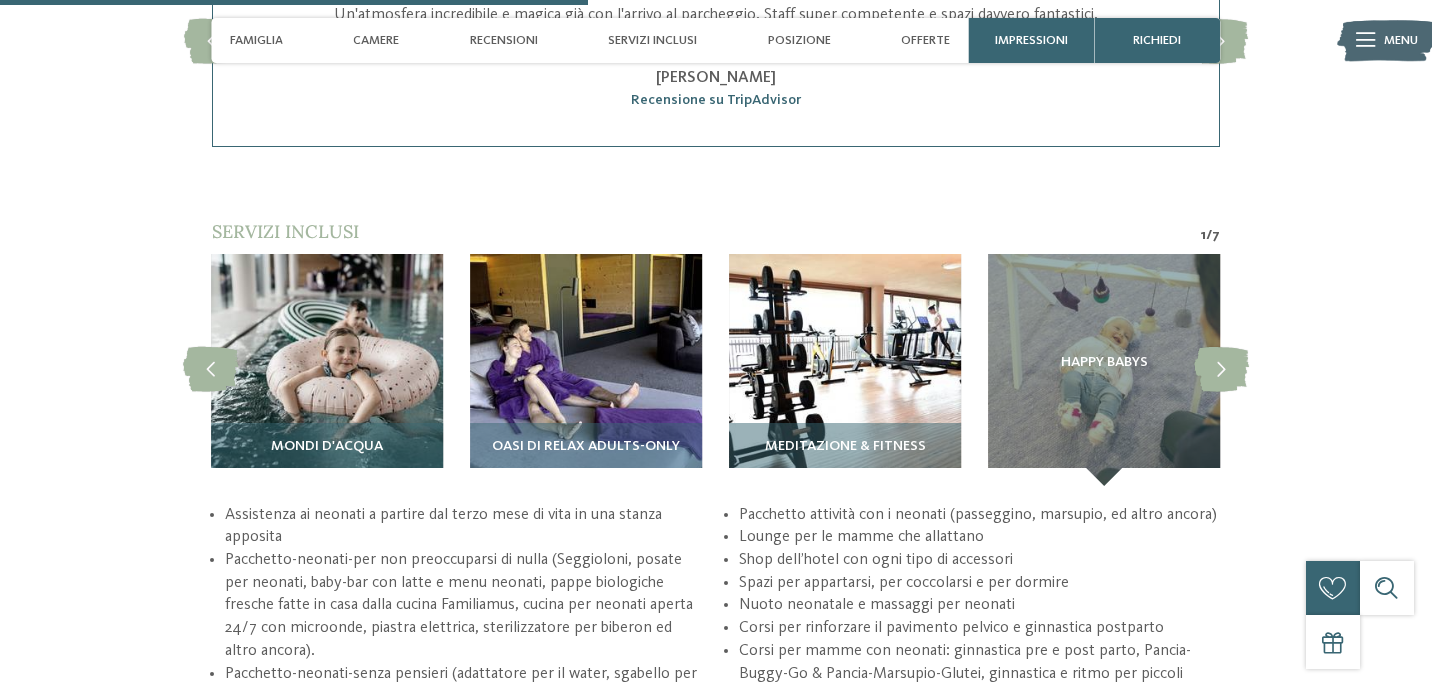 scroll, scrollTop: 2627, scrollLeft: 0, axis: vertical 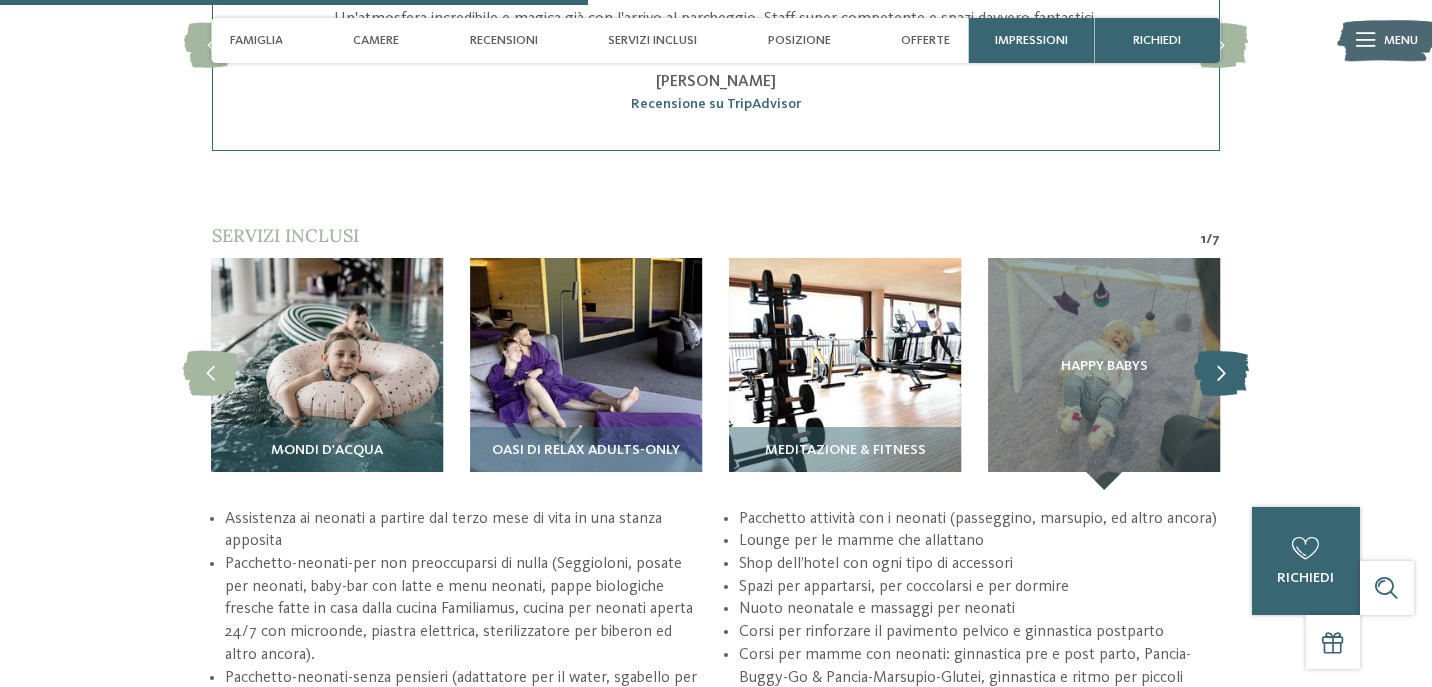 click at bounding box center (1221, 373) 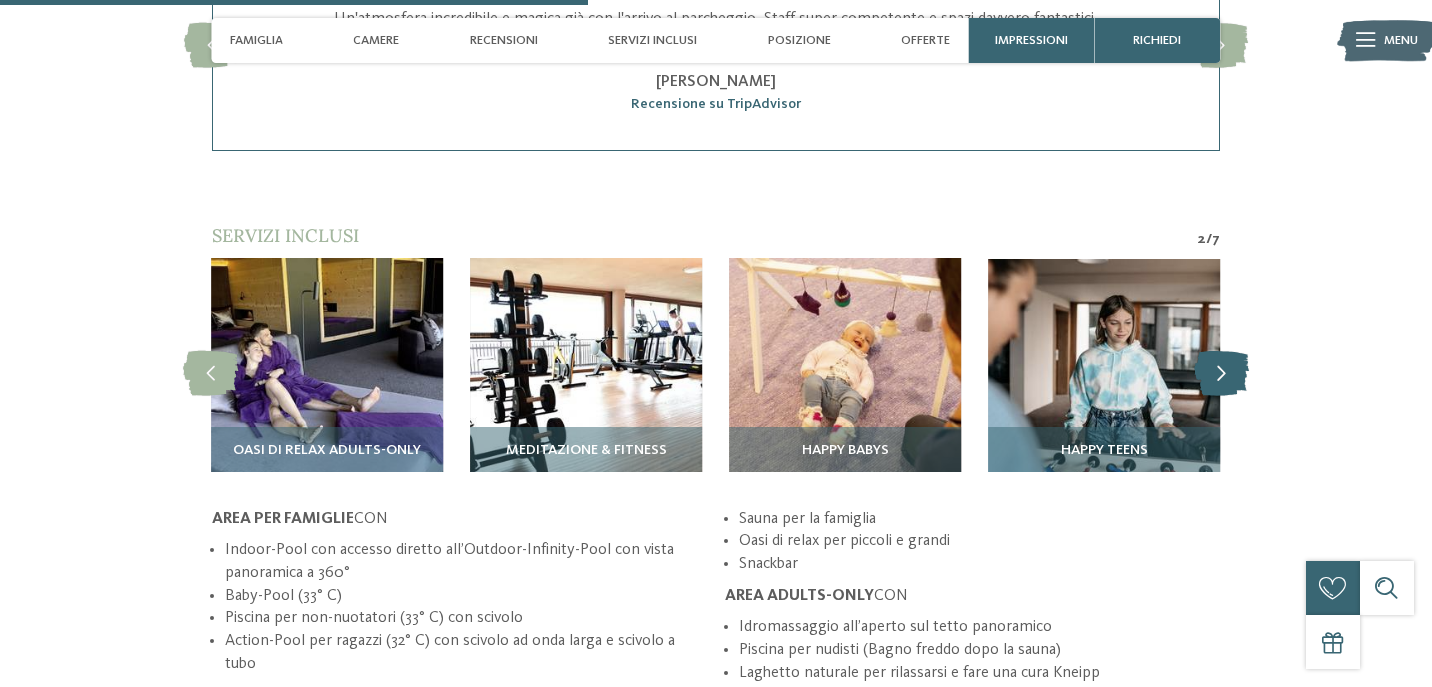 click at bounding box center [1221, 373] 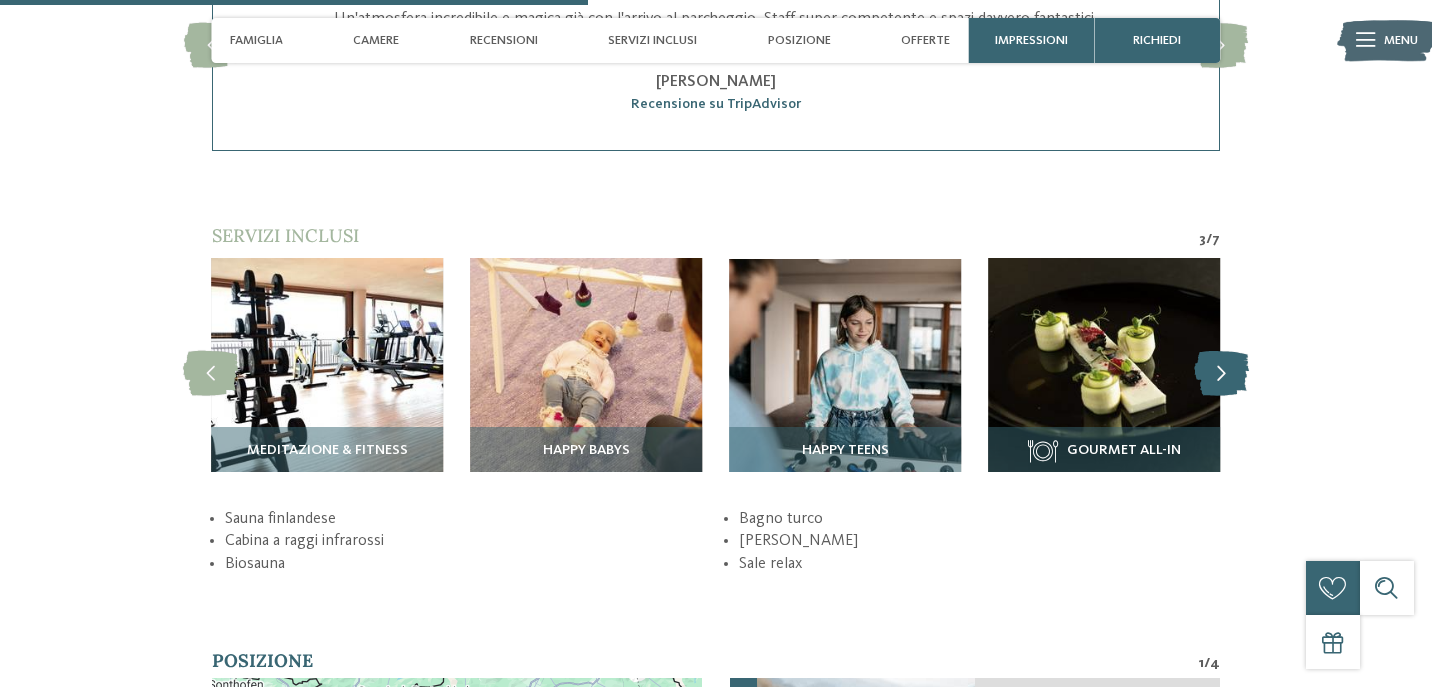 click at bounding box center [1221, 373] 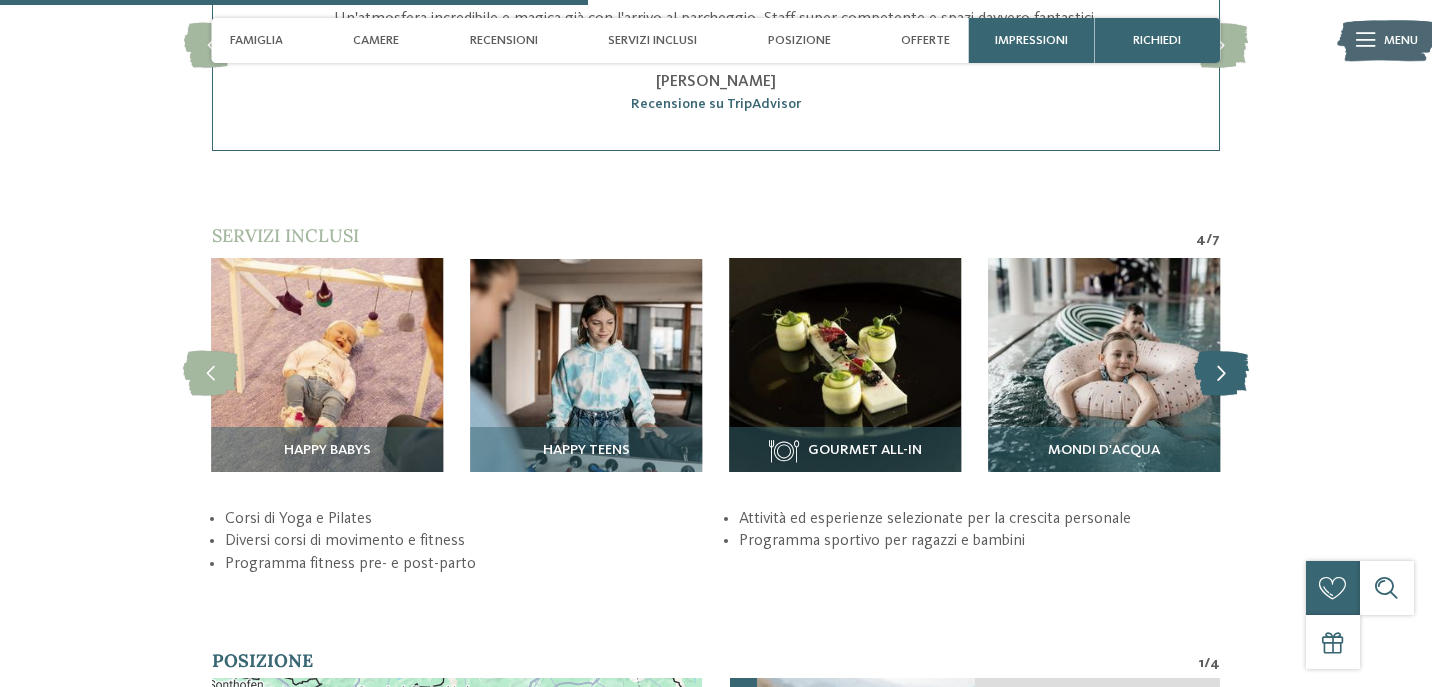 click at bounding box center (1221, 373) 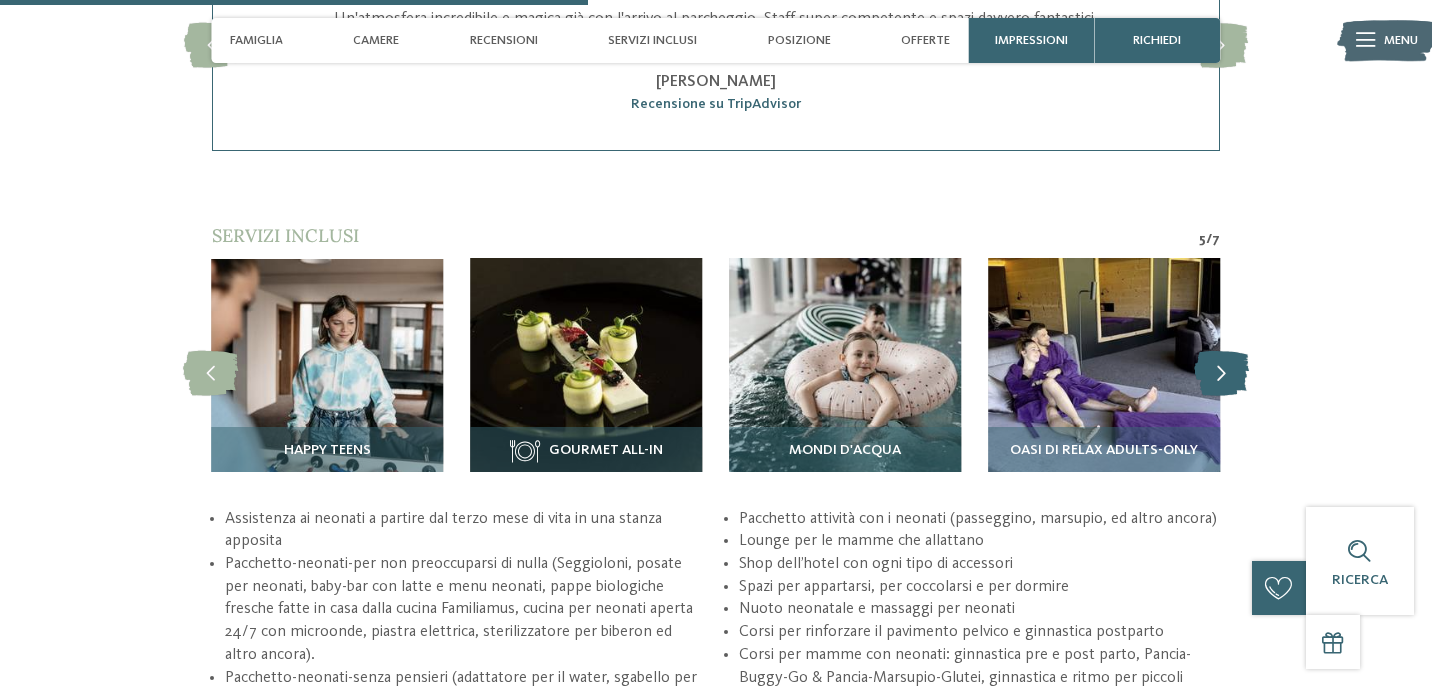 click at bounding box center [1221, 373] 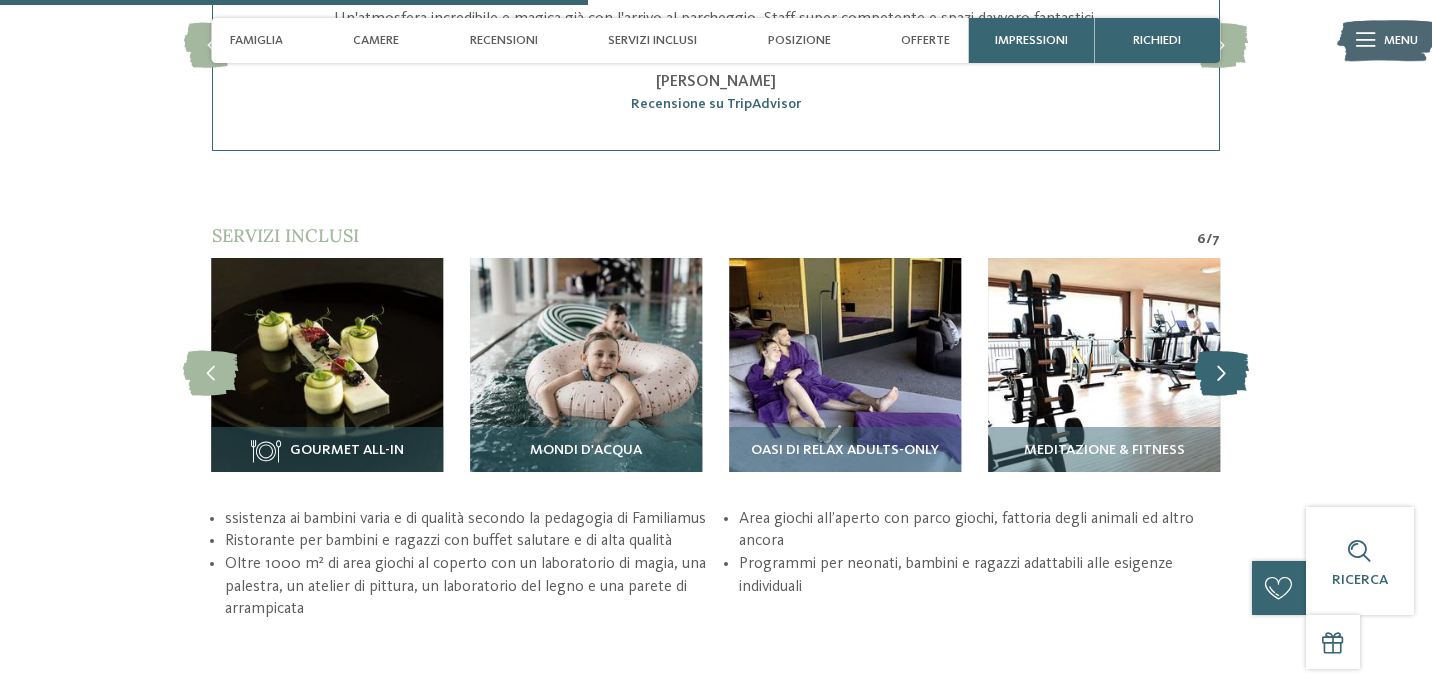 click at bounding box center [1221, 373] 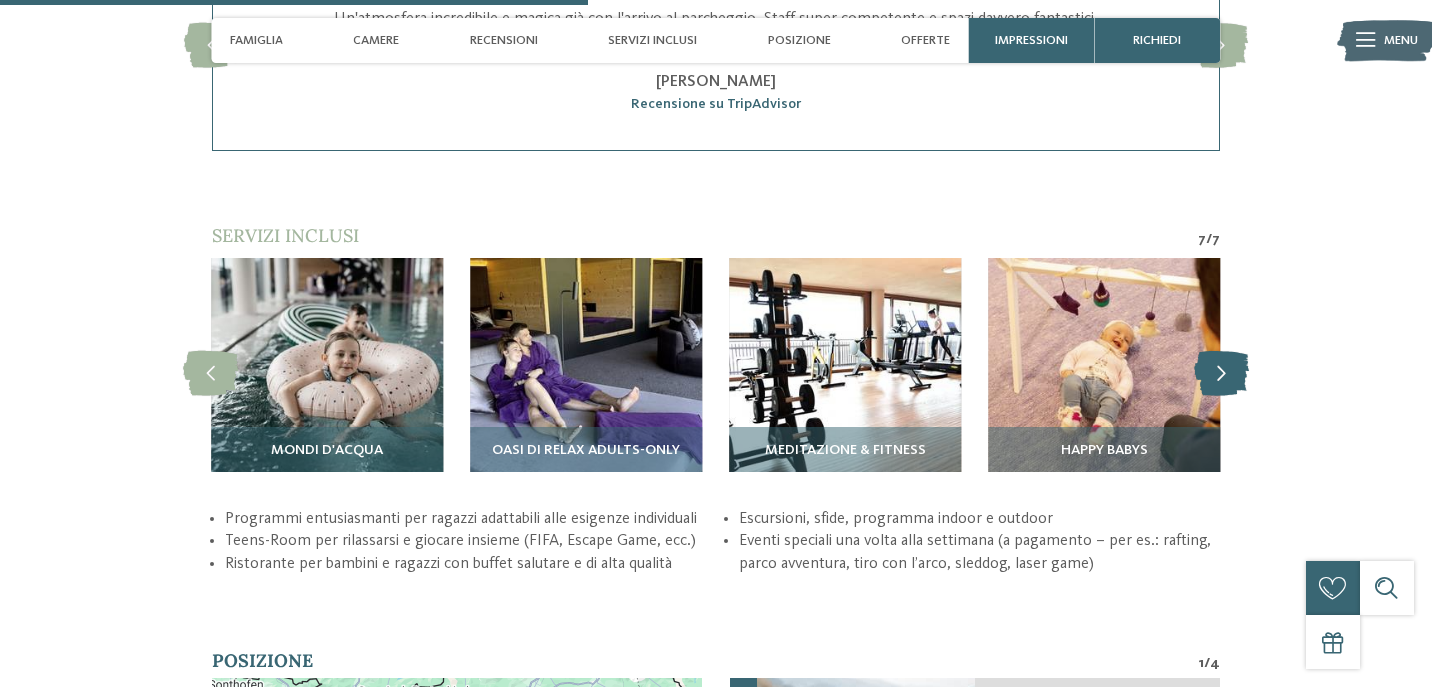 click at bounding box center (1221, 373) 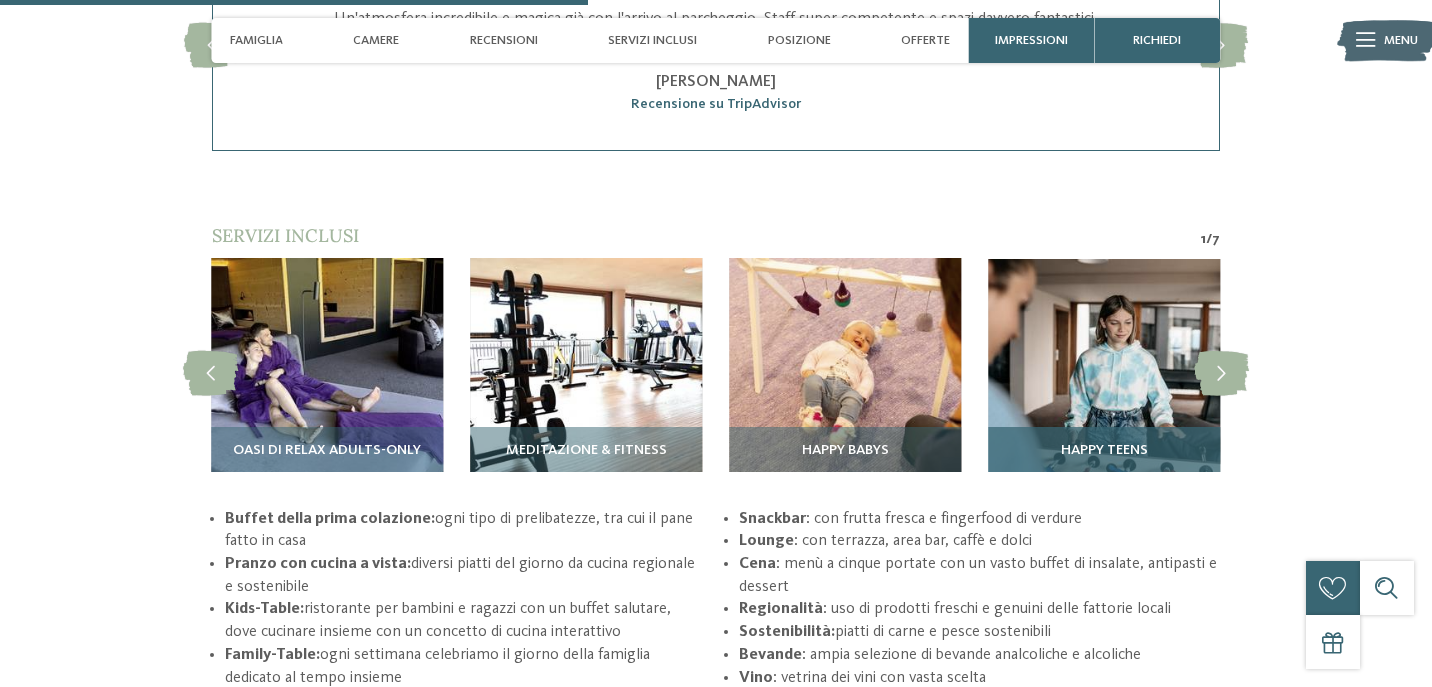 click at bounding box center (1104, 374) 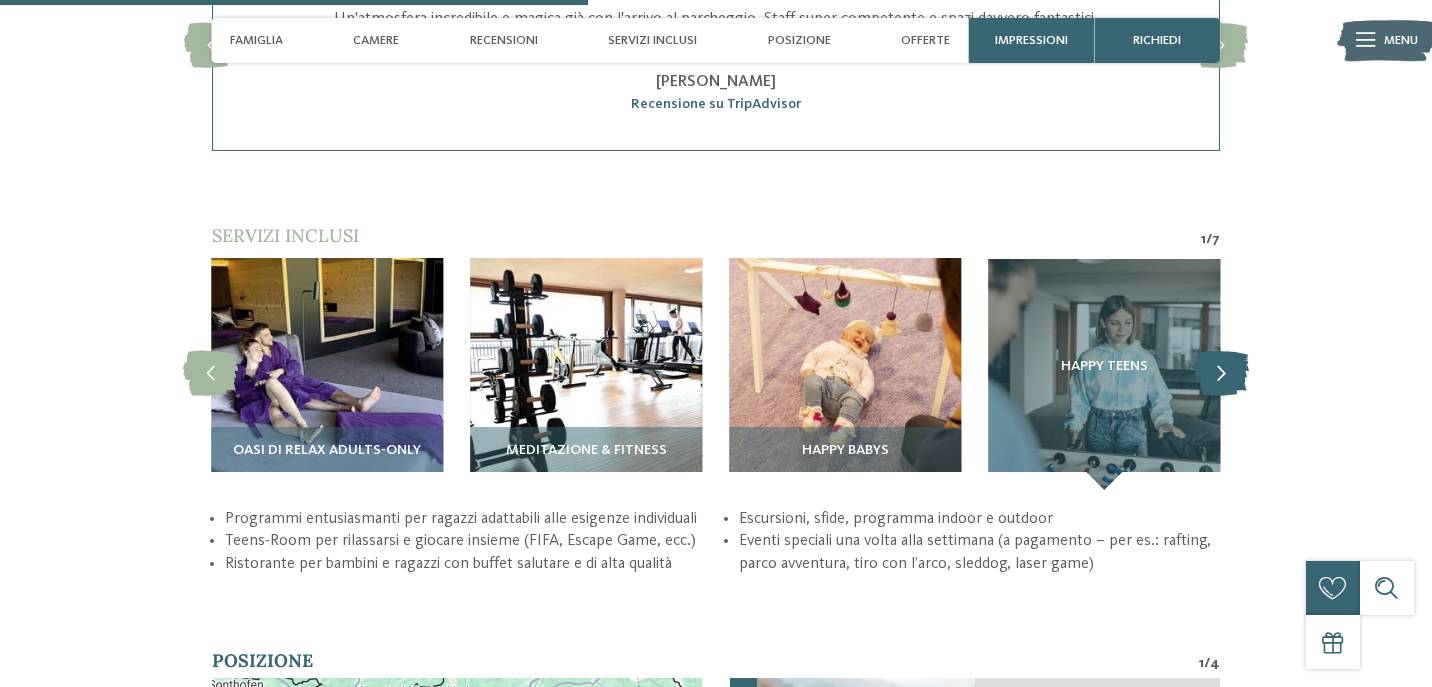 click at bounding box center [1221, 373] 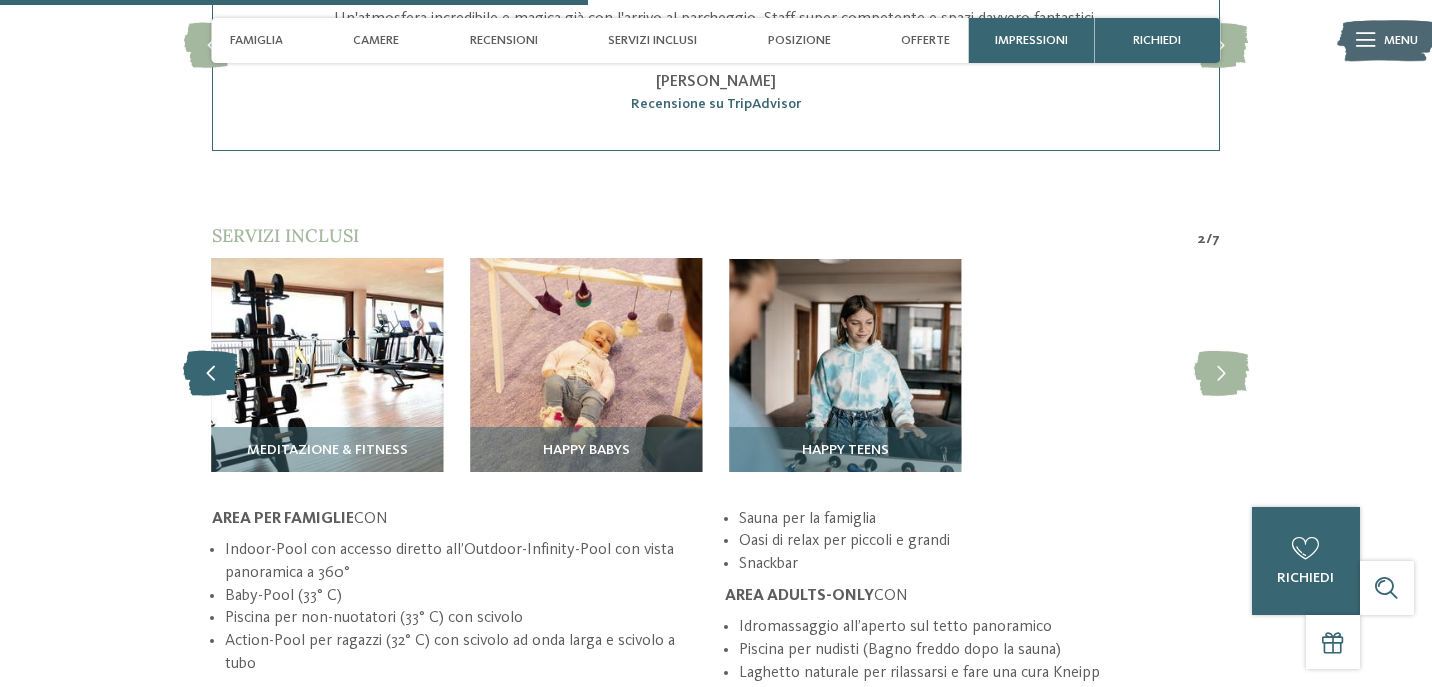 click at bounding box center (210, 373) 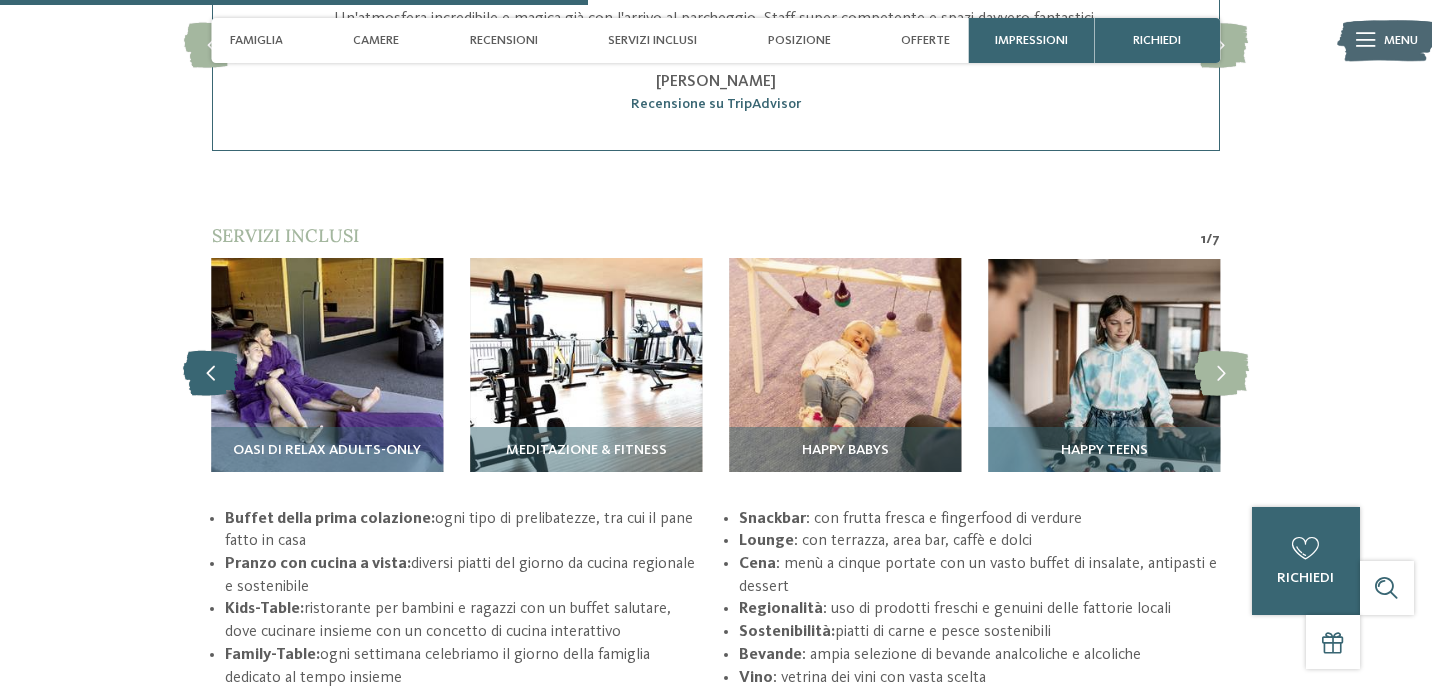 click at bounding box center [210, 373] 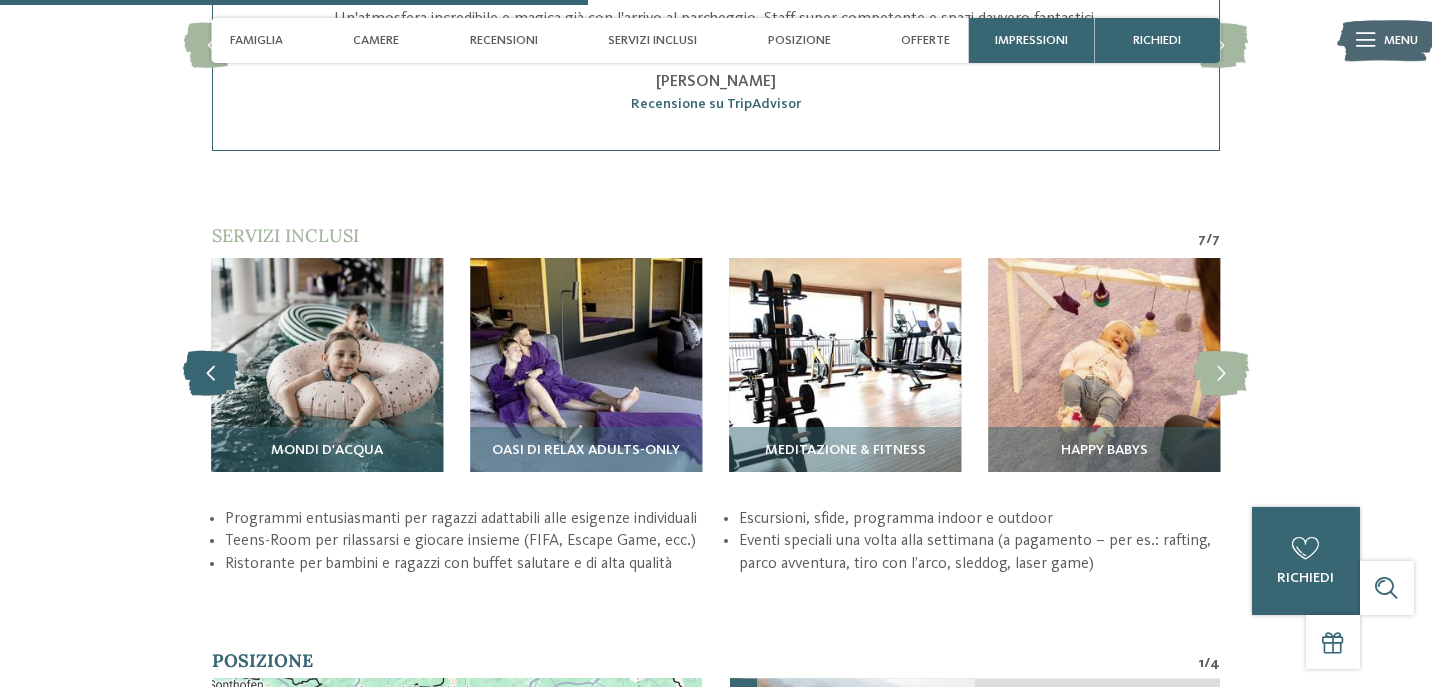 click at bounding box center (210, 373) 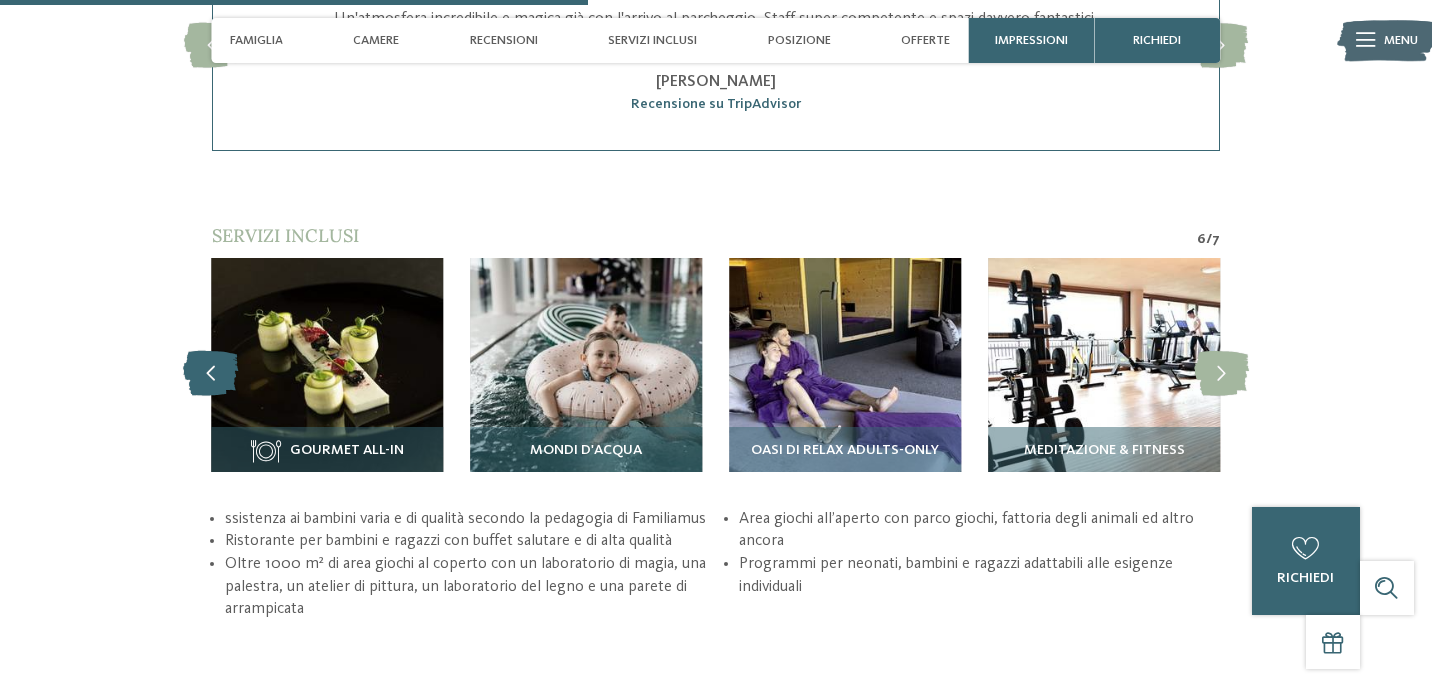click at bounding box center (210, 373) 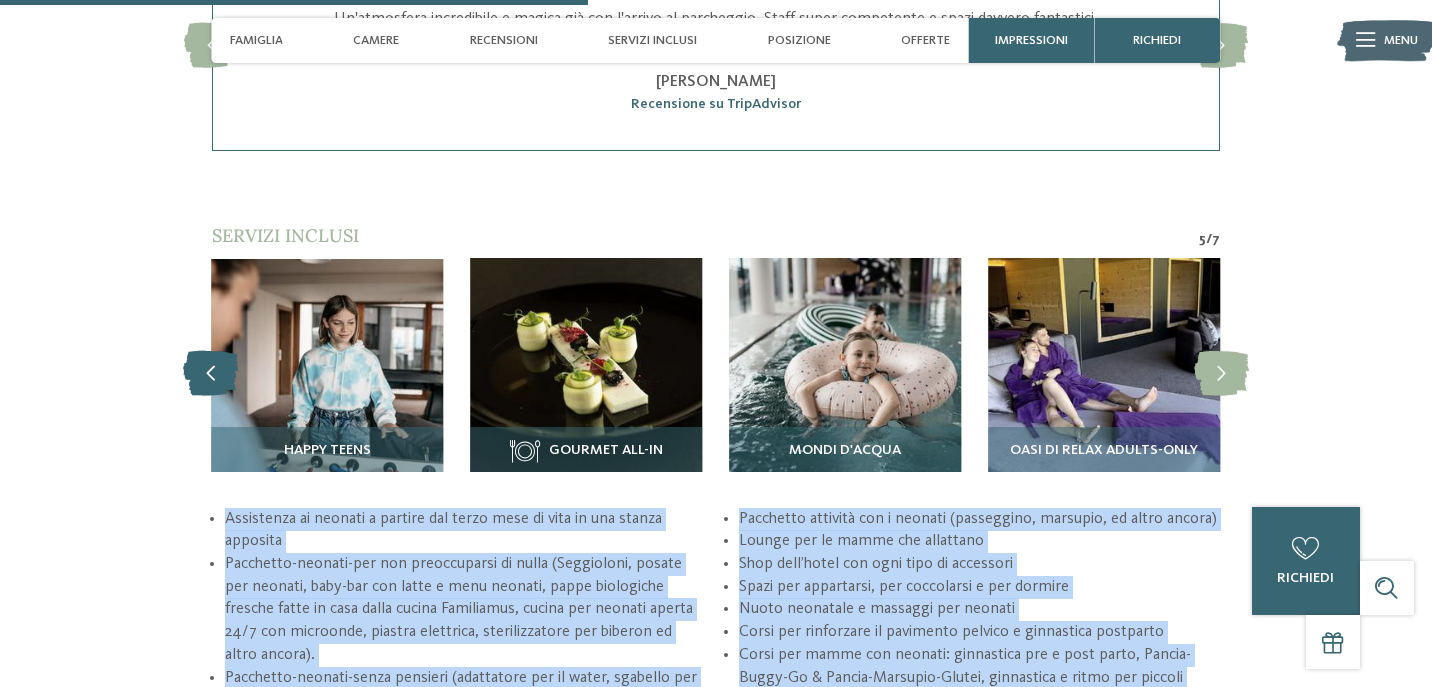 click at bounding box center (210, 373) 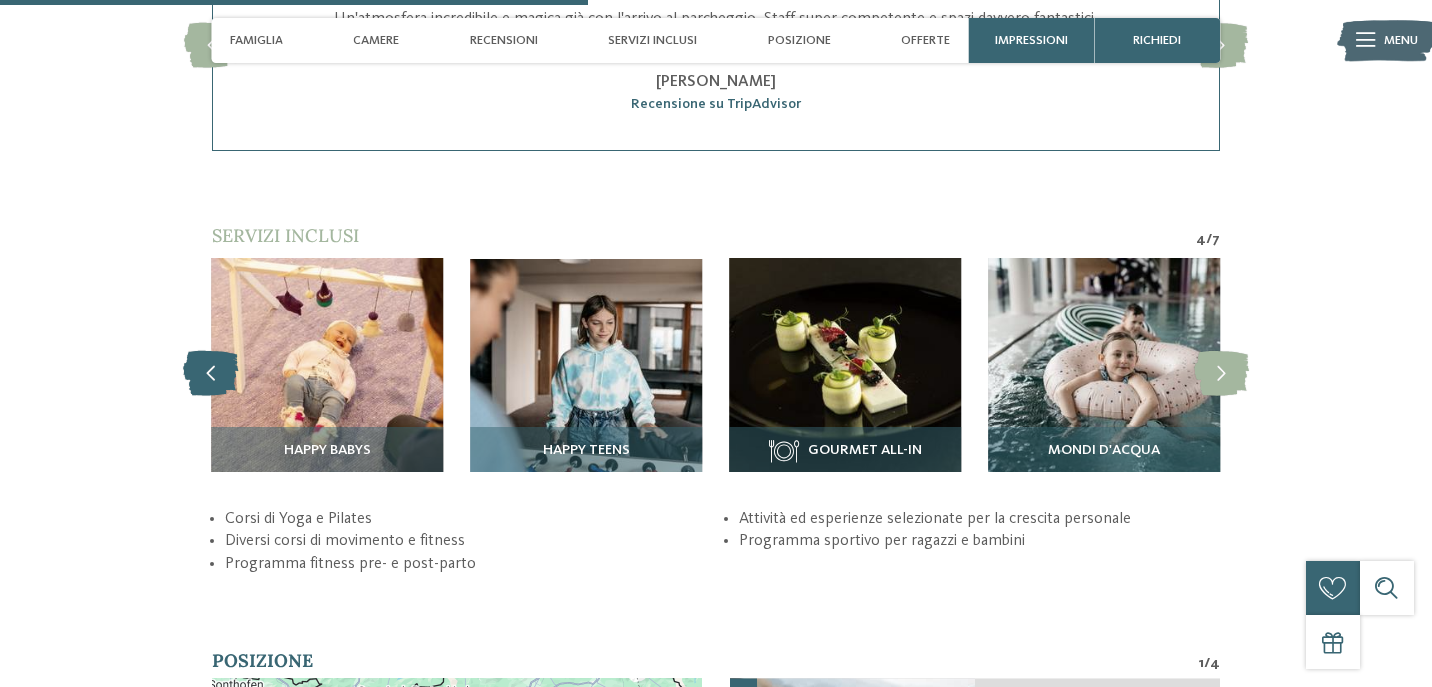 click at bounding box center [210, 373] 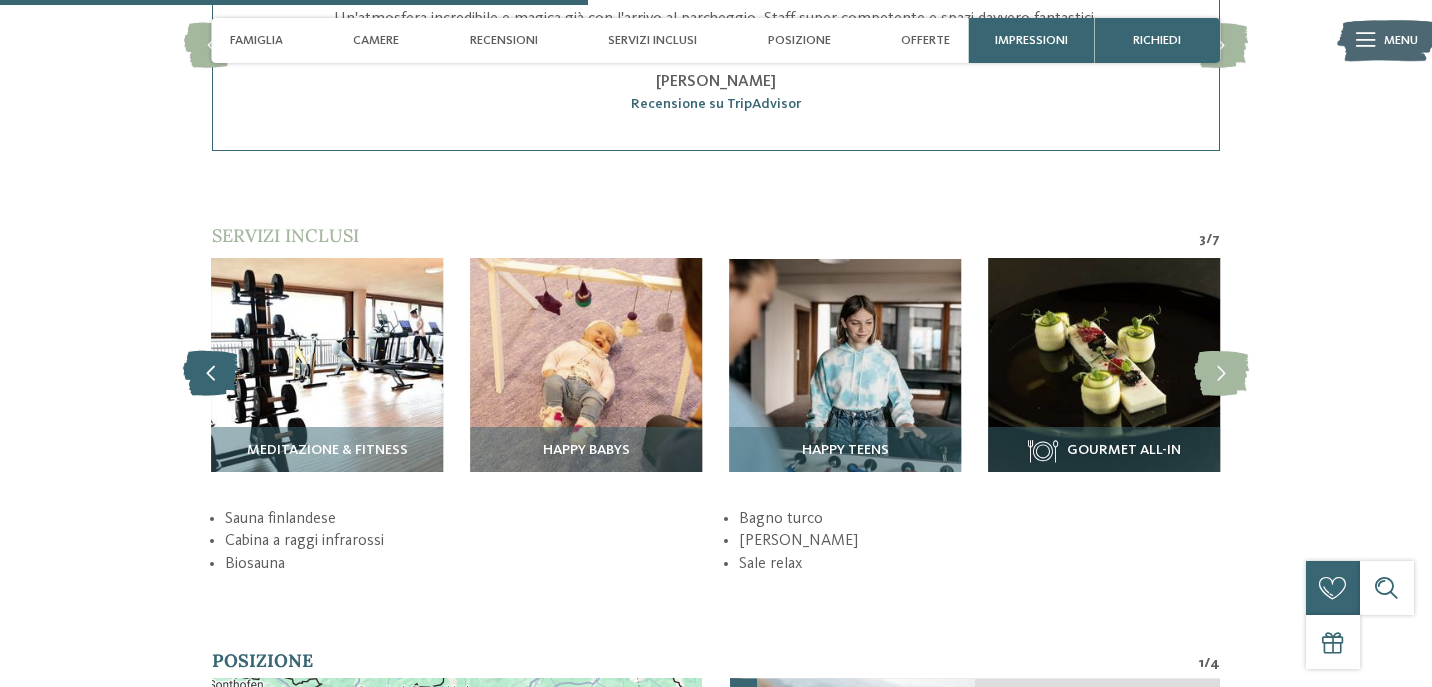 click at bounding box center [210, 373] 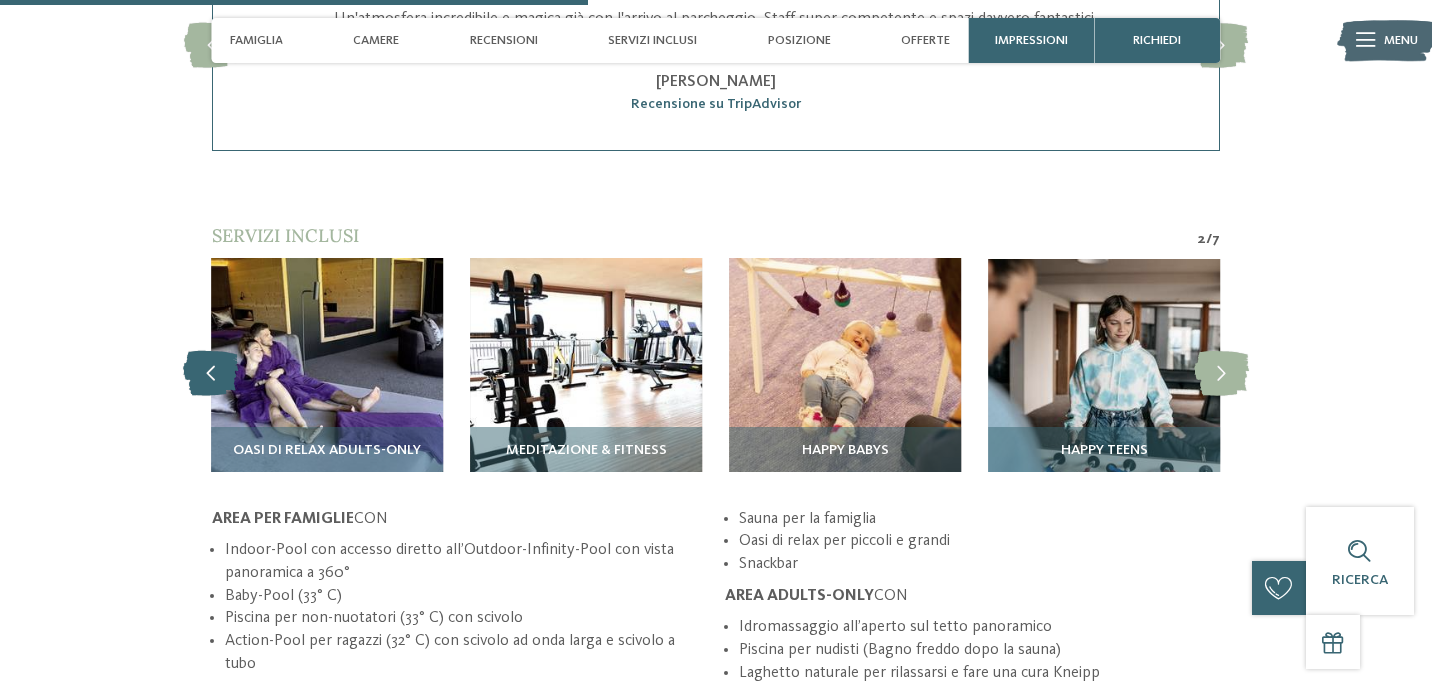 click at bounding box center (210, 373) 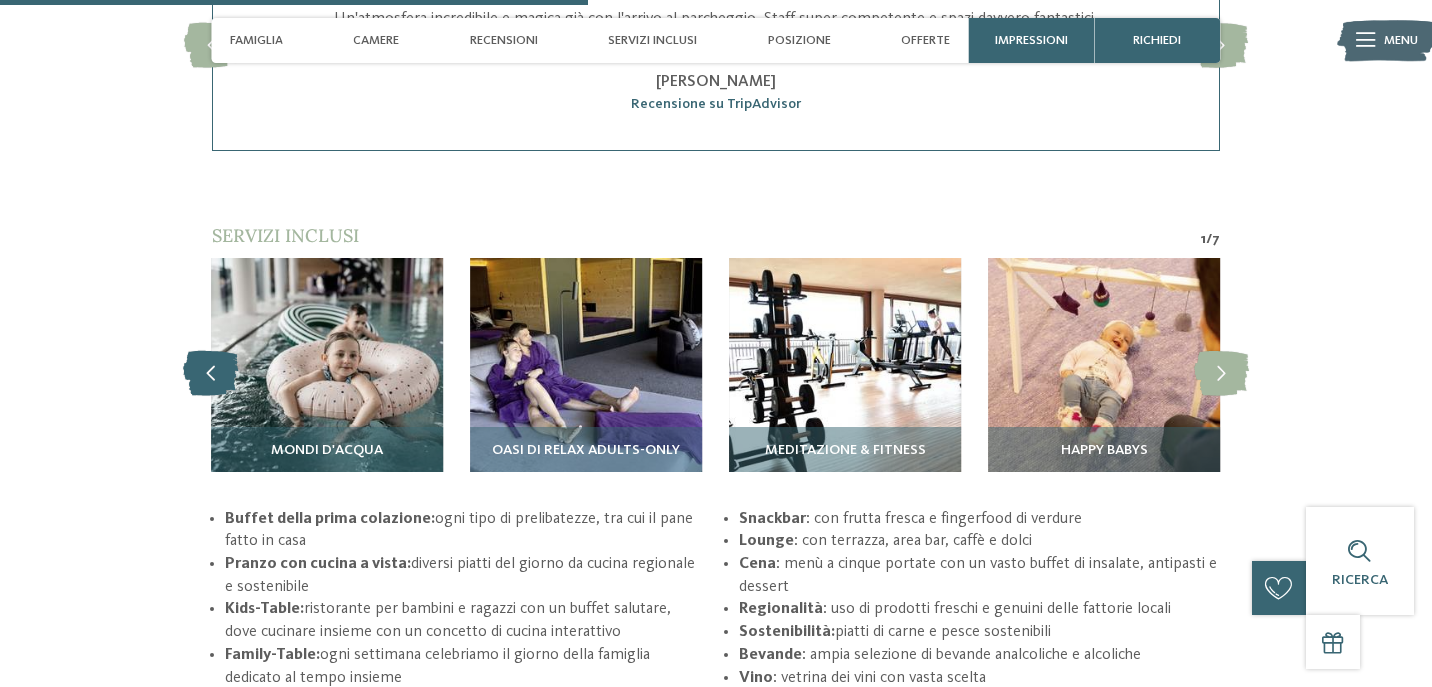 click at bounding box center (210, 373) 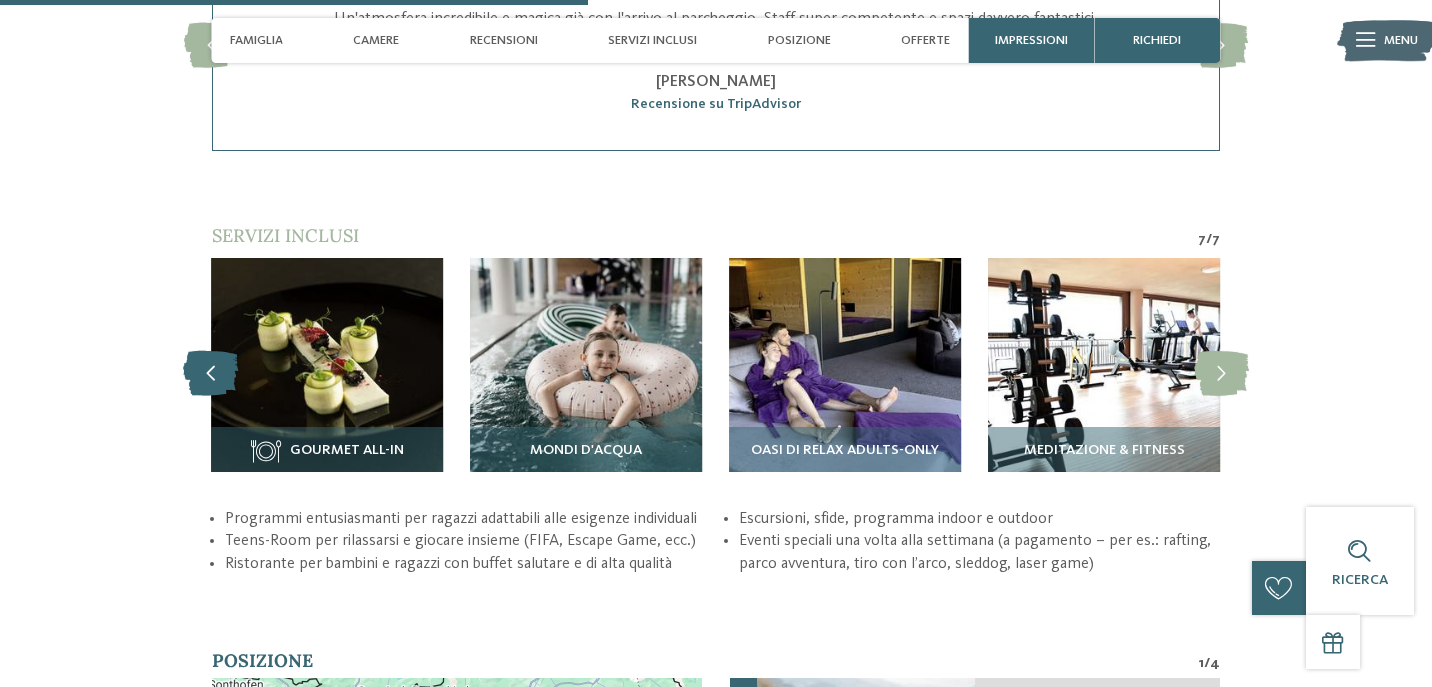 click at bounding box center (210, 373) 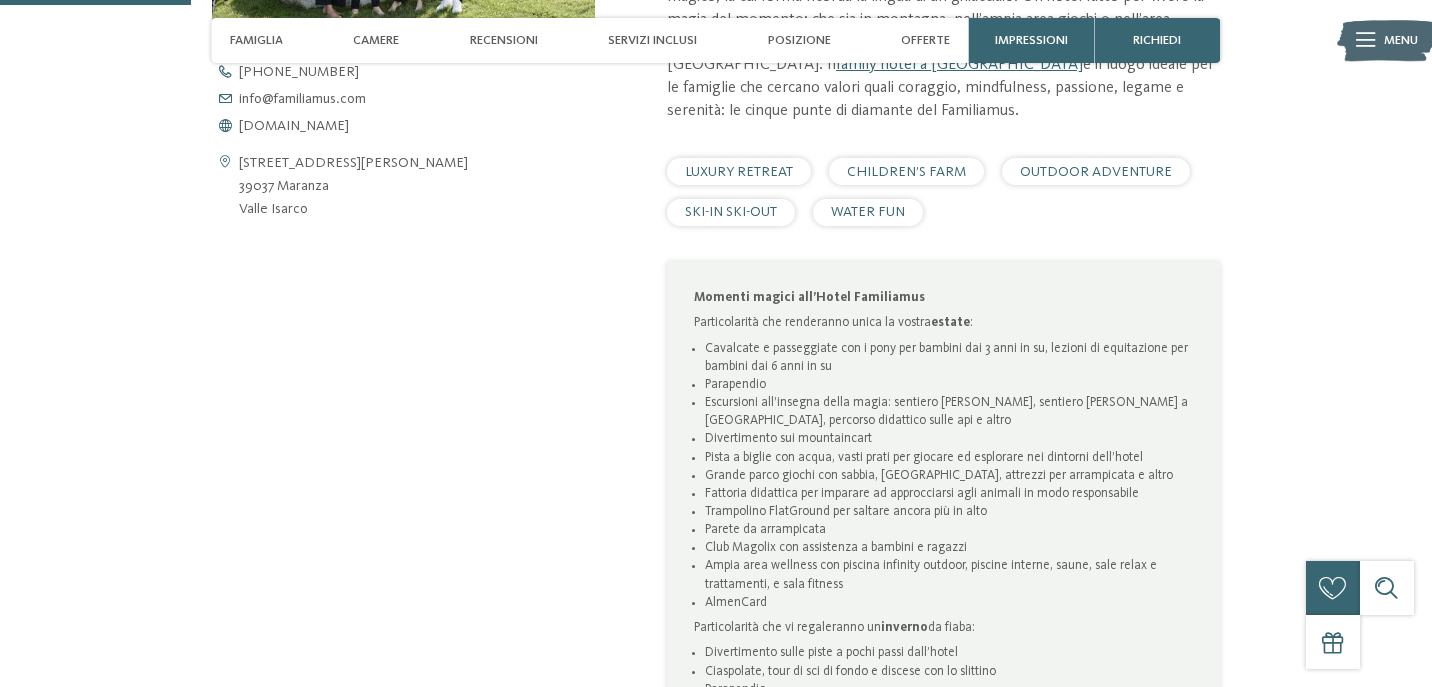 scroll, scrollTop: 835, scrollLeft: 0, axis: vertical 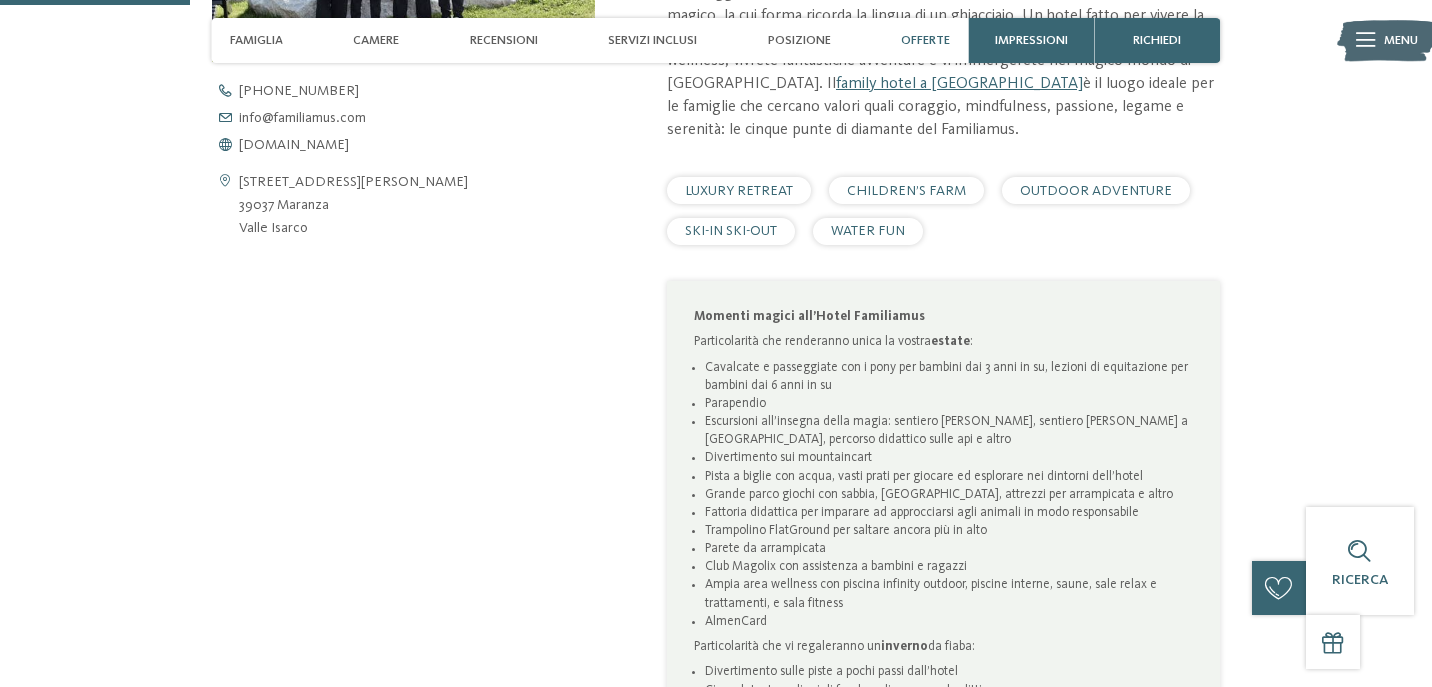 click on "Offerte" at bounding box center [925, 40] 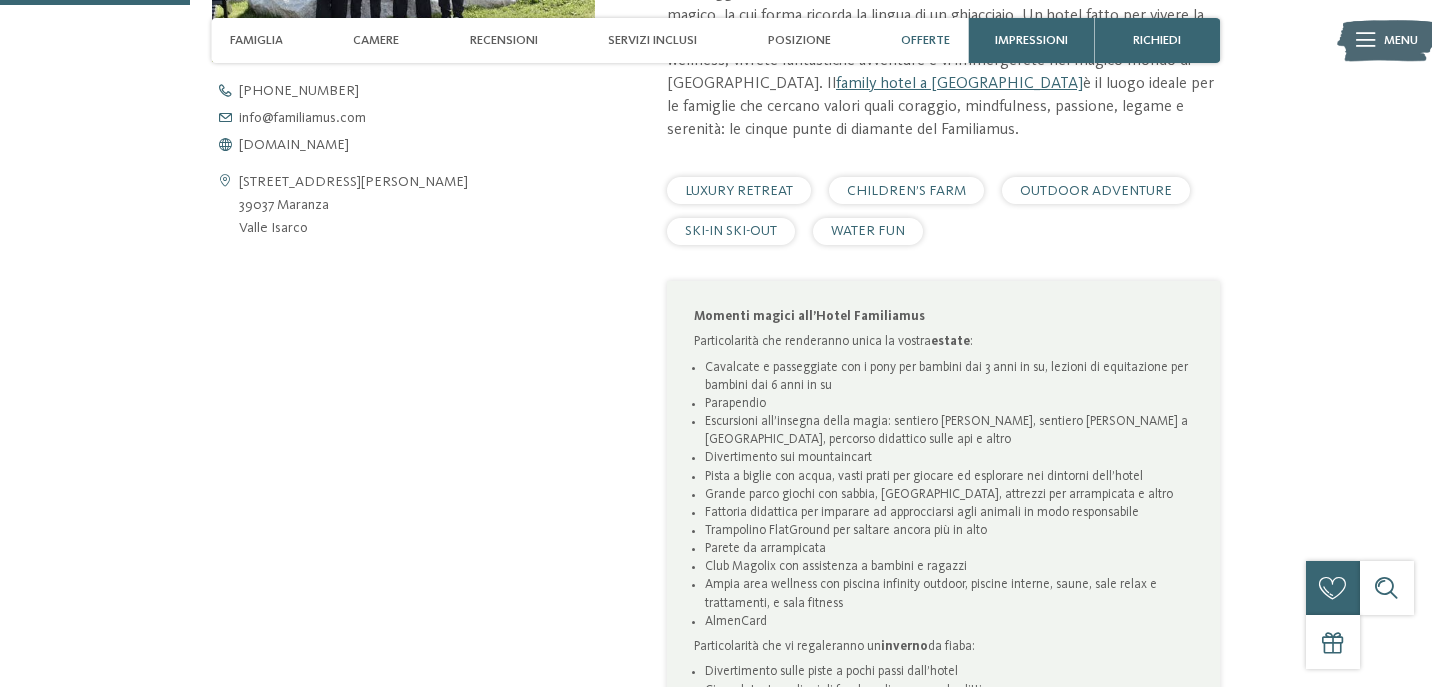 click on "Offerte" at bounding box center [925, 40] 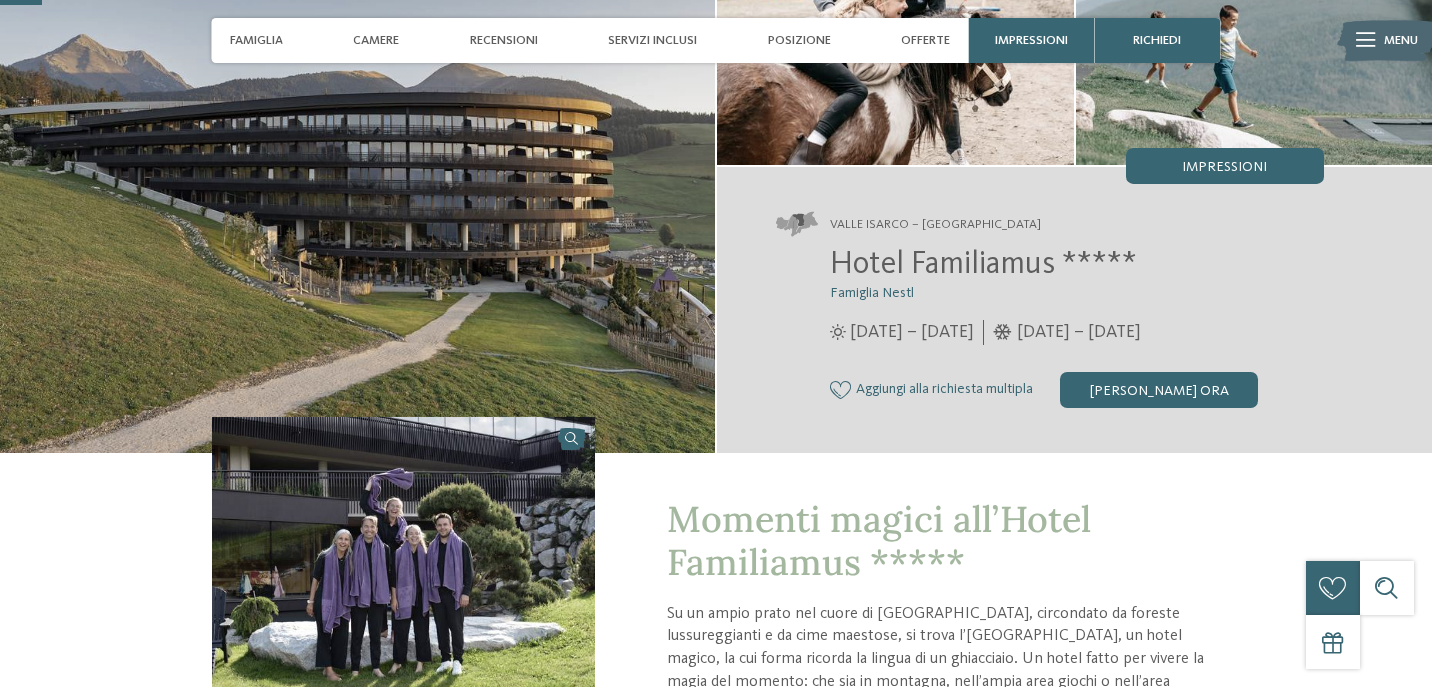 scroll, scrollTop: 183, scrollLeft: 0, axis: vertical 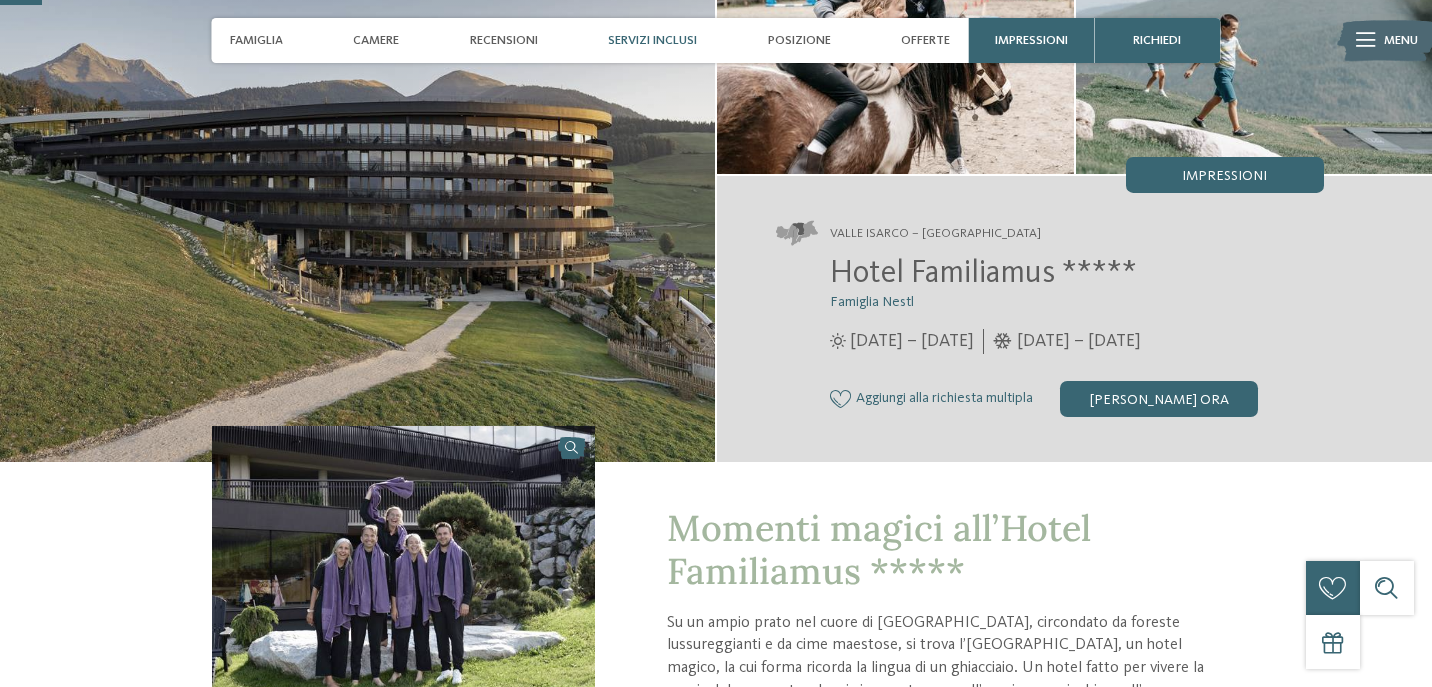 click on "Servizi inclusi" at bounding box center [652, 40] 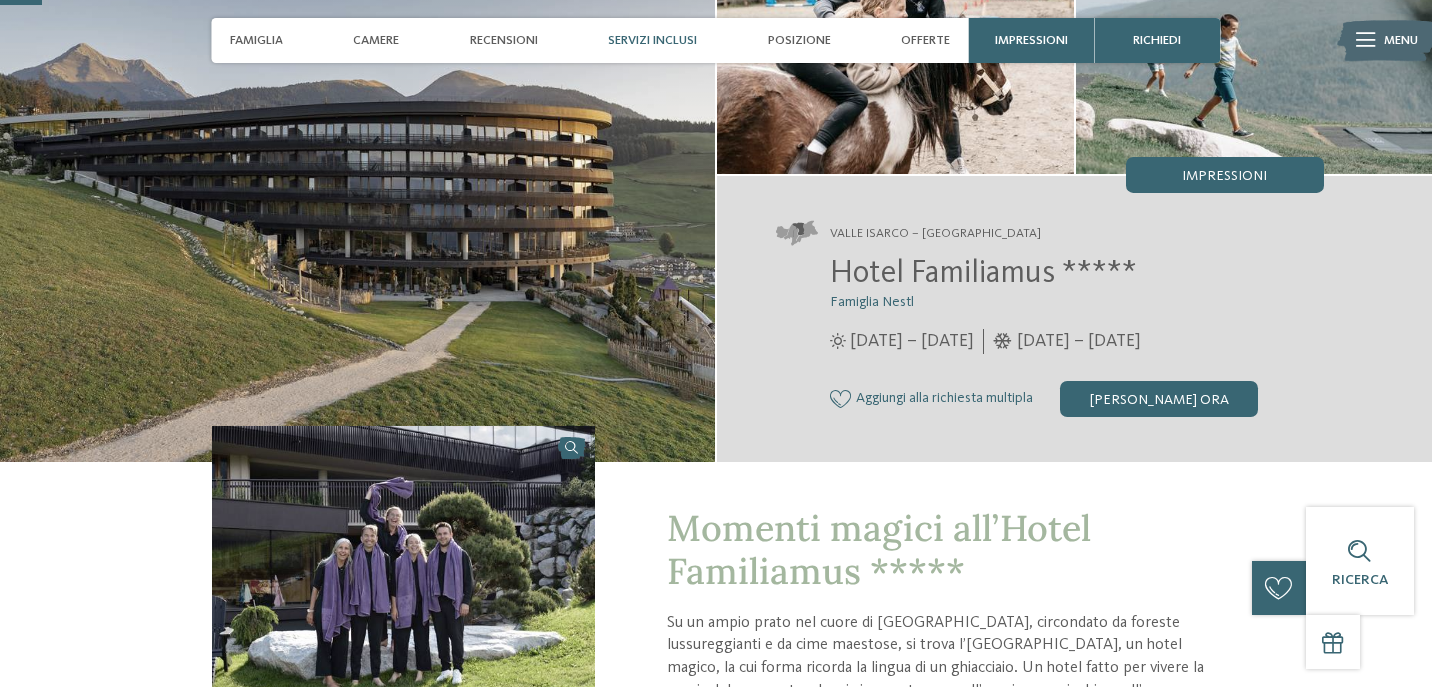 click on "Servizi inclusi" at bounding box center (652, 40) 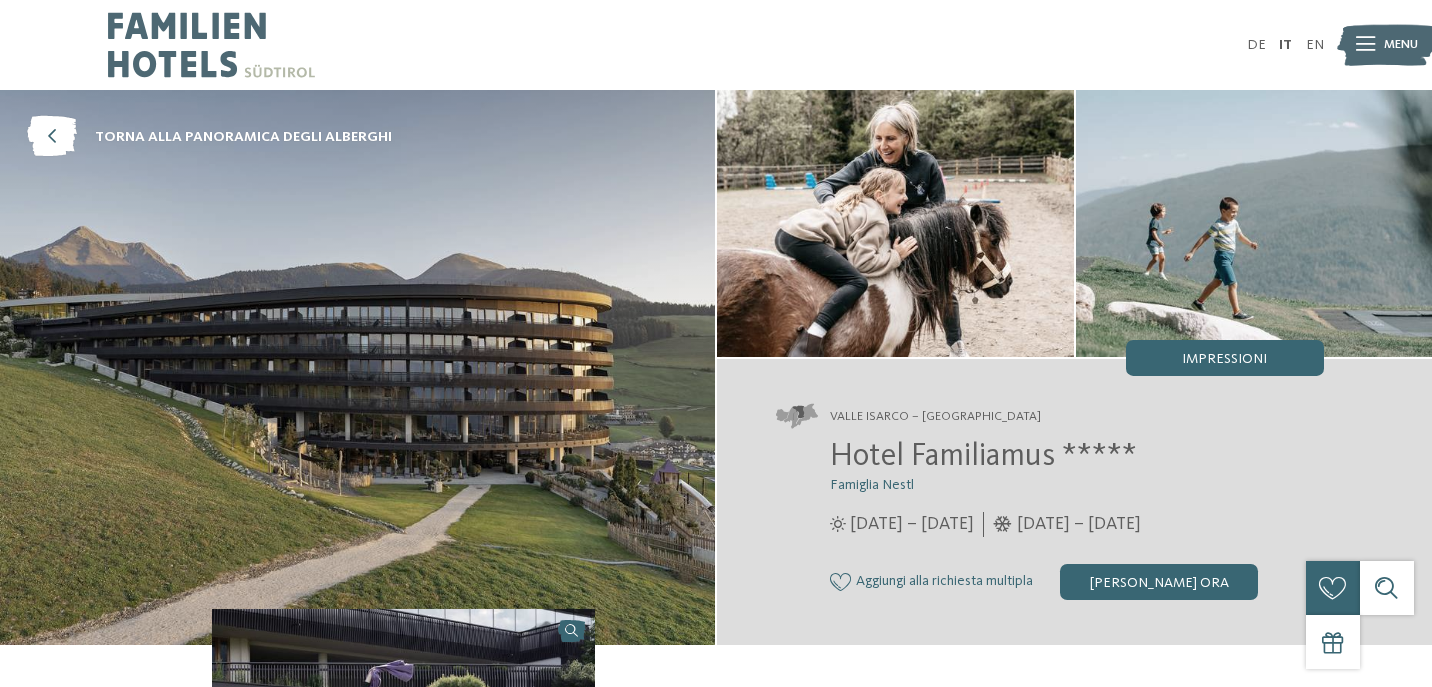 scroll, scrollTop: 0, scrollLeft: 0, axis: both 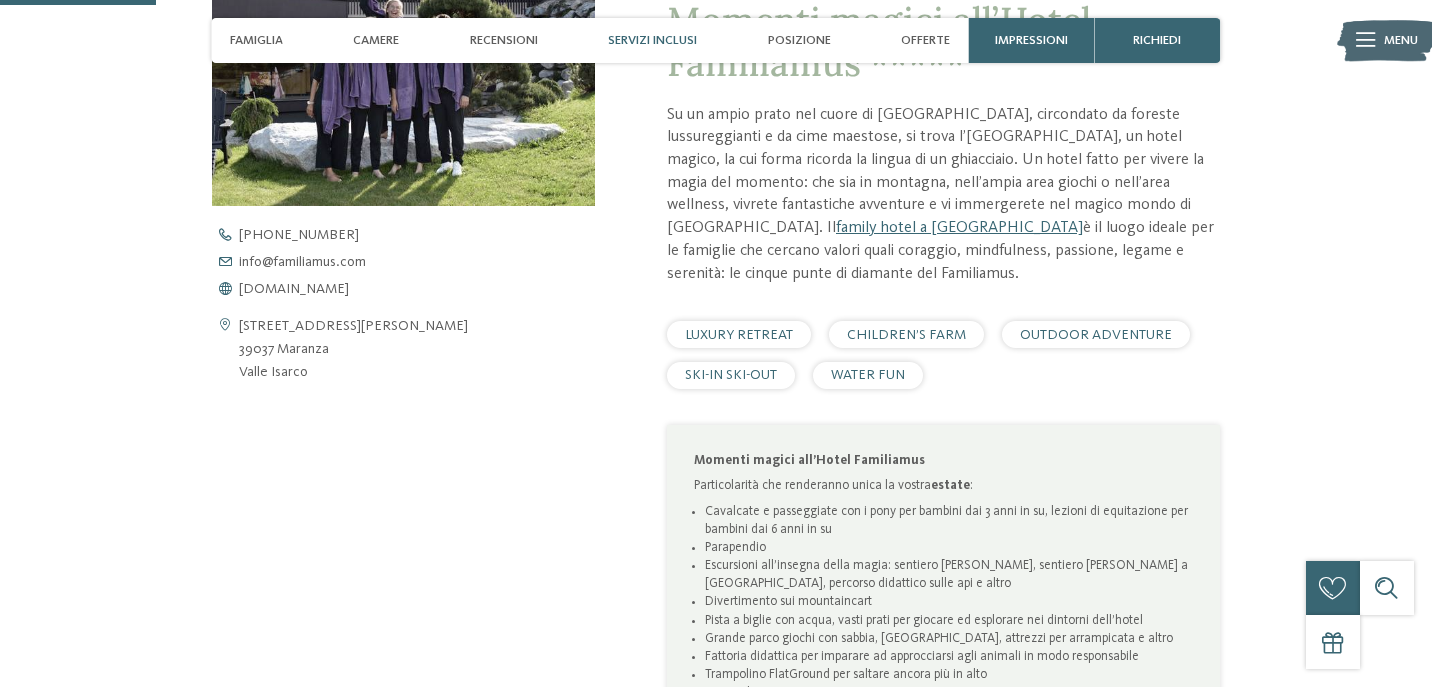 click on "Servizi inclusi" at bounding box center [652, 40] 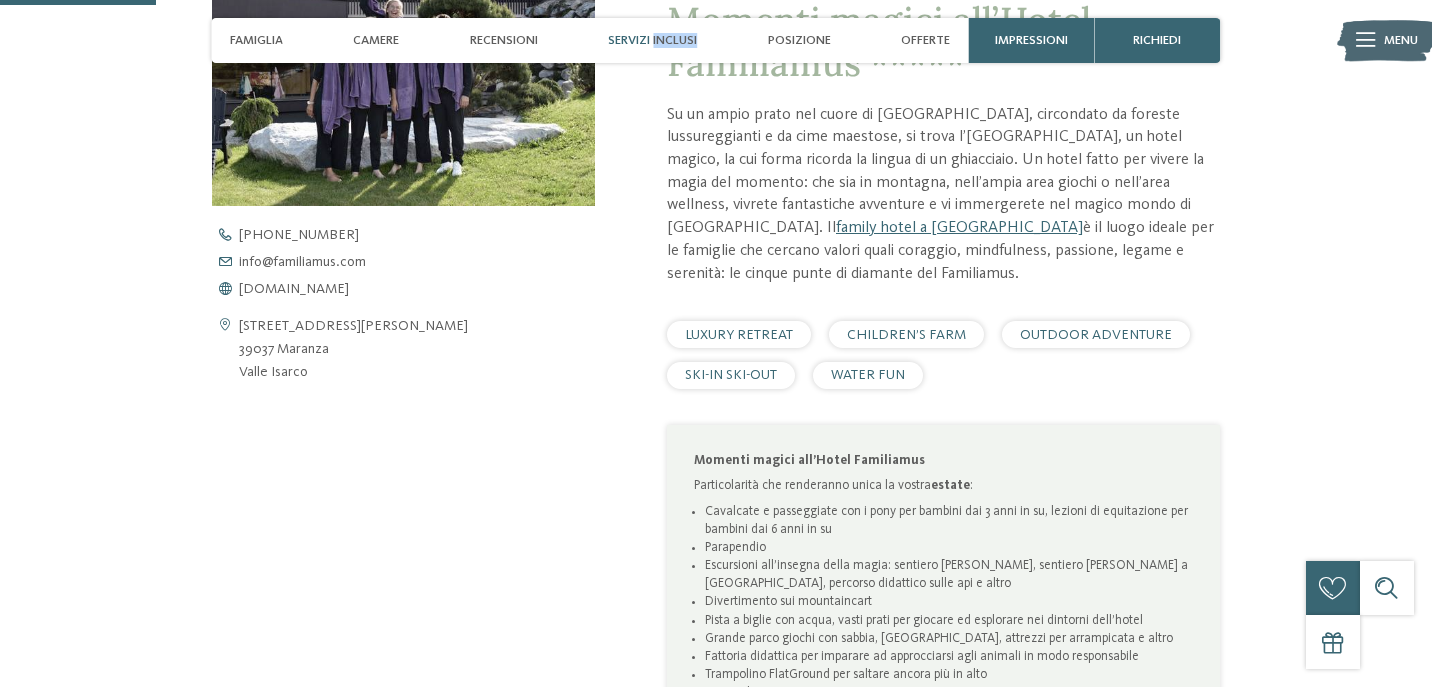 click on "Servizi inclusi" at bounding box center [652, 40] 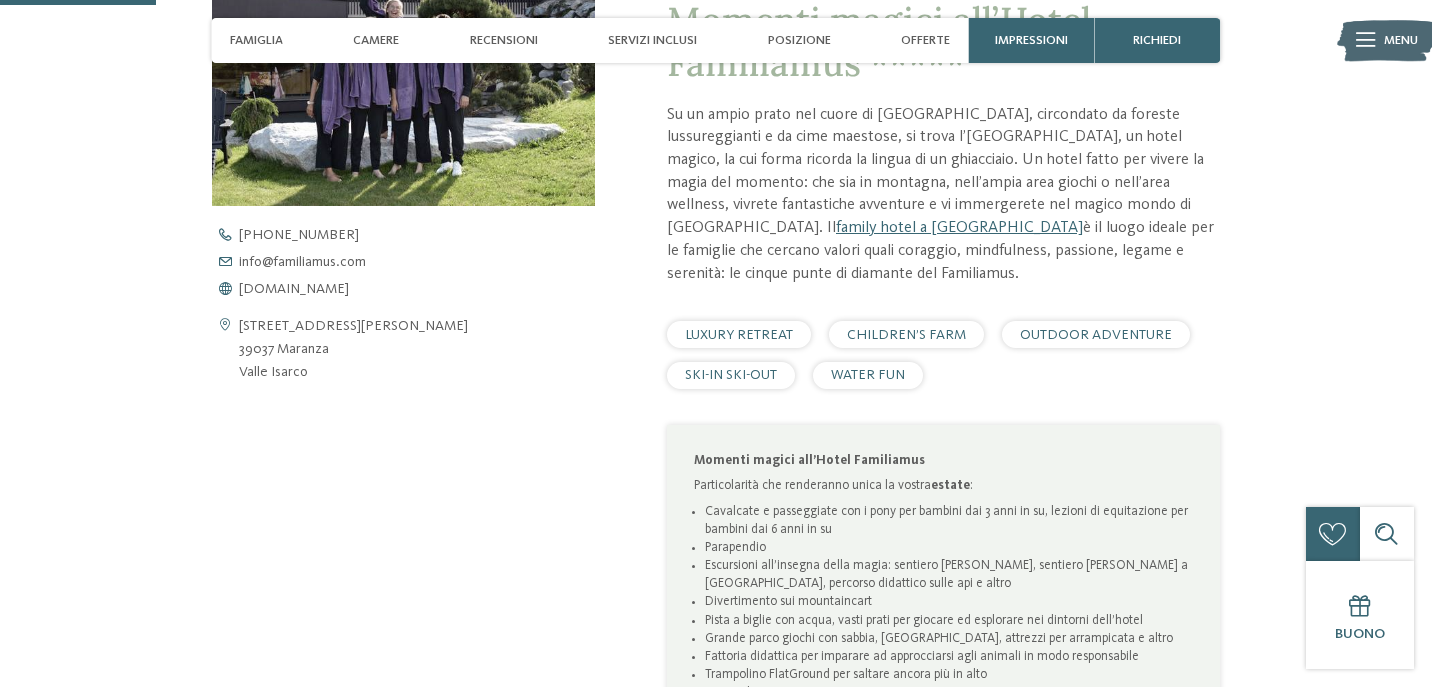 click on "Momenti magici all’Hotel Familiamus *****
Su un ampio prato nel cuore di [GEOGRAPHIC_DATA], circondato da foreste lussureggianti e da cime maestose, si trova l’[GEOGRAPHIC_DATA], un hotel magico, la cui forma ricorda la lingua di un ghiacciaio. Un hotel fatto per vivere la magia del momento: che sia in montagna, nell’ampia area giochi o nell’area wellness, vivrete fantastiche avventure e vi immergerete nel magico mondo di [GEOGRAPHIC_DATA]. Il  family hotel a [GEOGRAPHIC_DATA]  è il luogo ideale per le famiglie che cercano valori quali coraggio, mindfulness, passione, legame e serenità: le cinque punte di diamante del Familiamus.
Leggi di più
:" at bounding box center (908, 526) 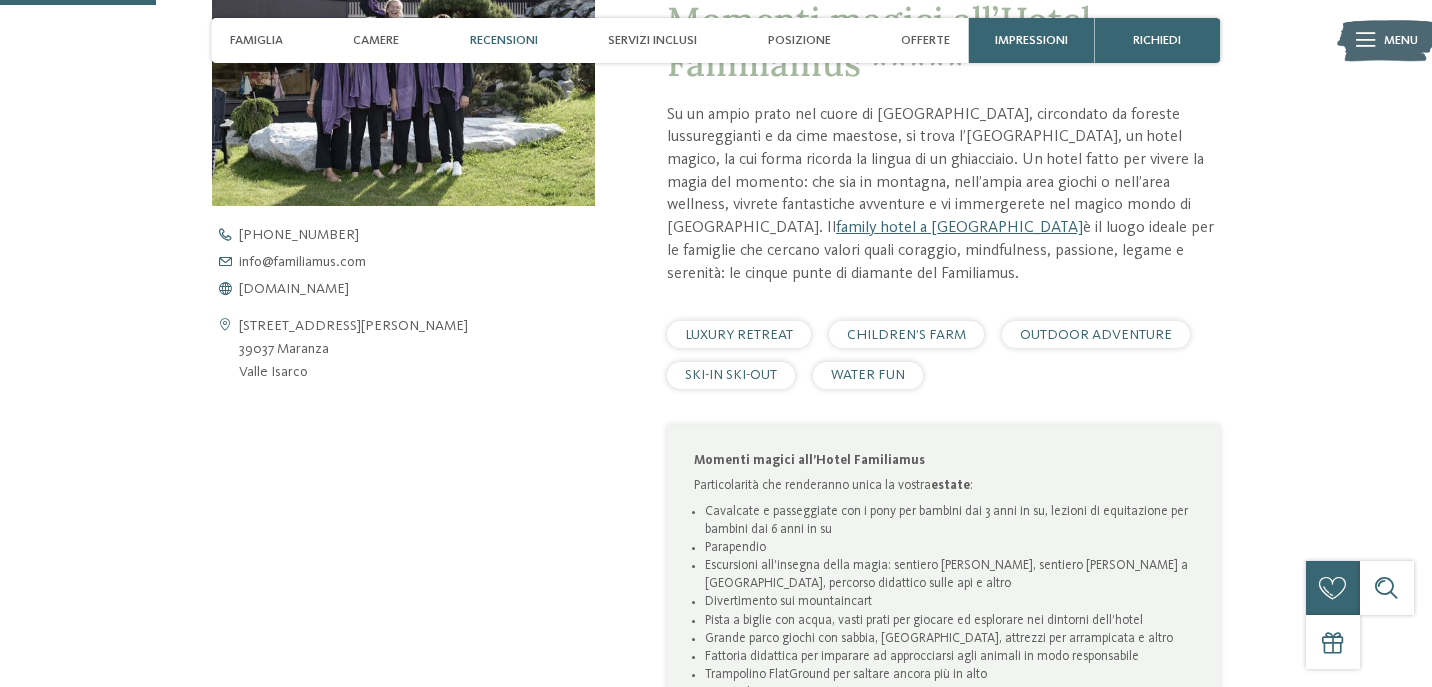 click on "Recensioni" at bounding box center (504, 40) 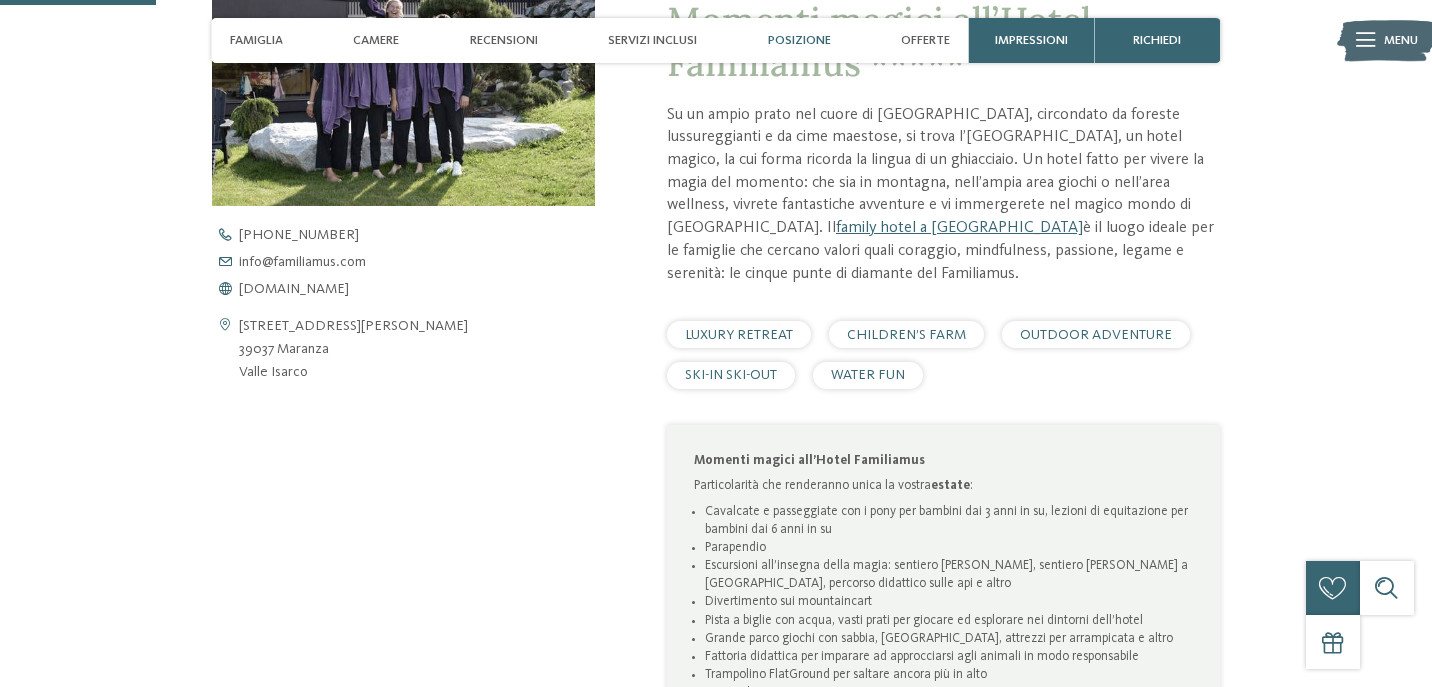 click on "Posizione" at bounding box center (799, 40) 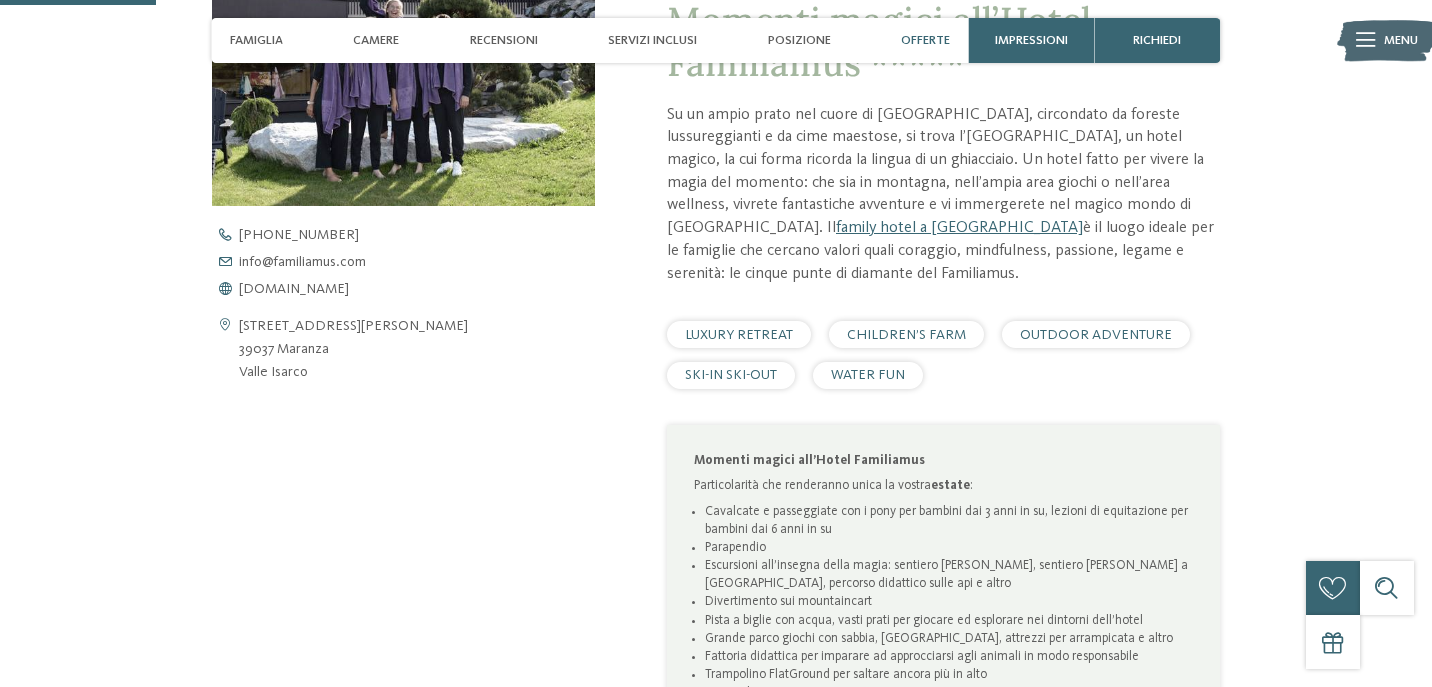 click on "Offerte" at bounding box center [925, 40] 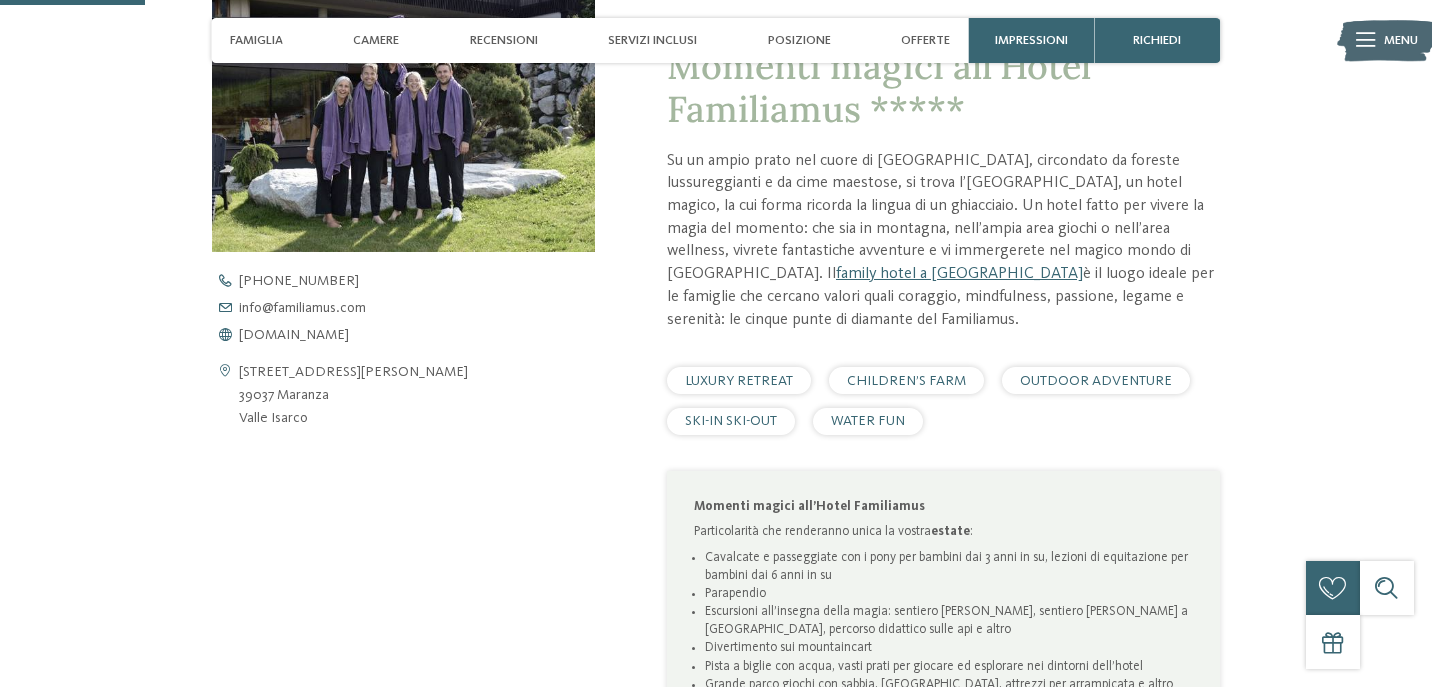 scroll, scrollTop: 641, scrollLeft: 0, axis: vertical 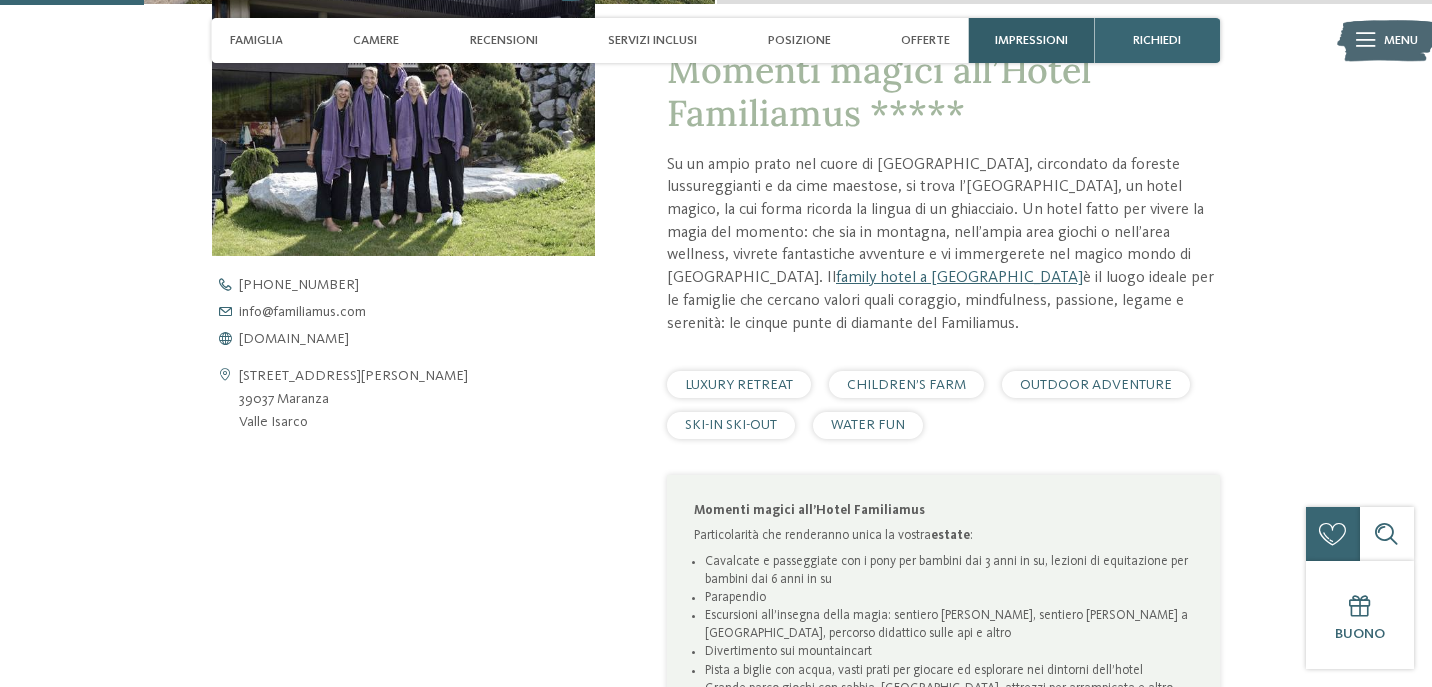 click on "Impressioni" at bounding box center (1031, 40) 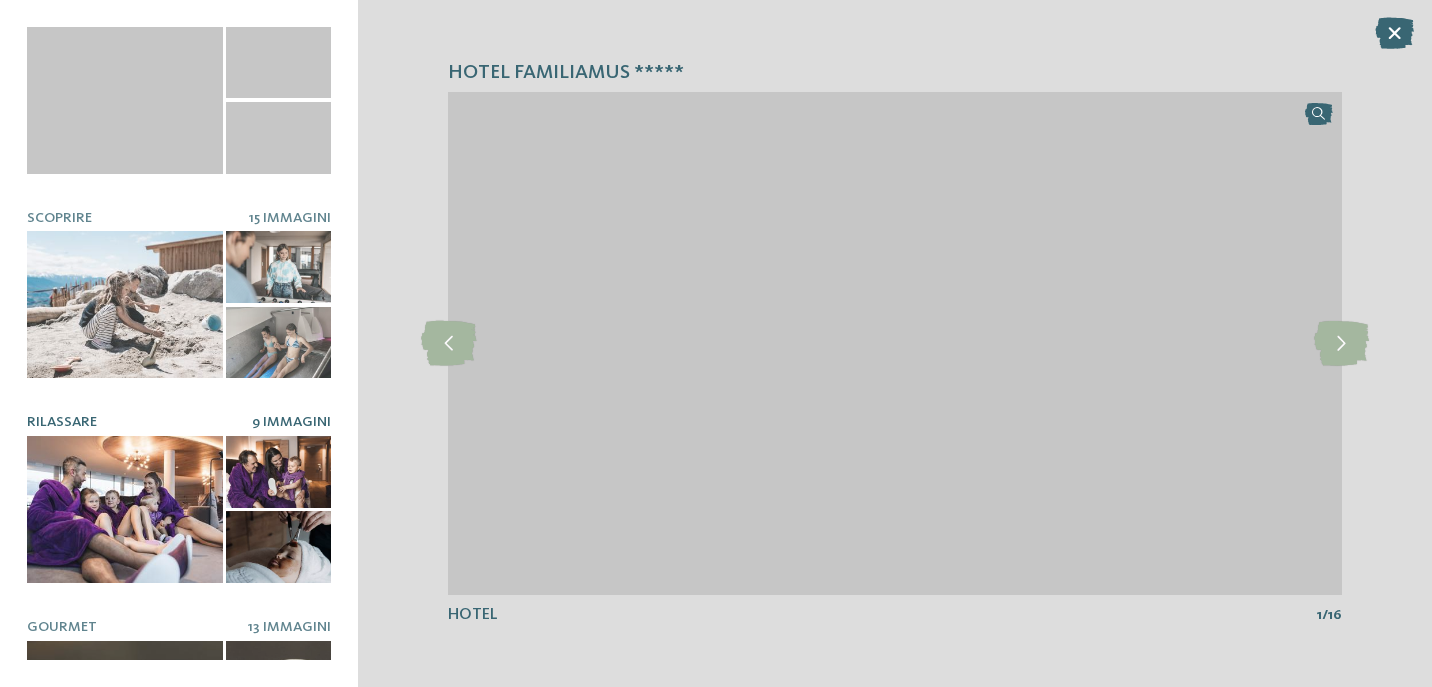 scroll, scrollTop: 0, scrollLeft: 0, axis: both 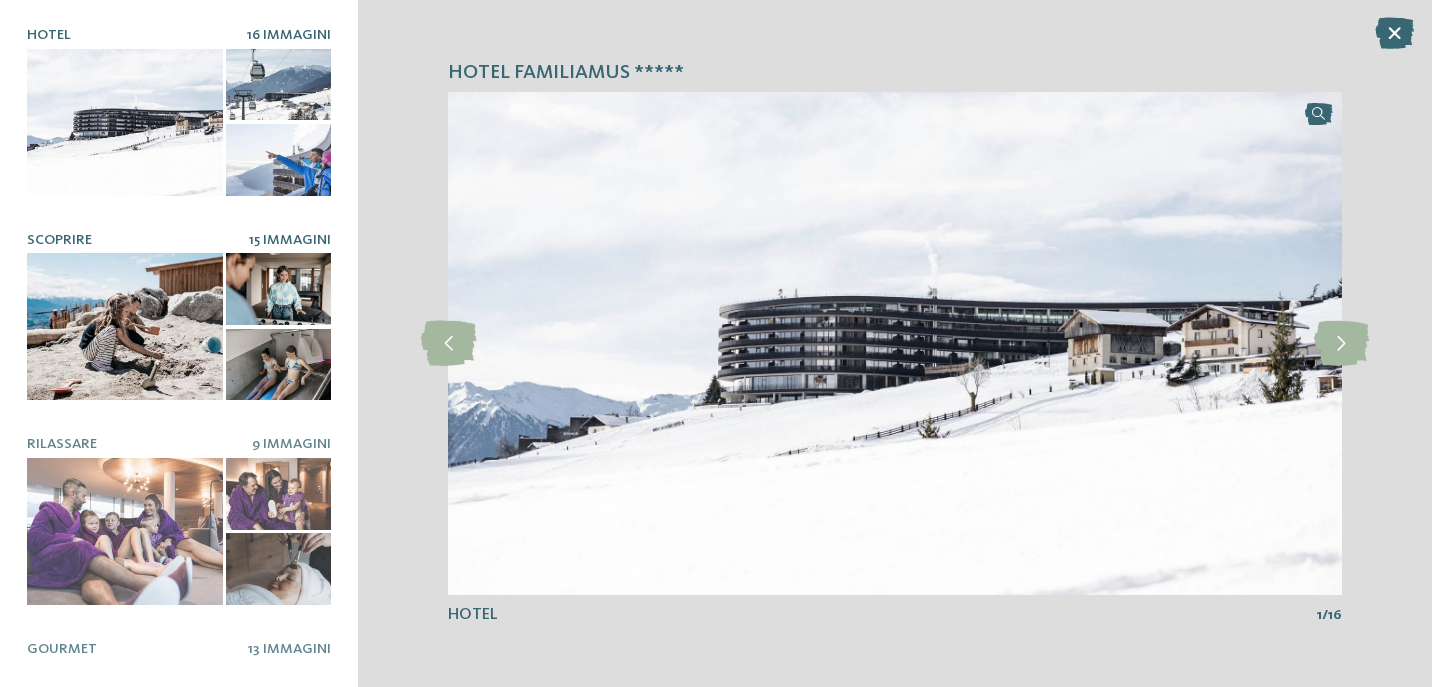 click at bounding box center [278, 365] 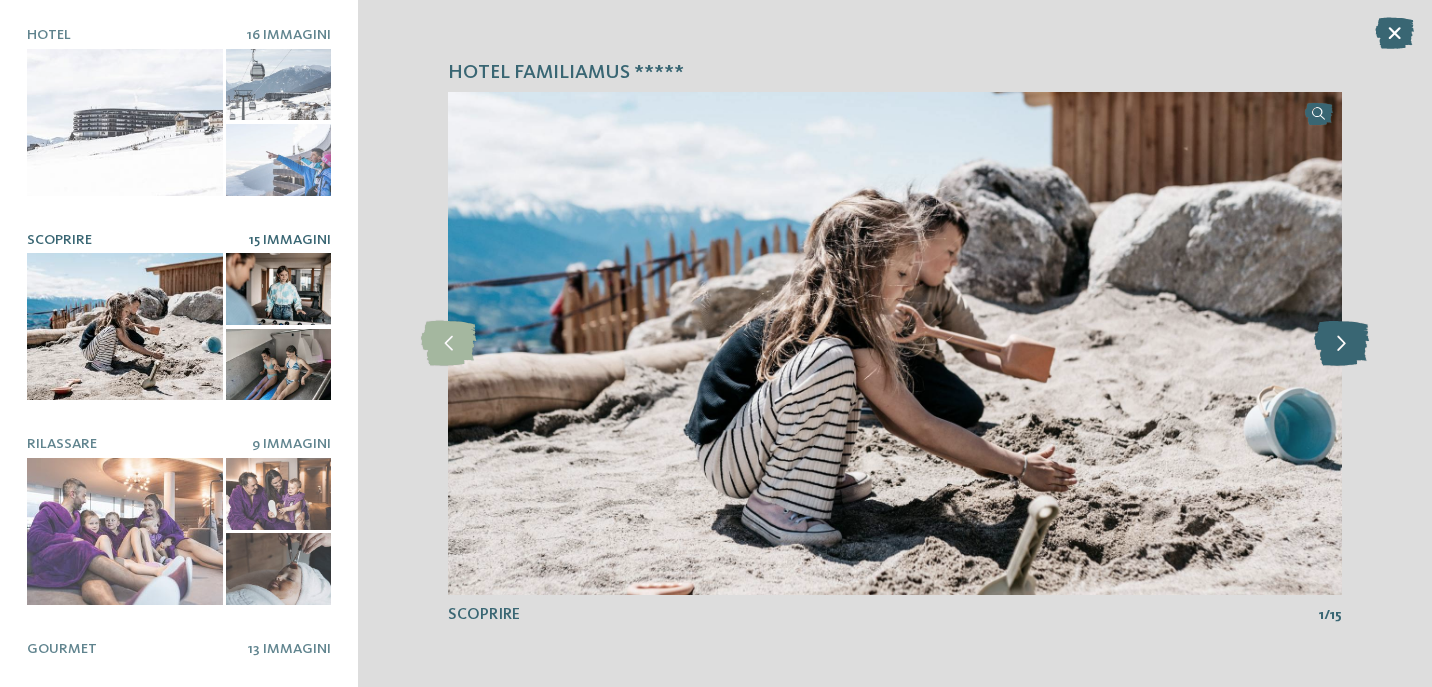 click at bounding box center [1341, 343] 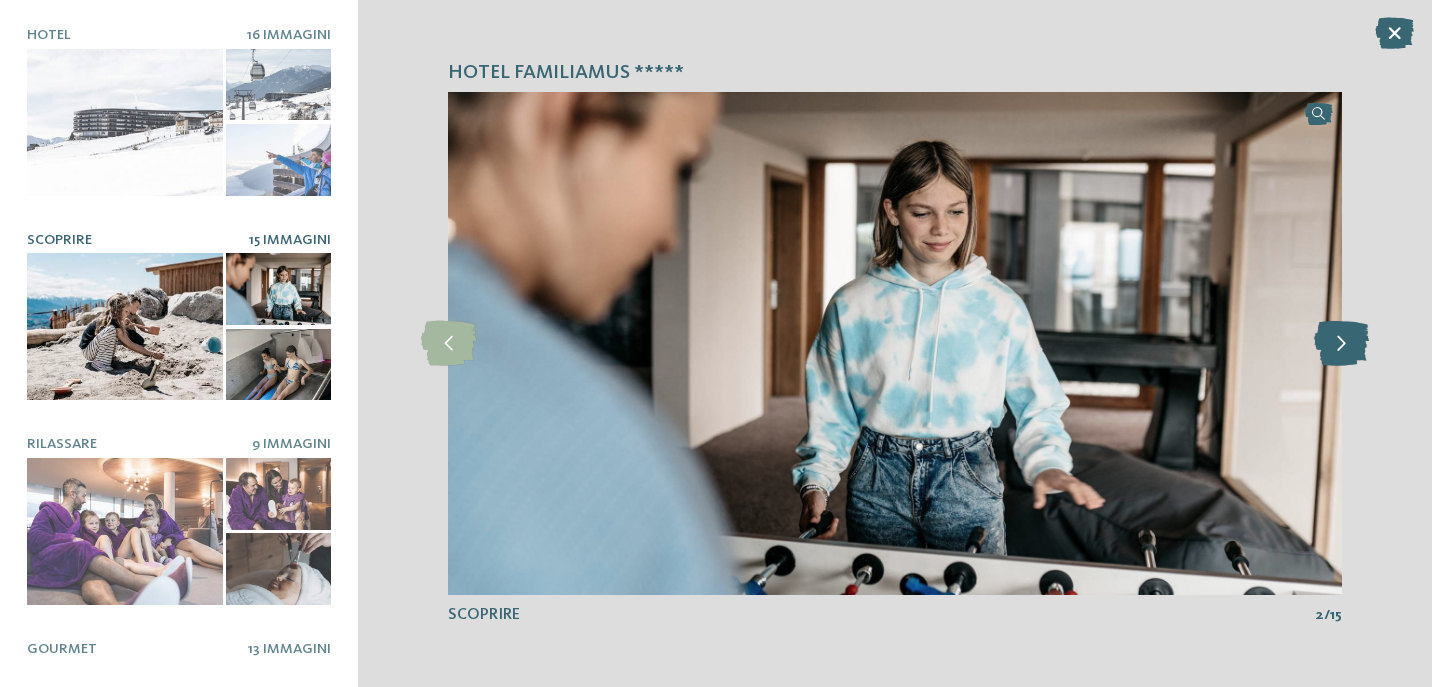 click at bounding box center [1341, 343] 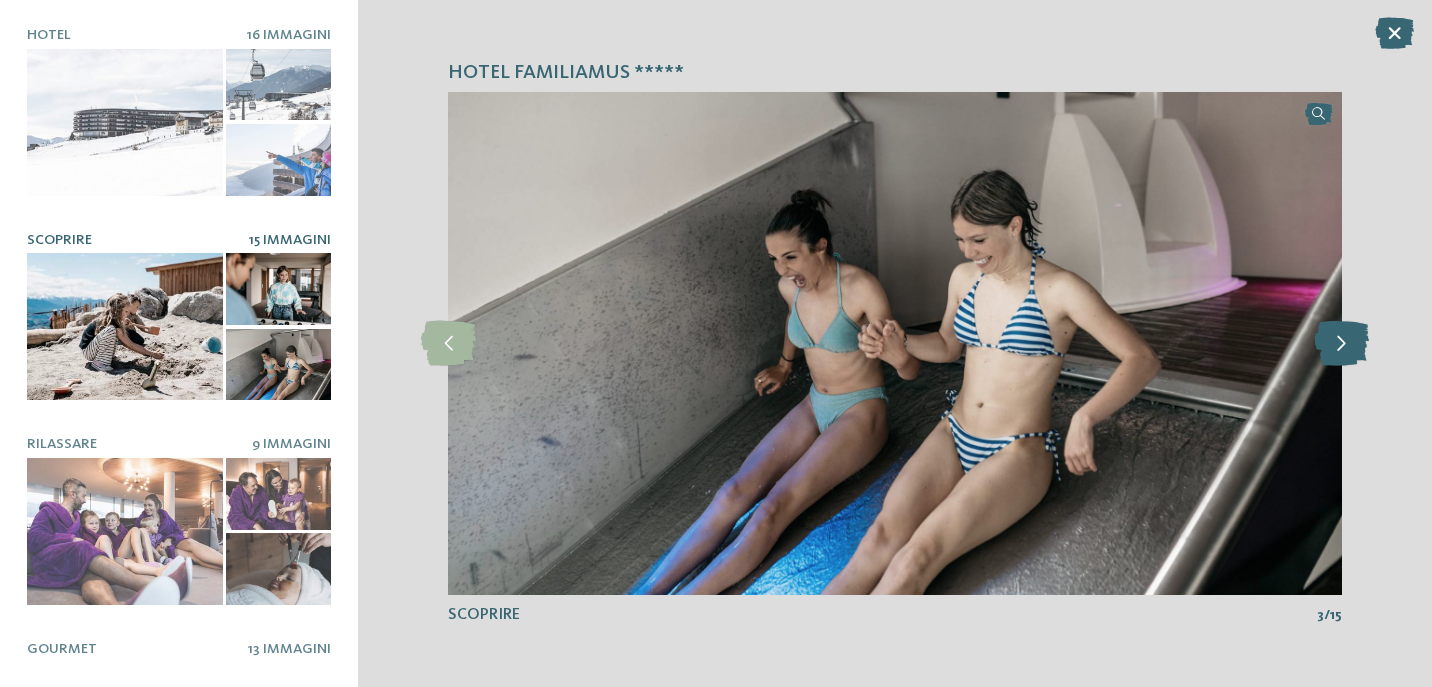 click at bounding box center (1341, 343) 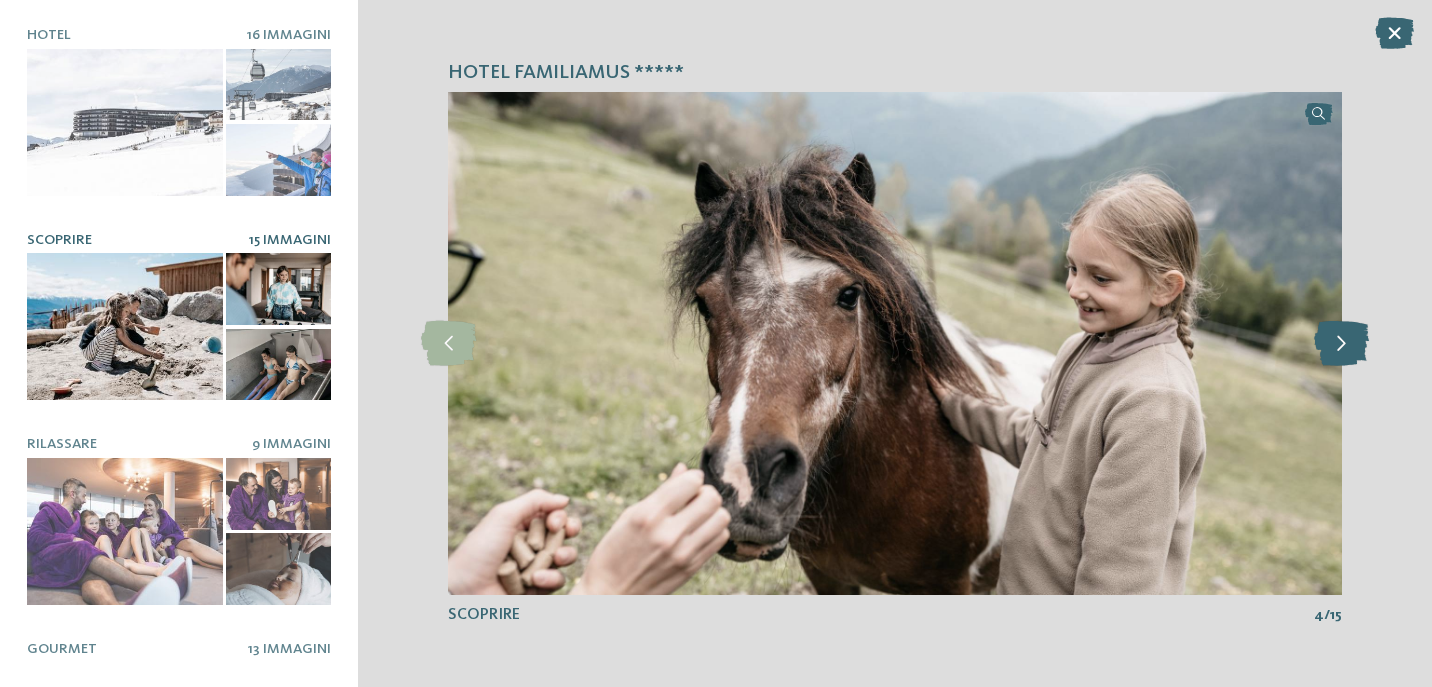 click at bounding box center [1341, 343] 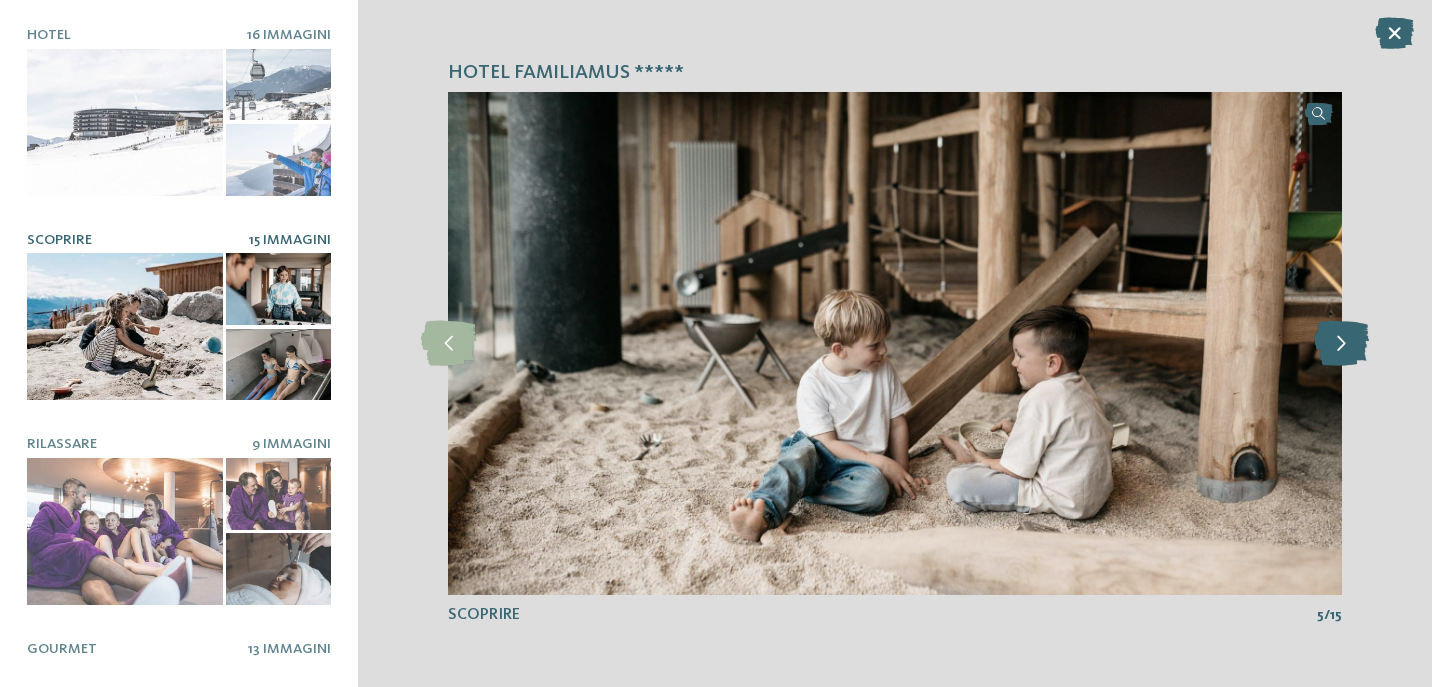 click at bounding box center (1341, 343) 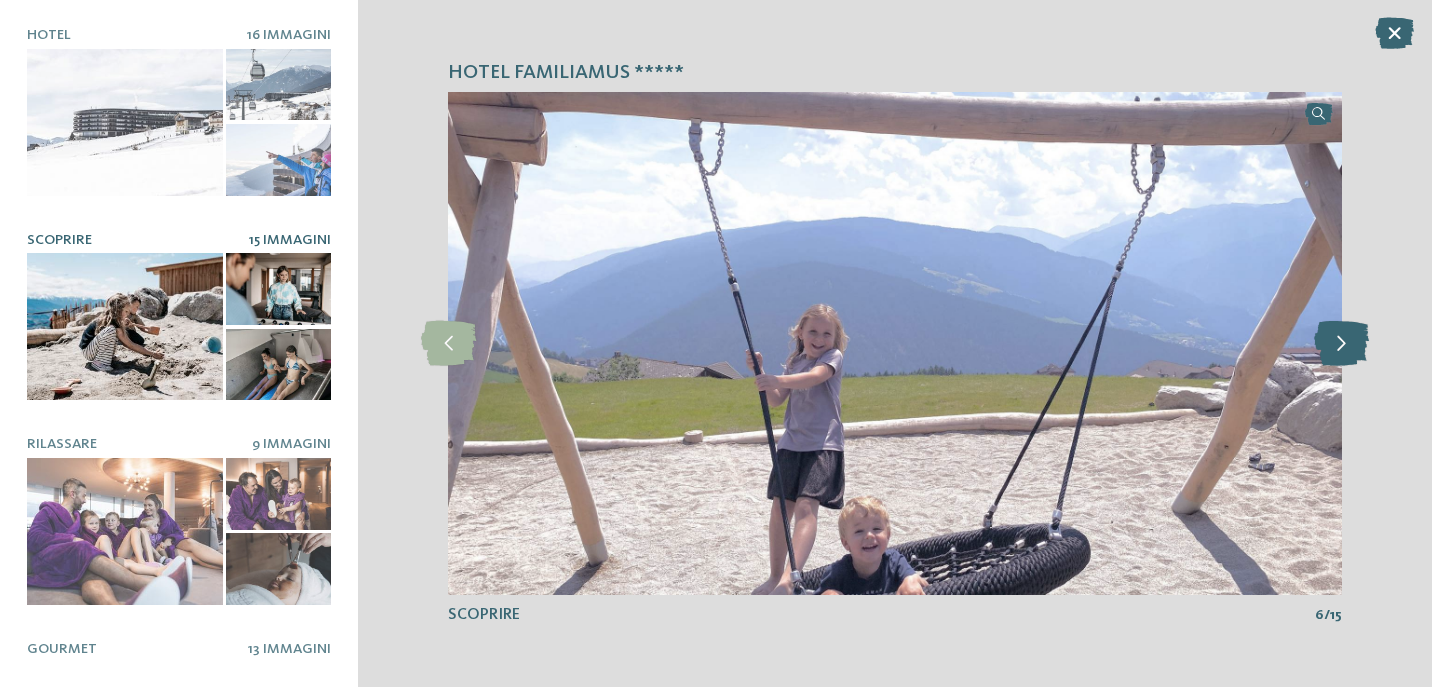 click at bounding box center [1341, 343] 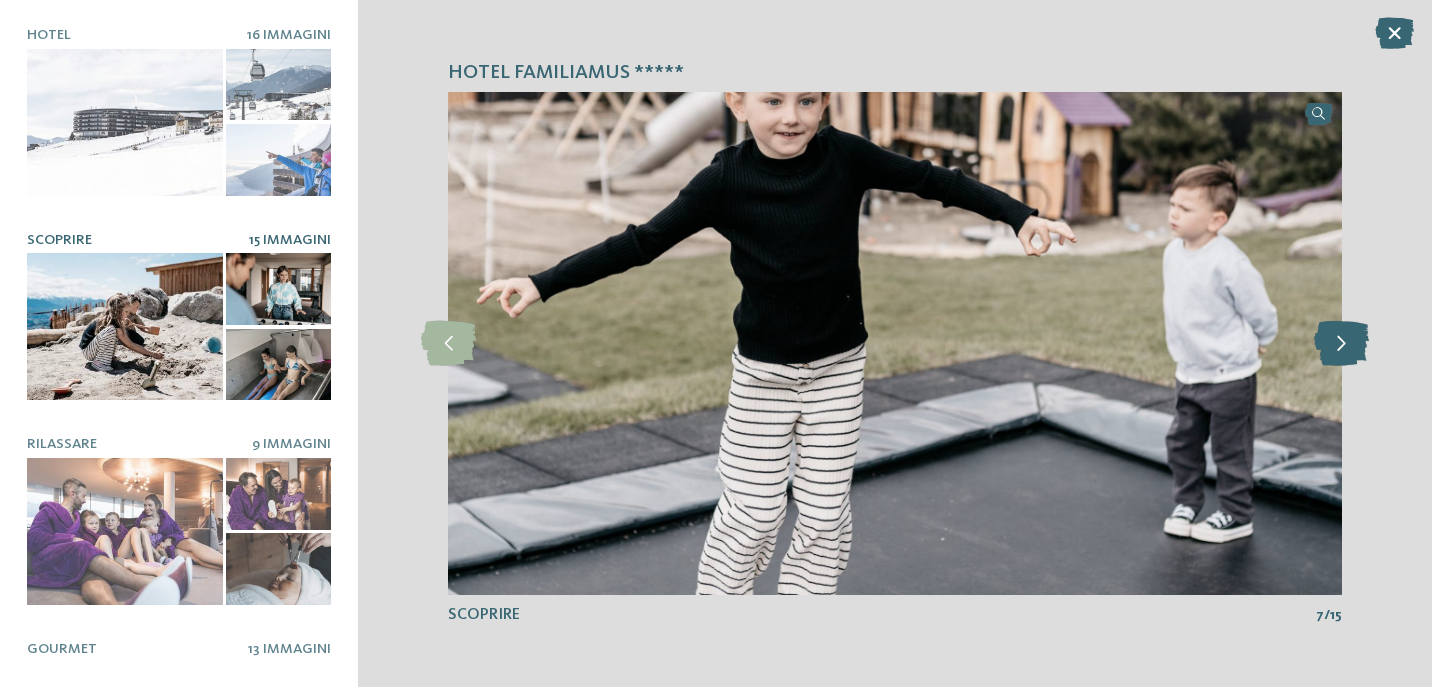 click at bounding box center [1341, 343] 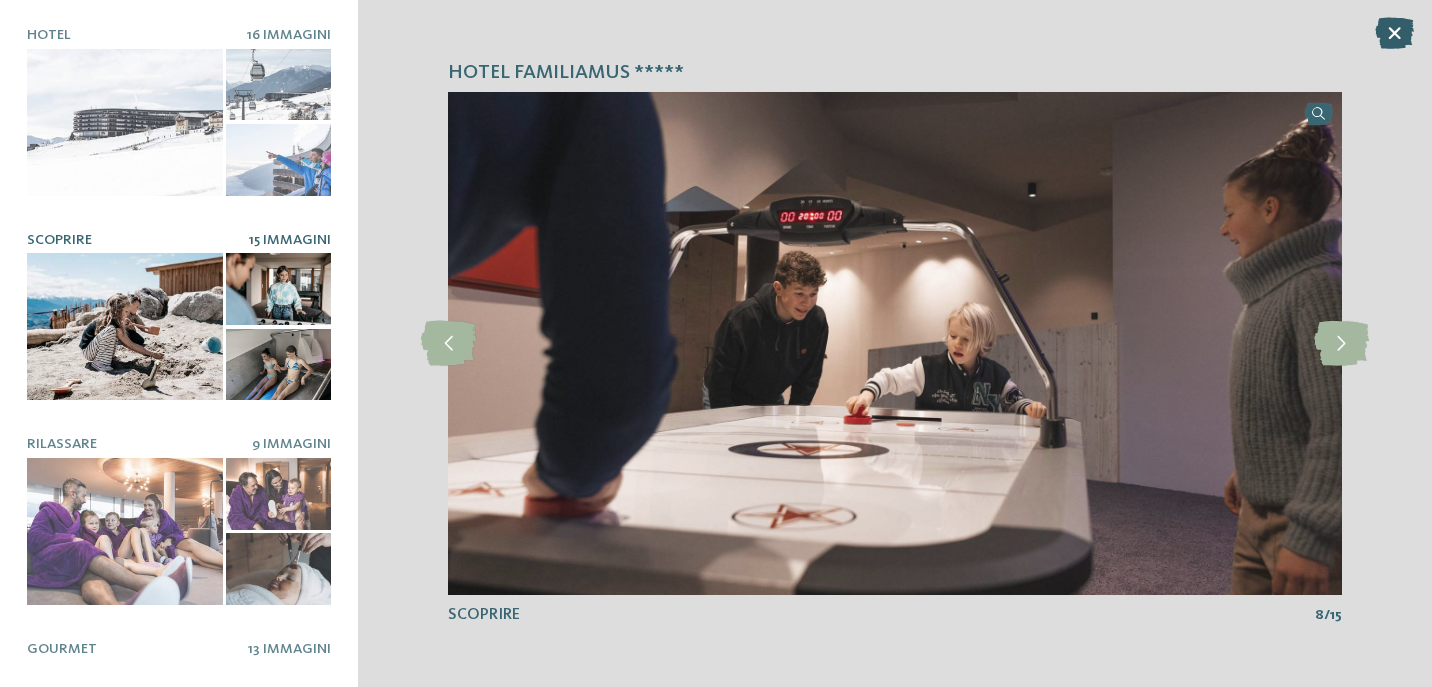 click at bounding box center [1394, 33] 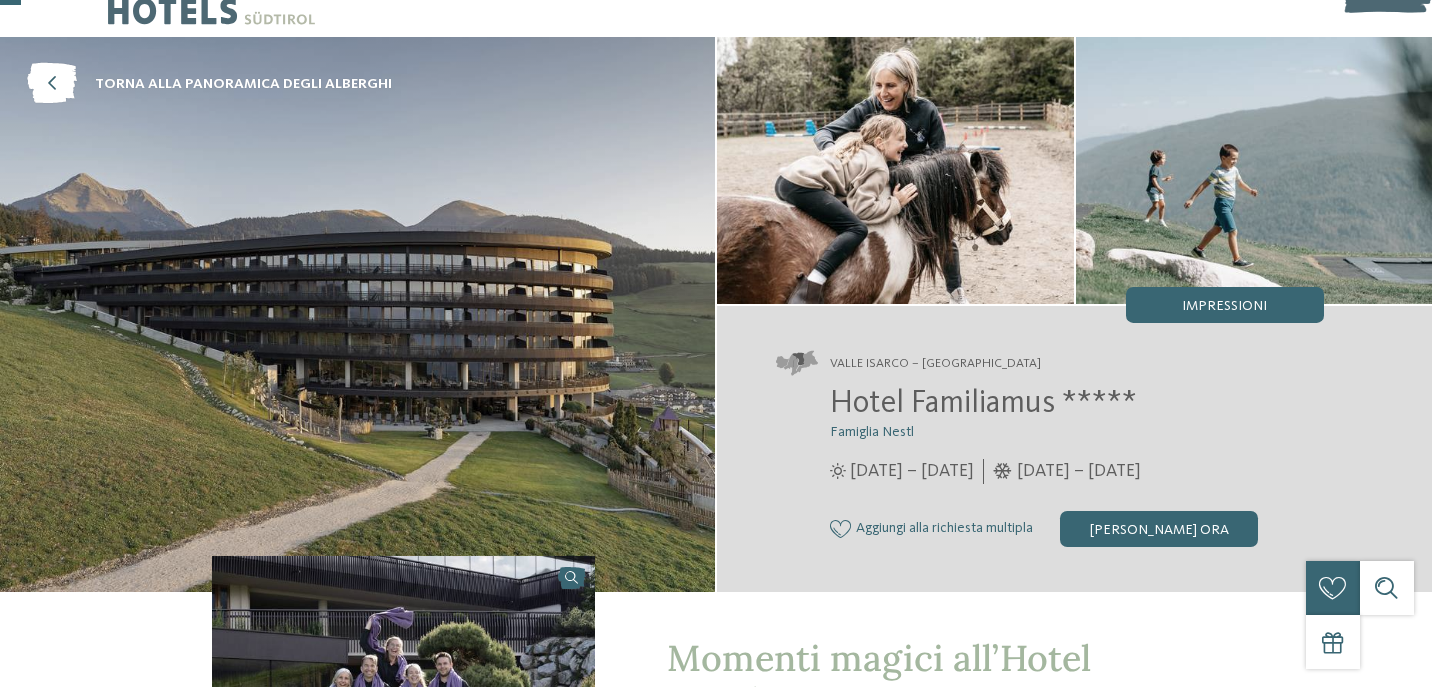 scroll, scrollTop: 0, scrollLeft: 0, axis: both 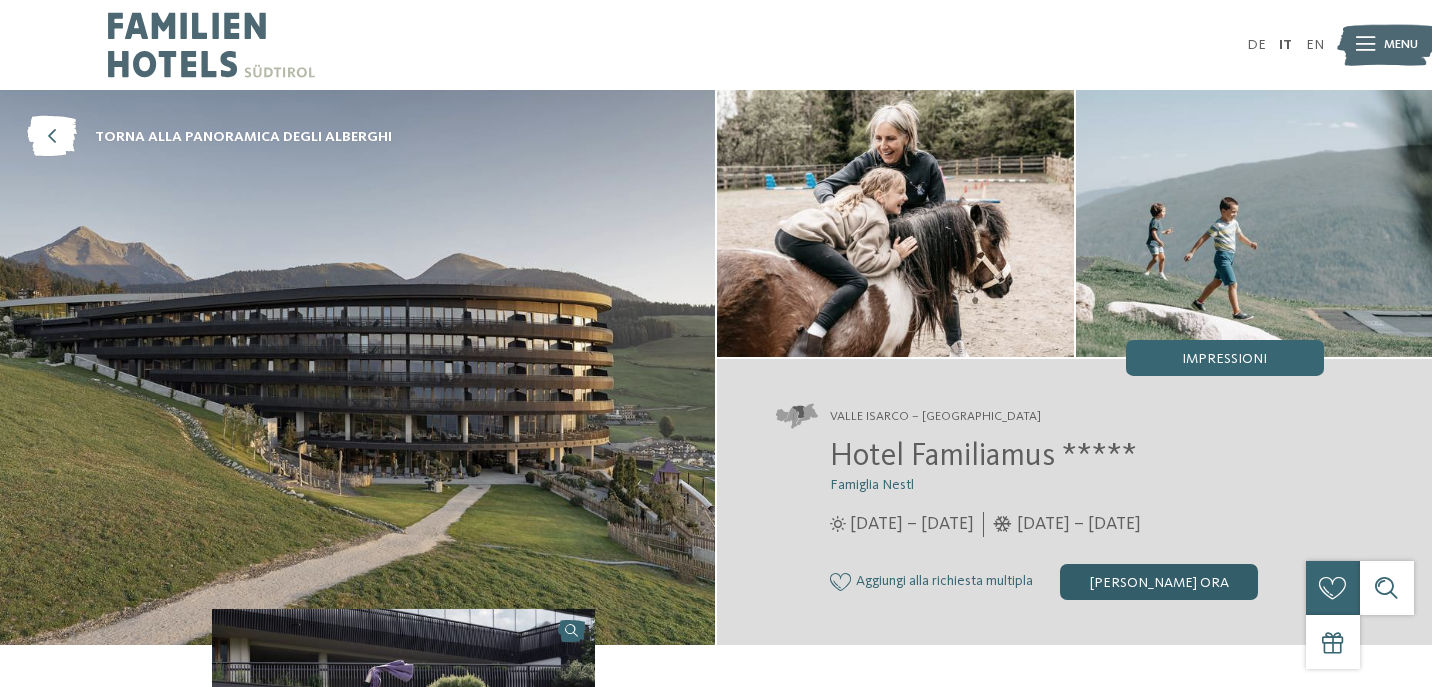 click on "[PERSON_NAME] ora" at bounding box center (1159, 582) 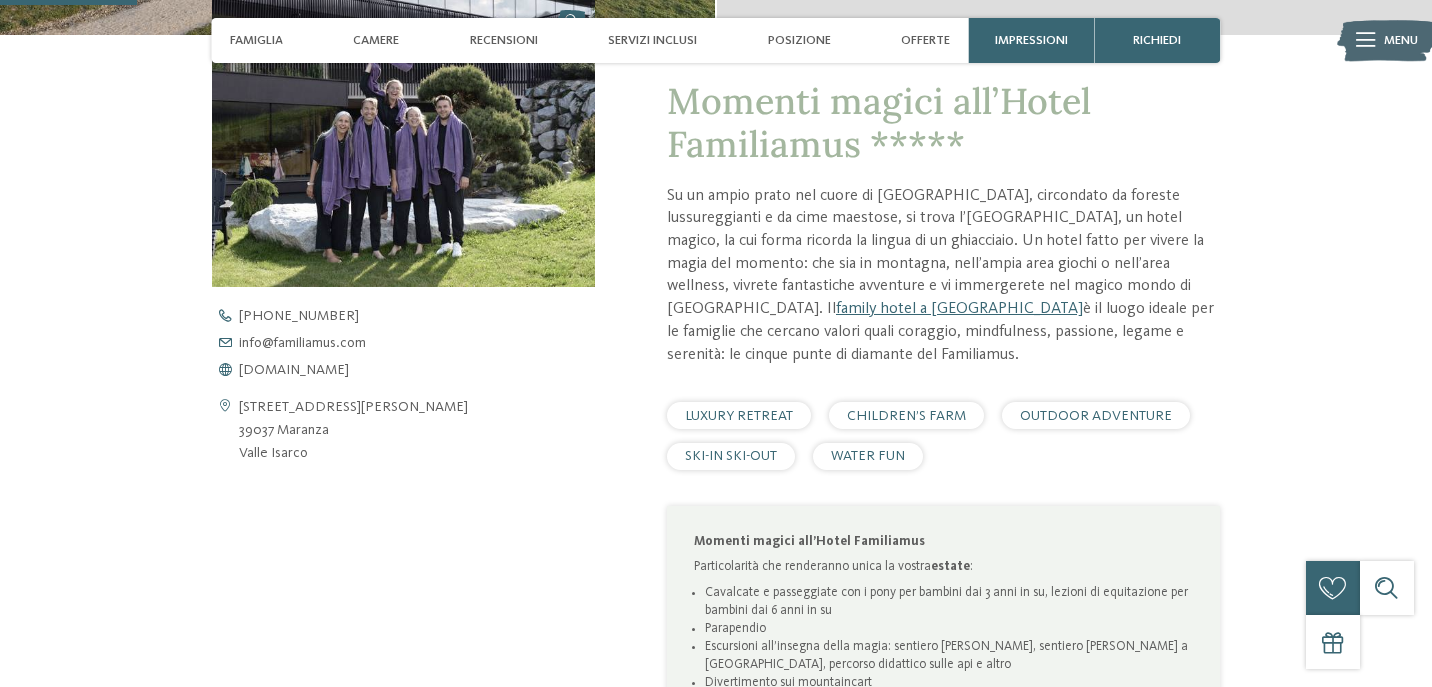 scroll, scrollTop: 0, scrollLeft: 0, axis: both 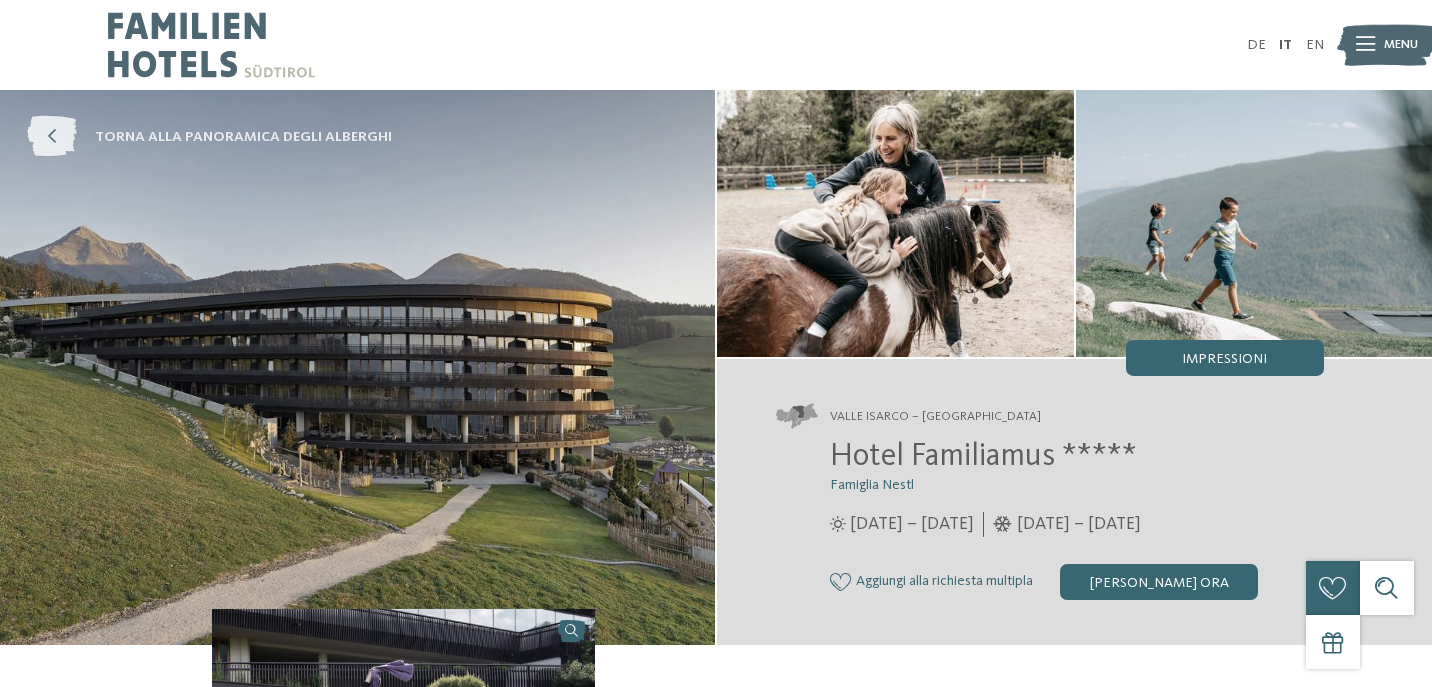 click on "torna alla panoramica degli alberghi" at bounding box center (243, 137) 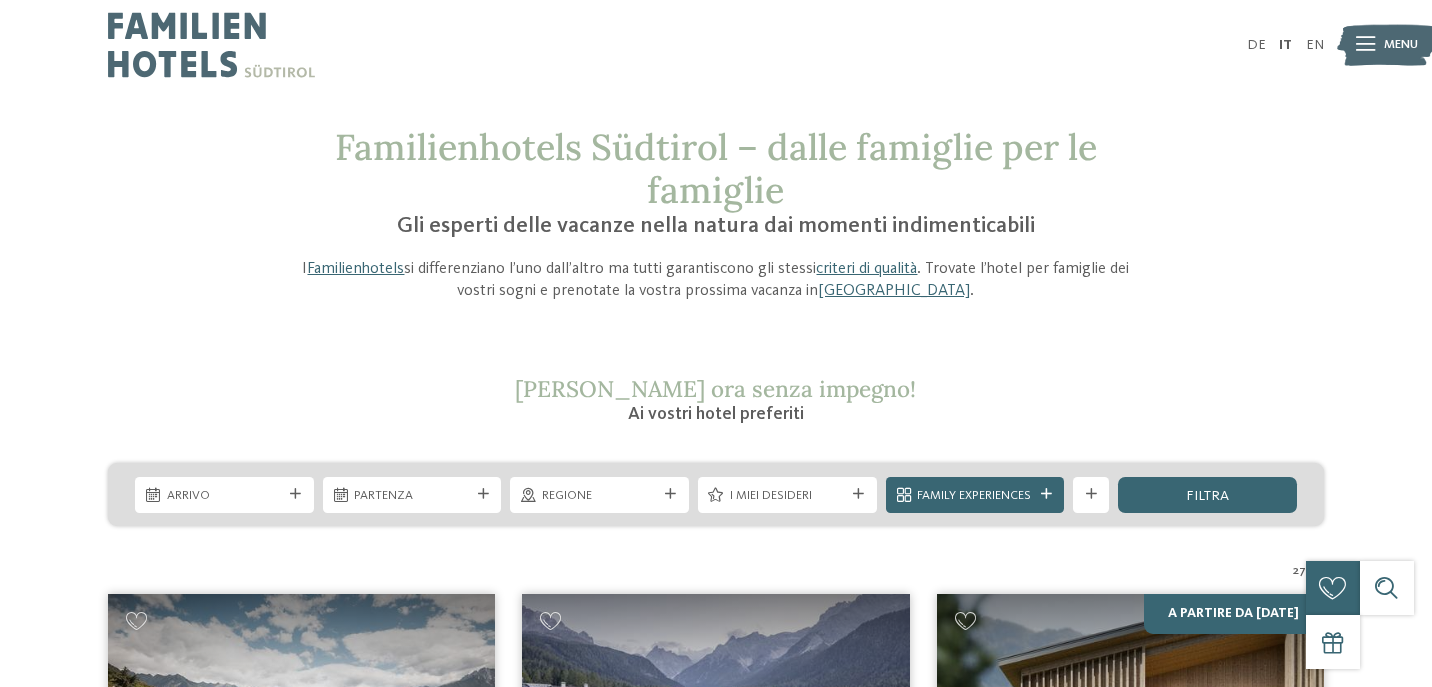 scroll, scrollTop: 0, scrollLeft: 0, axis: both 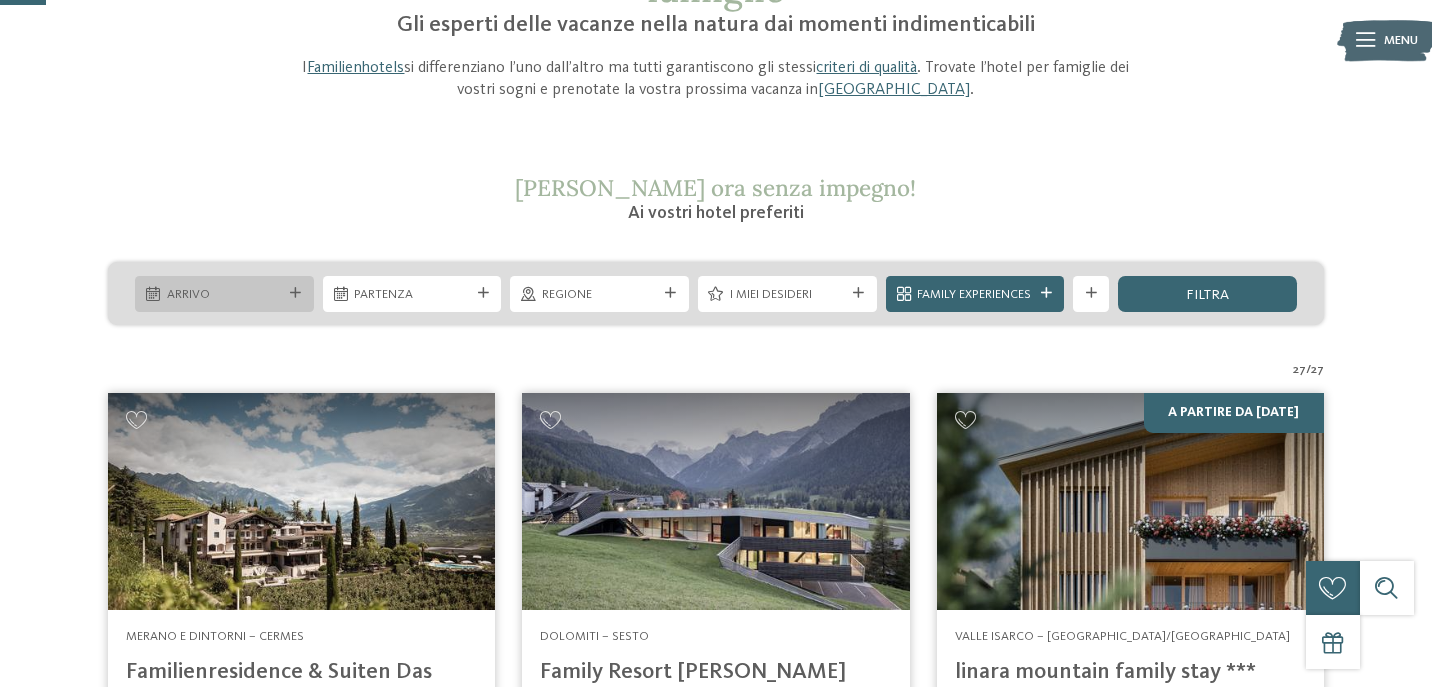 click on "Arrivo" at bounding box center [224, 294] 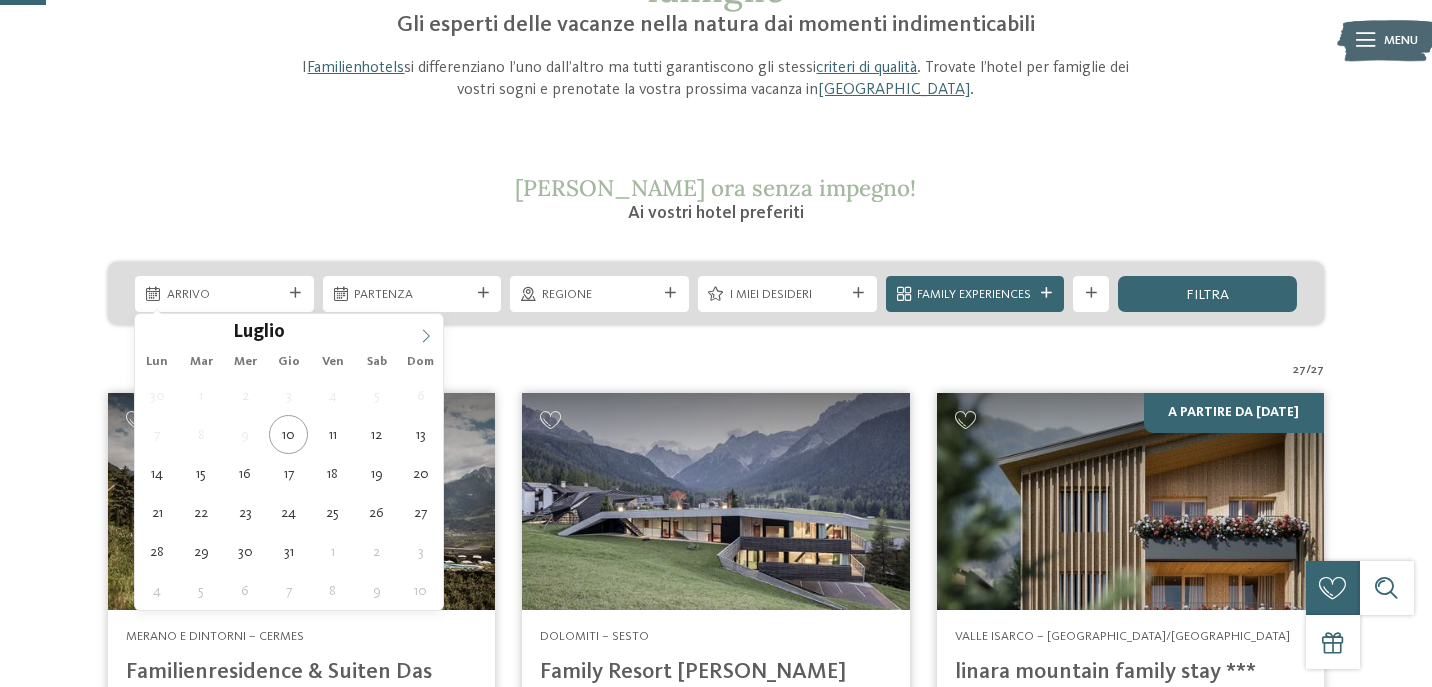 click at bounding box center (426, 331) 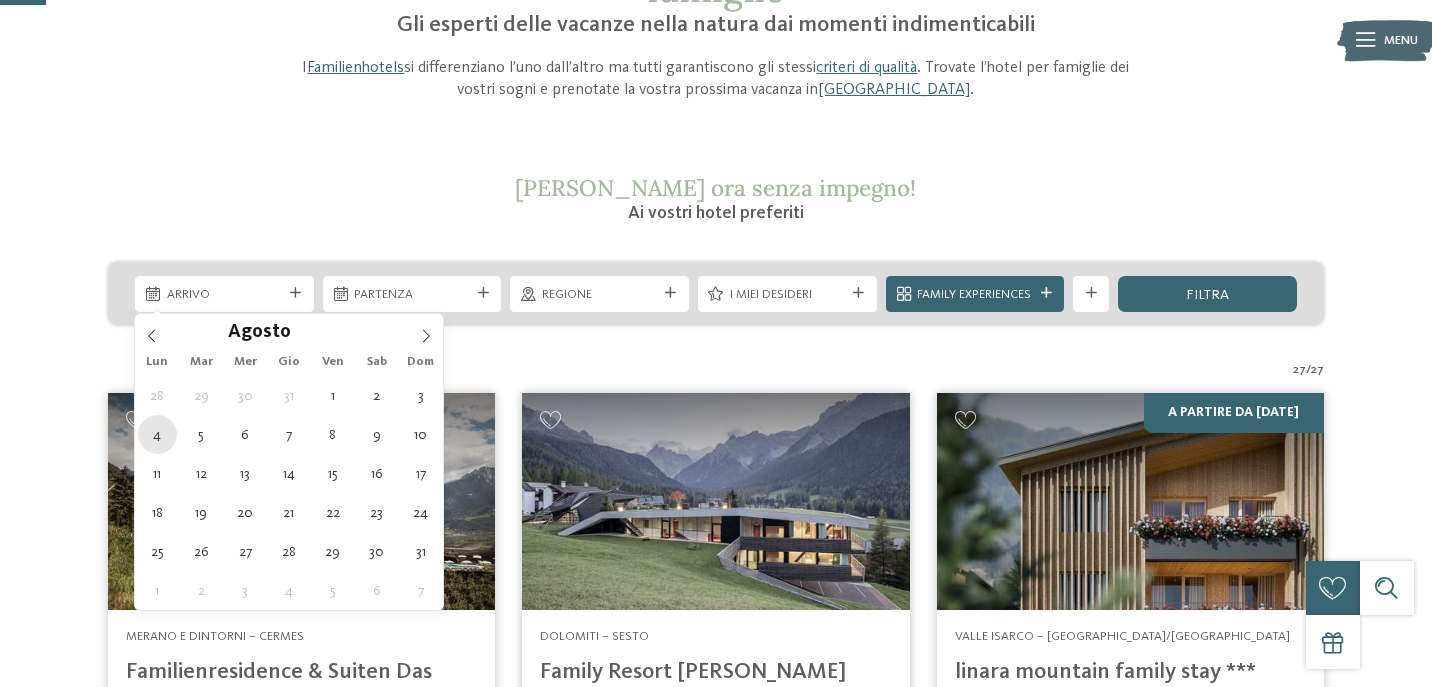 type on "04.08.2025" 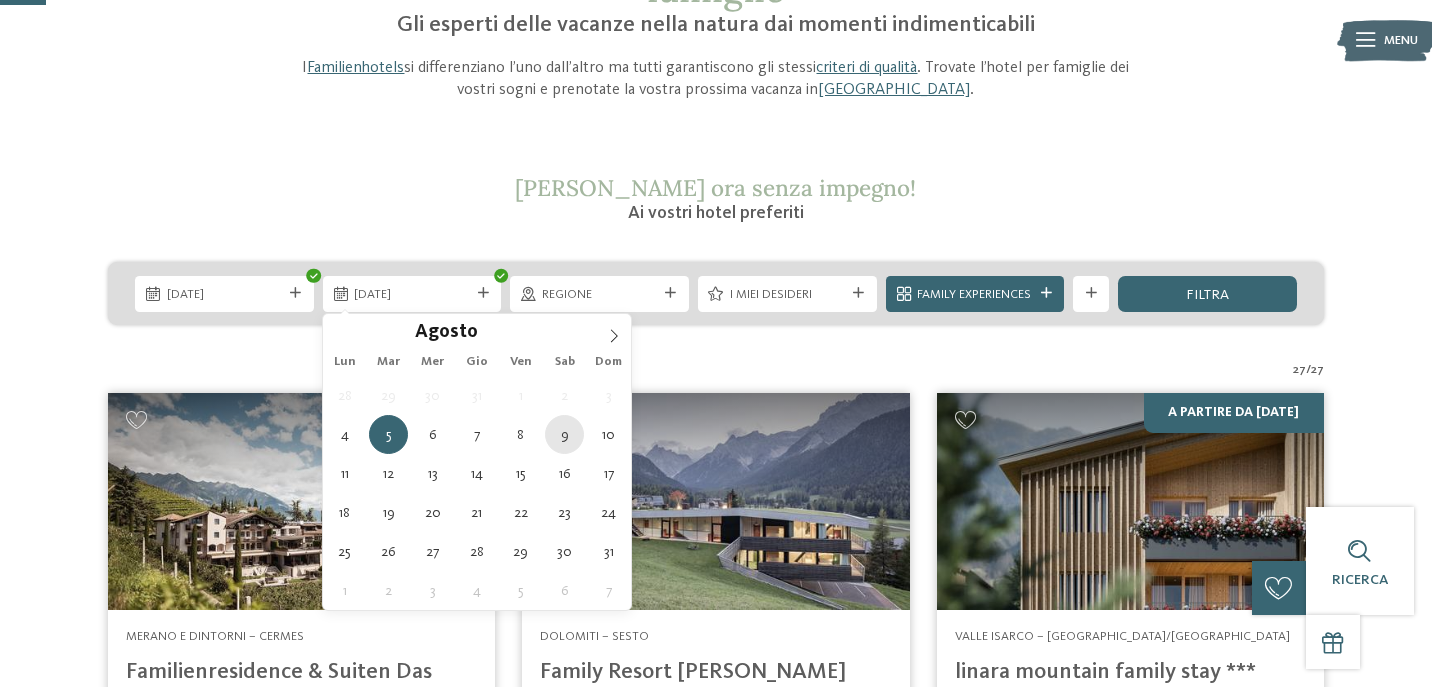 type on "09.08.2025" 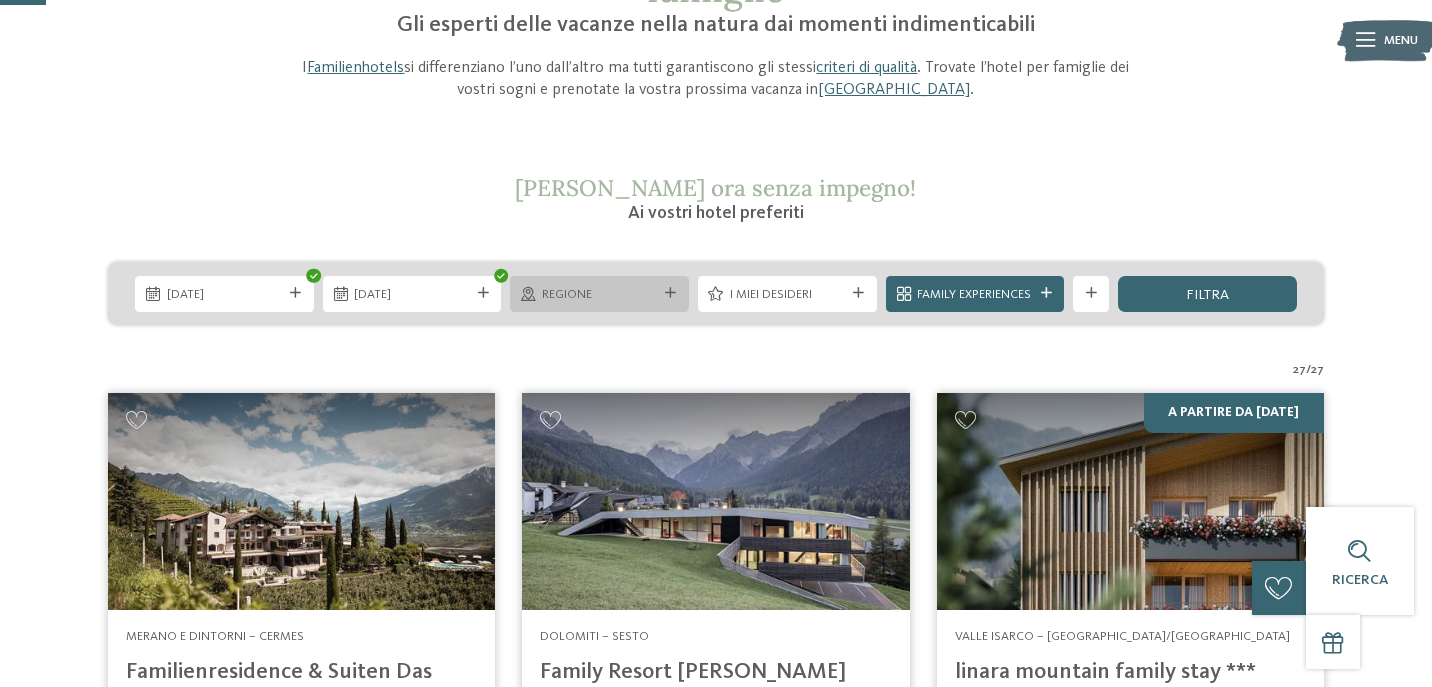 click at bounding box center [670, 293] 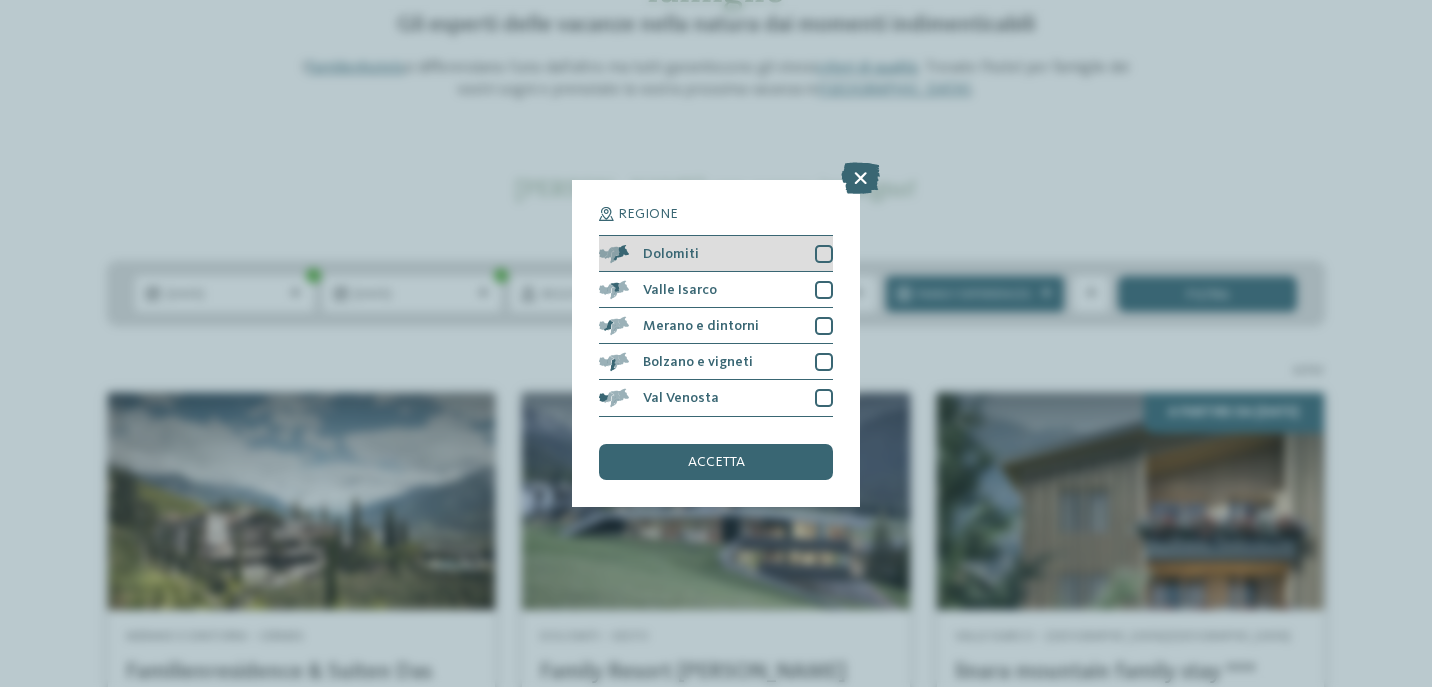click on "Dolomiti" at bounding box center [716, 254] 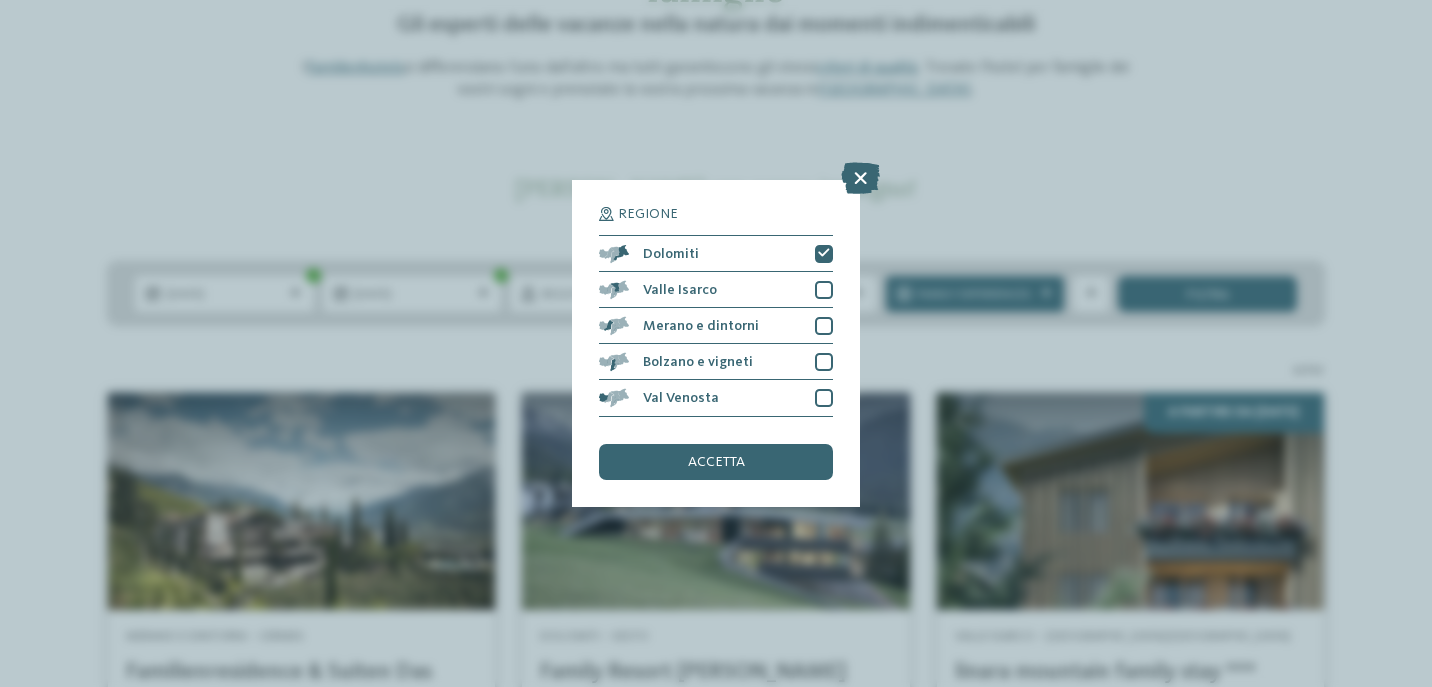click on "Regione
Dolomiti
Valle Isarco" at bounding box center [716, 343] 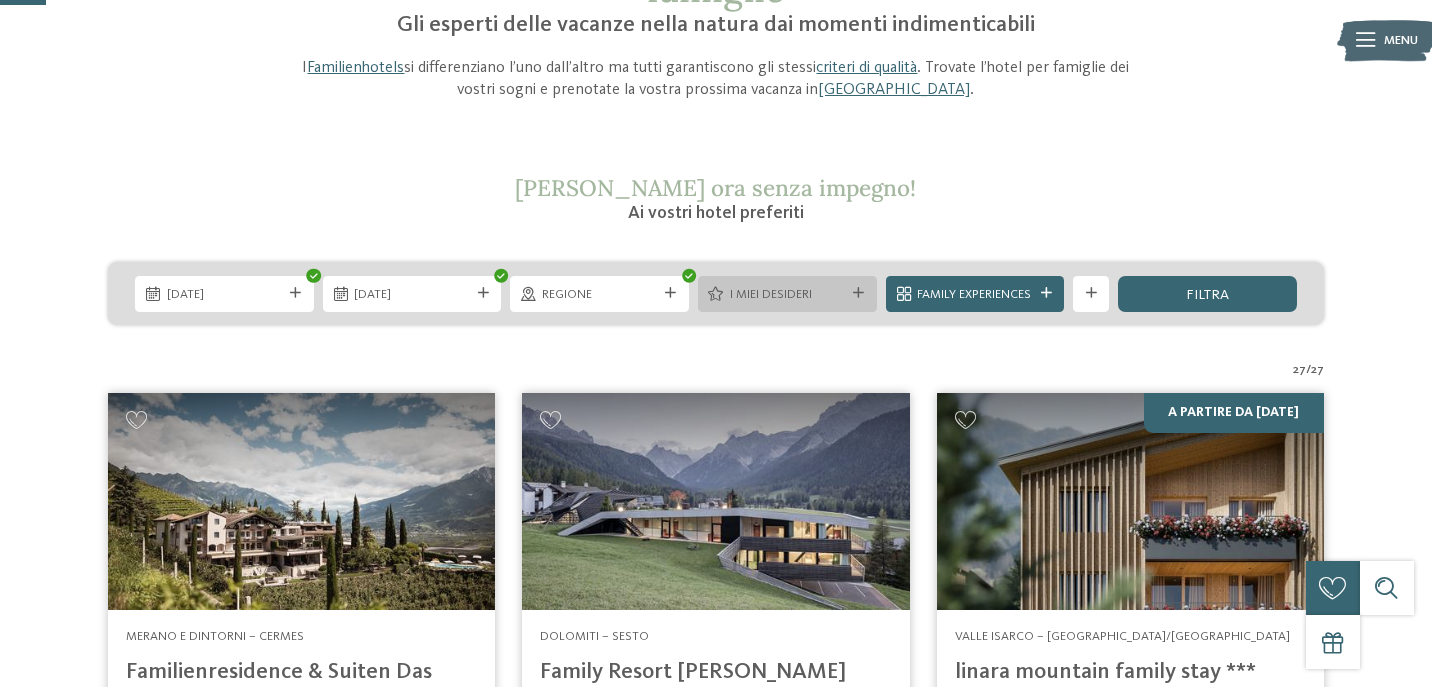 click on "I miei desideri" at bounding box center [788, 295] 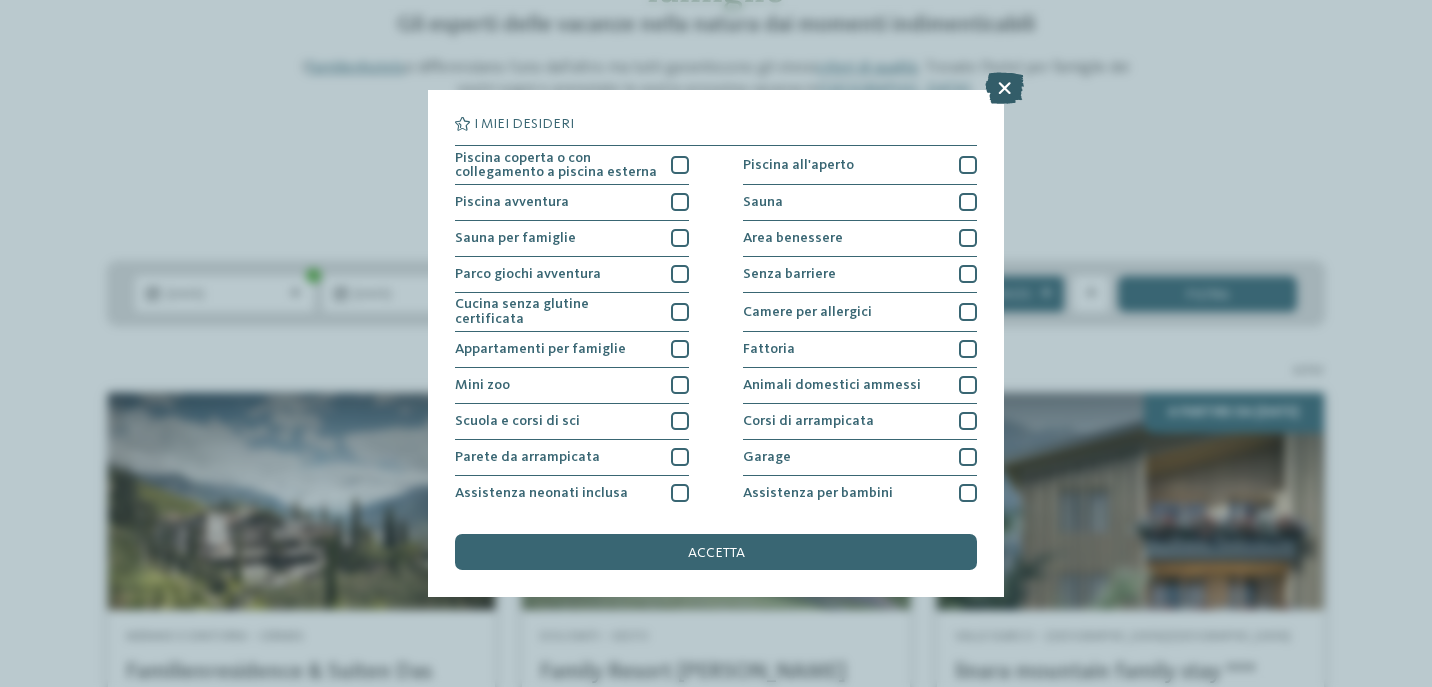 click at bounding box center [1004, 88] 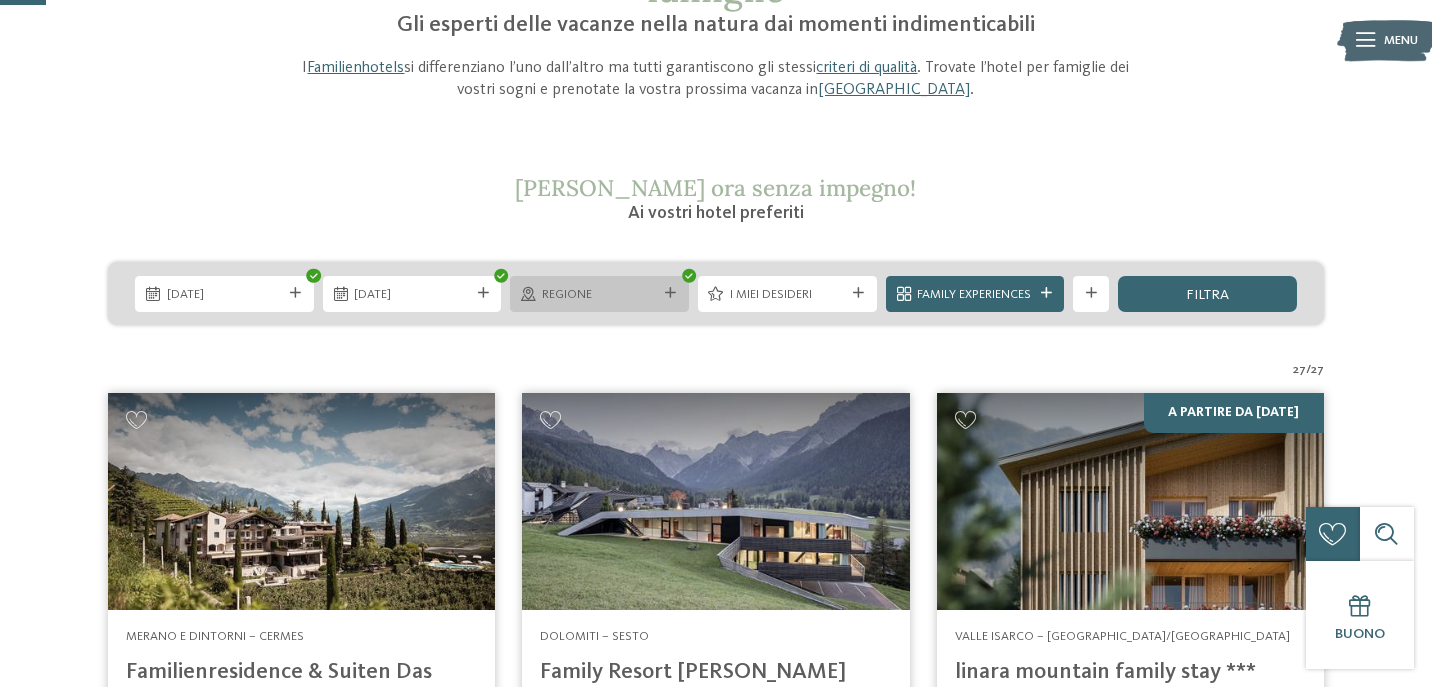 click on "Regione" at bounding box center (600, 295) 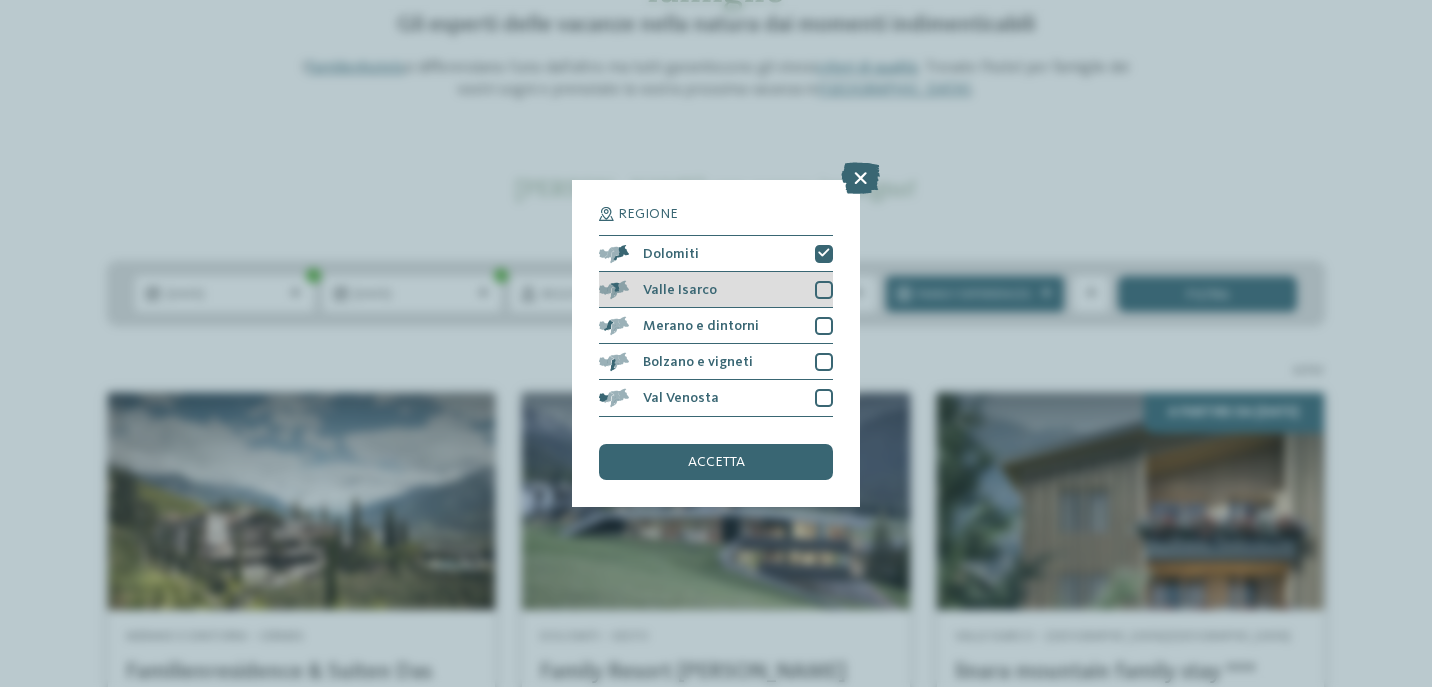 click at bounding box center (824, 290) 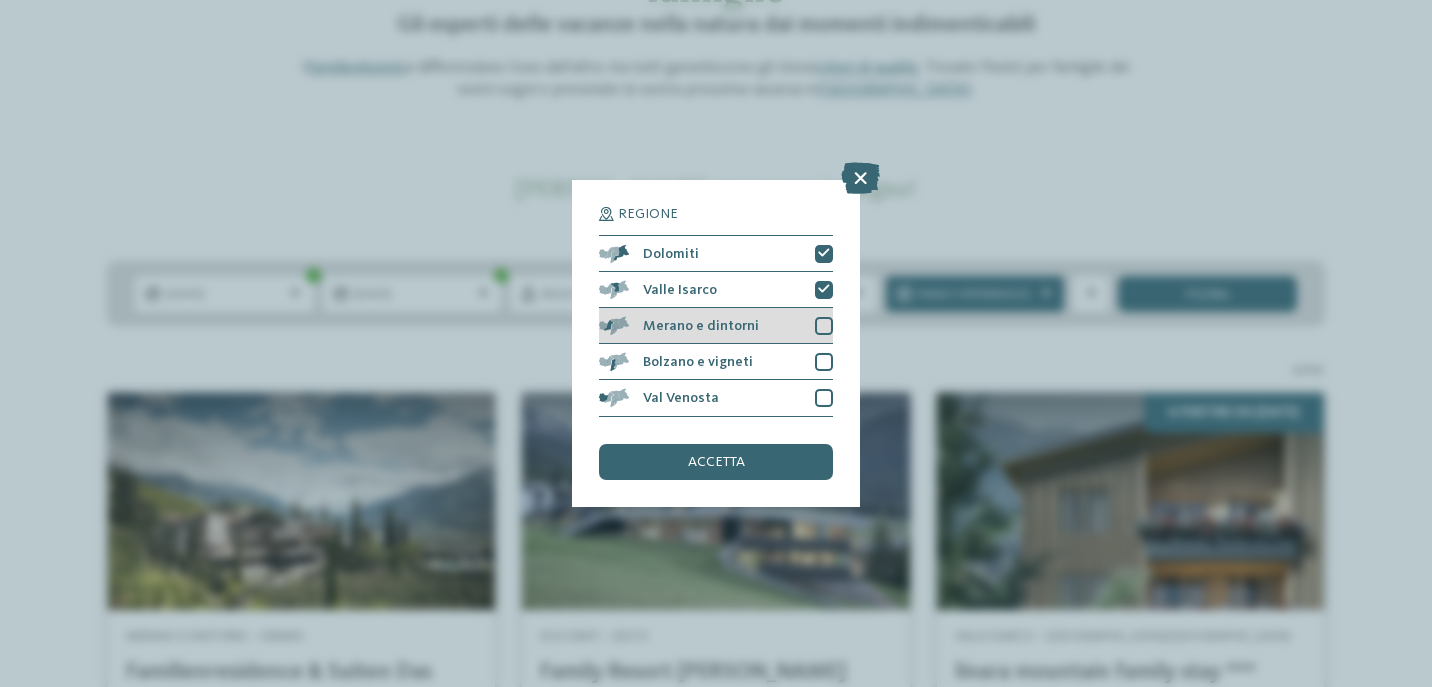 click on "Merano e dintorni" at bounding box center [716, 326] 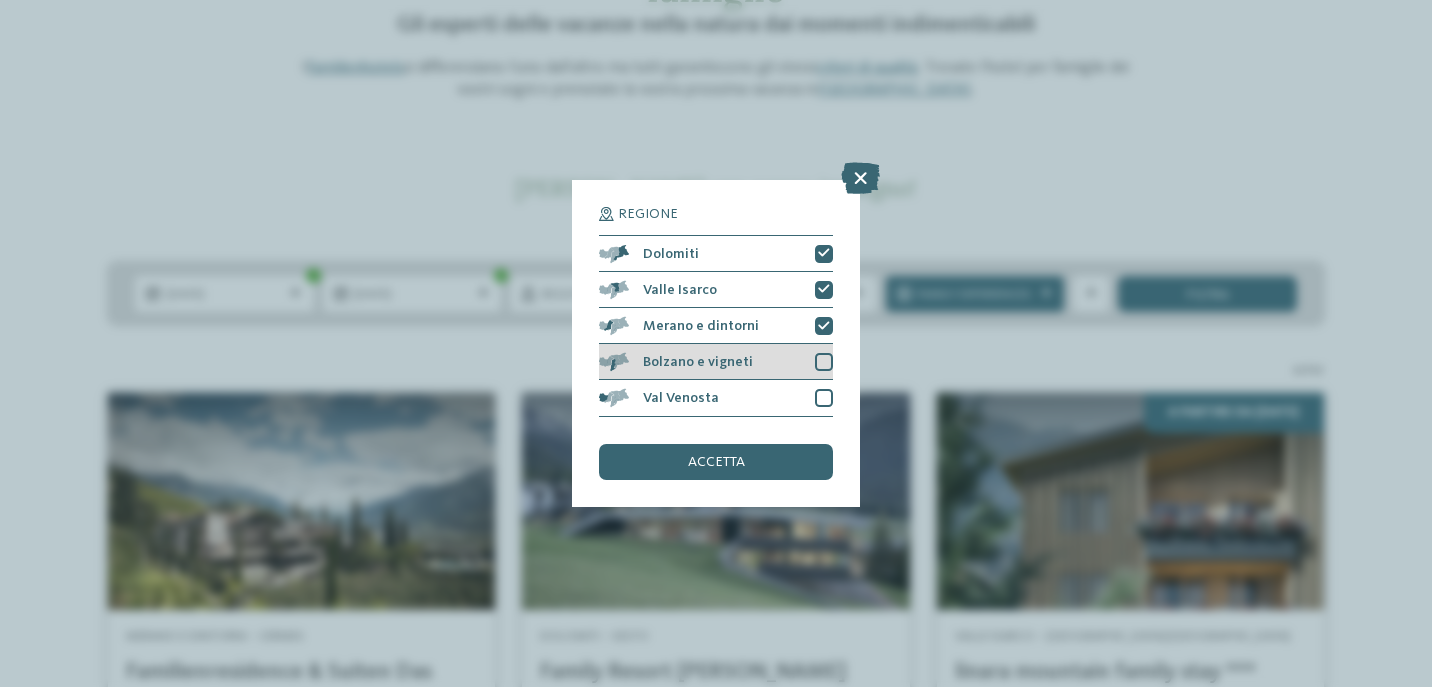click on "Bolzano e vigneti" at bounding box center (716, 362) 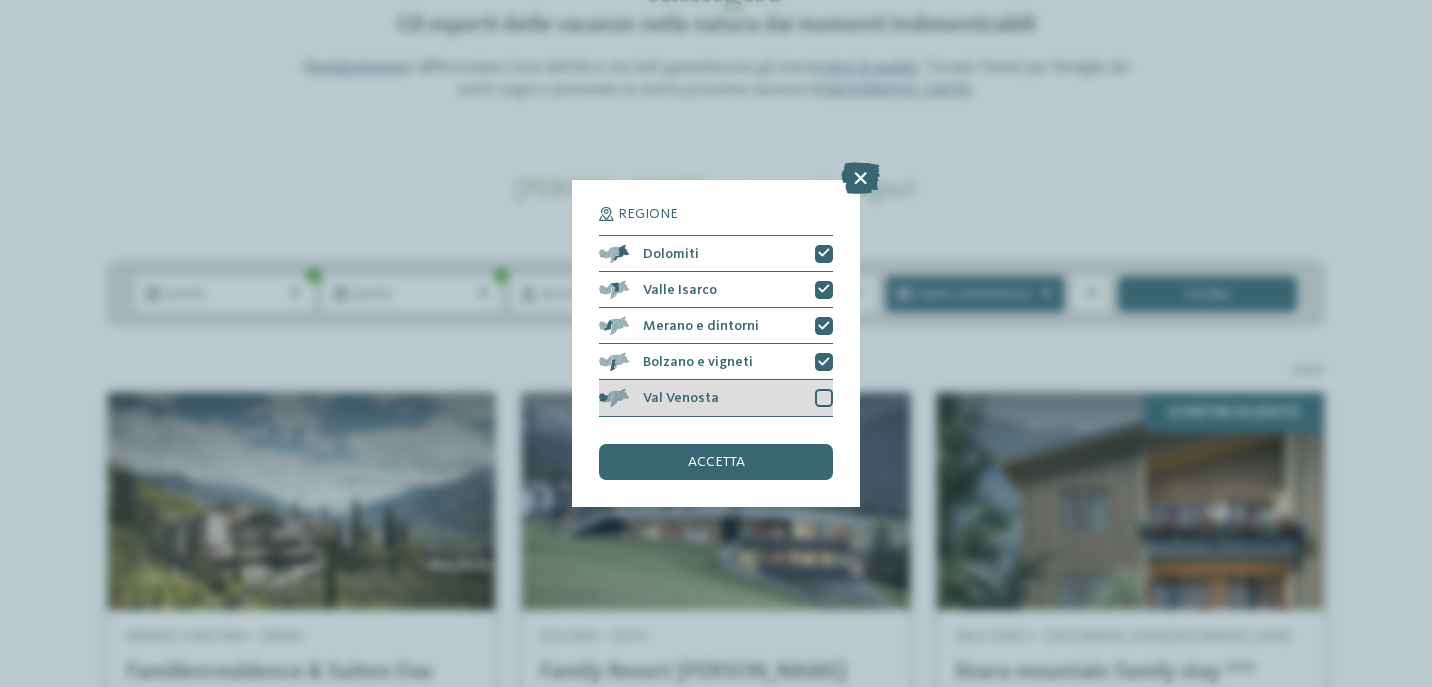 click on "Val Venosta" at bounding box center [716, 398] 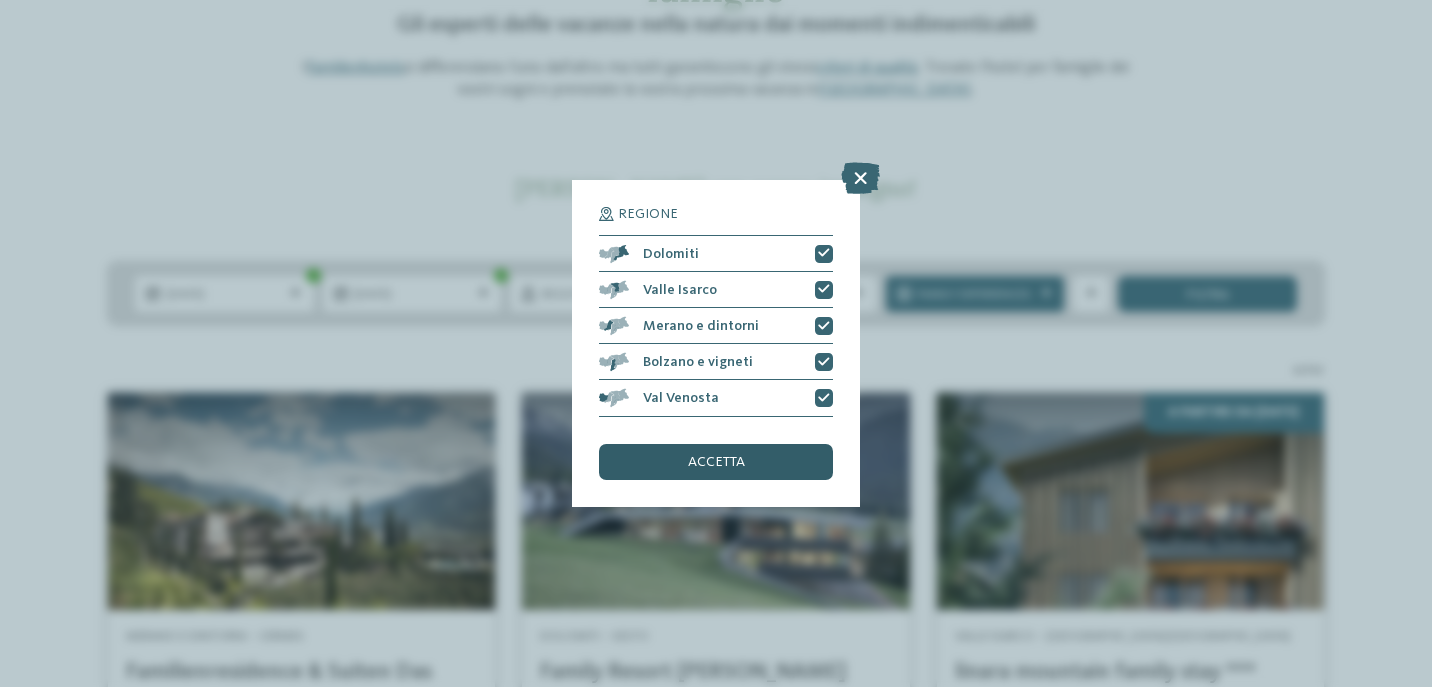 click on "accetta" at bounding box center (716, 462) 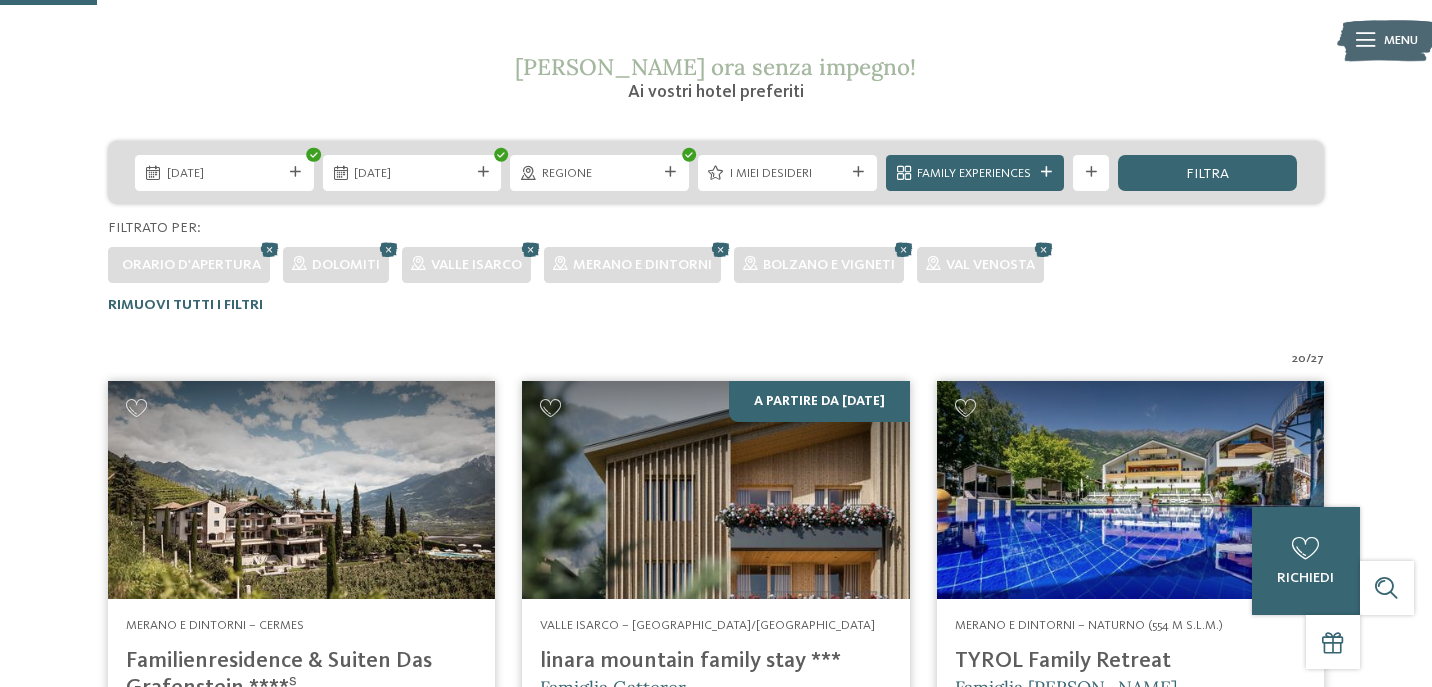scroll, scrollTop: 305, scrollLeft: 0, axis: vertical 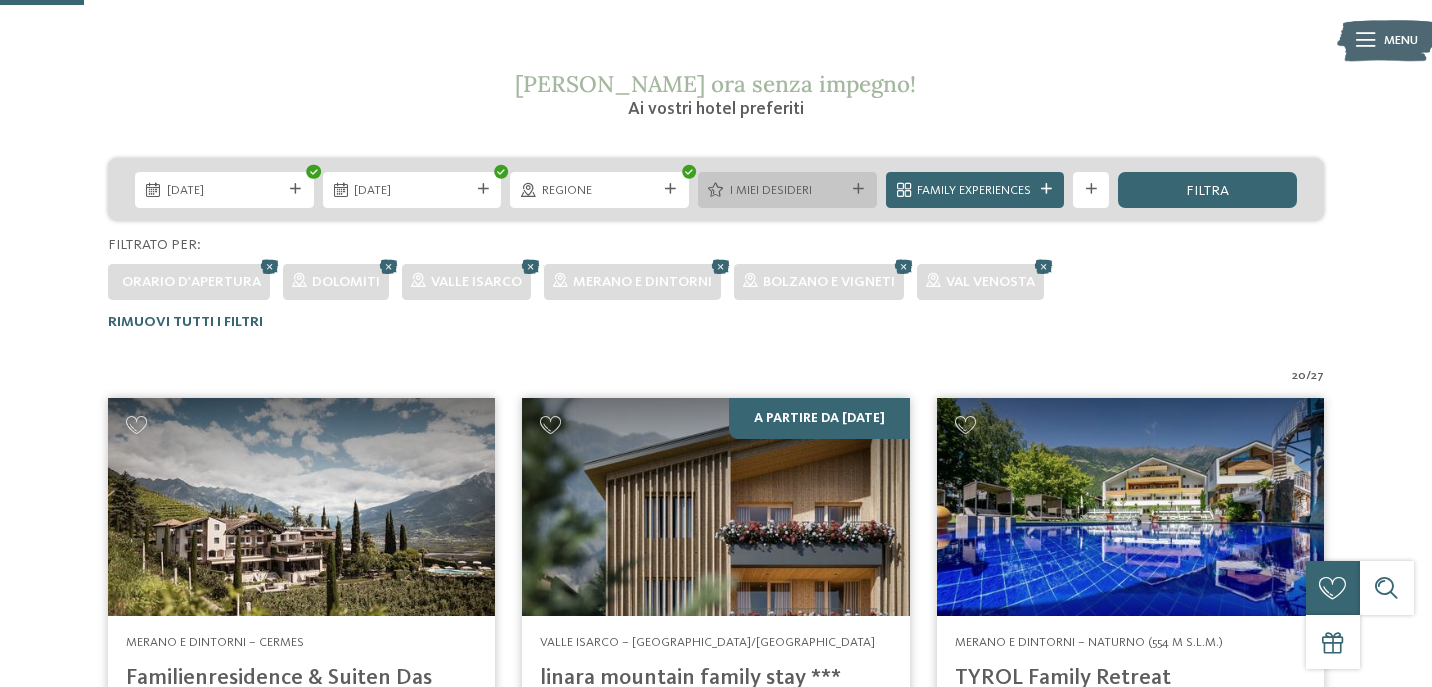 click on "I miei desideri" at bounding box center [788, 191] 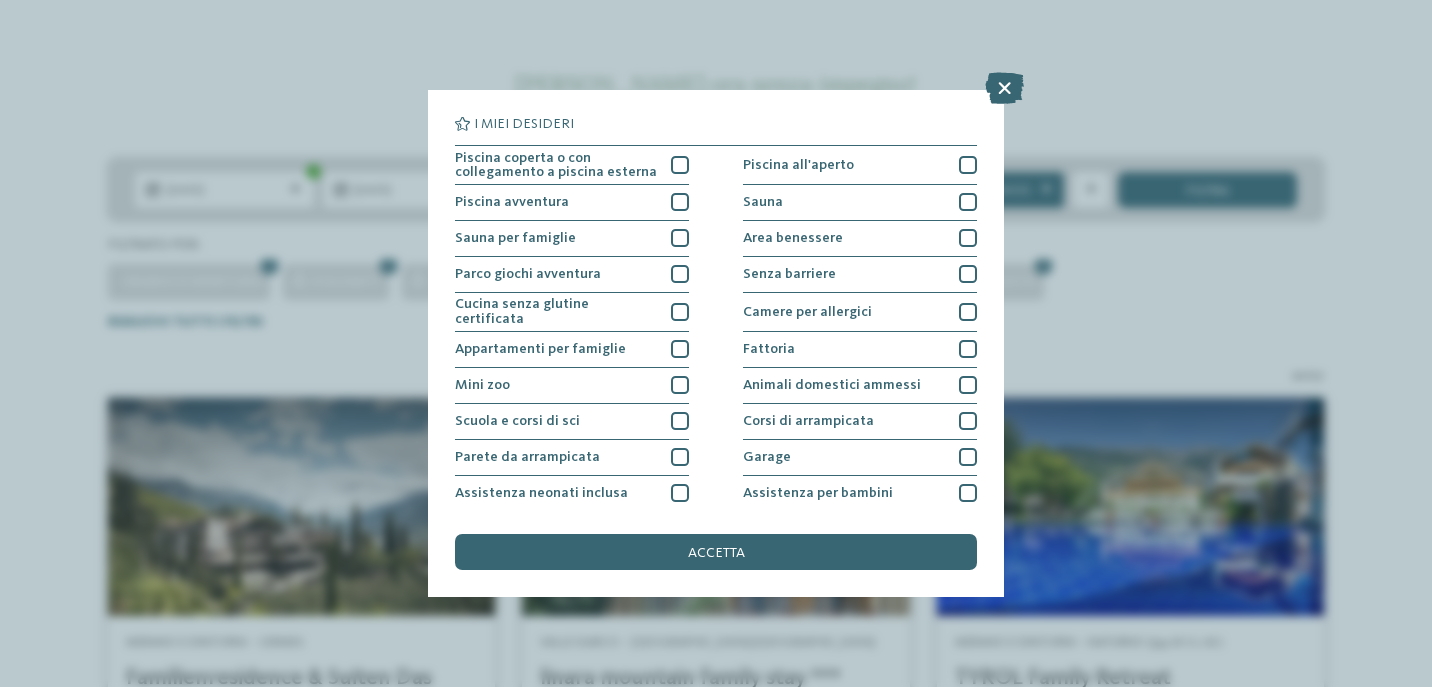click on "Piscina coperta o con collegamento a piscina esterna
Piscina all'aperto
Piscina avventura
Sauna" at bounding box center [716, 457] 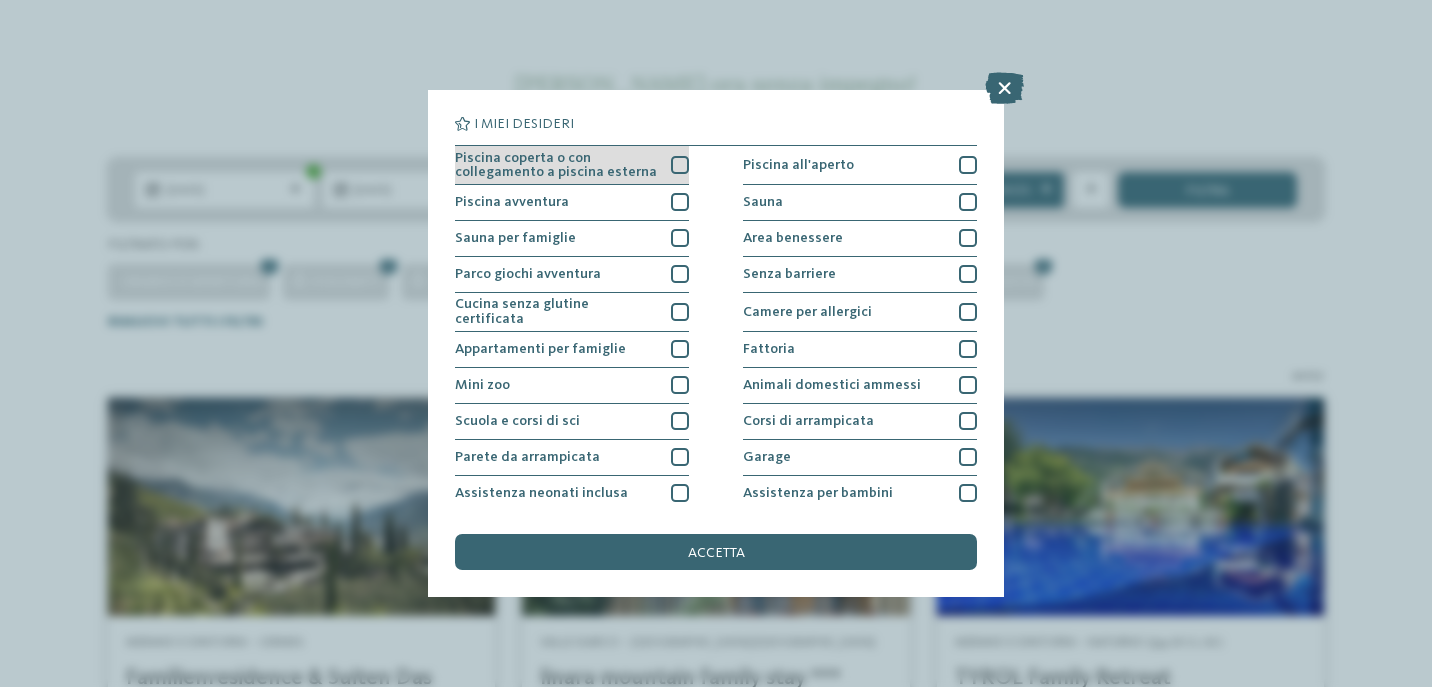 click at bounding box center [680, 165] 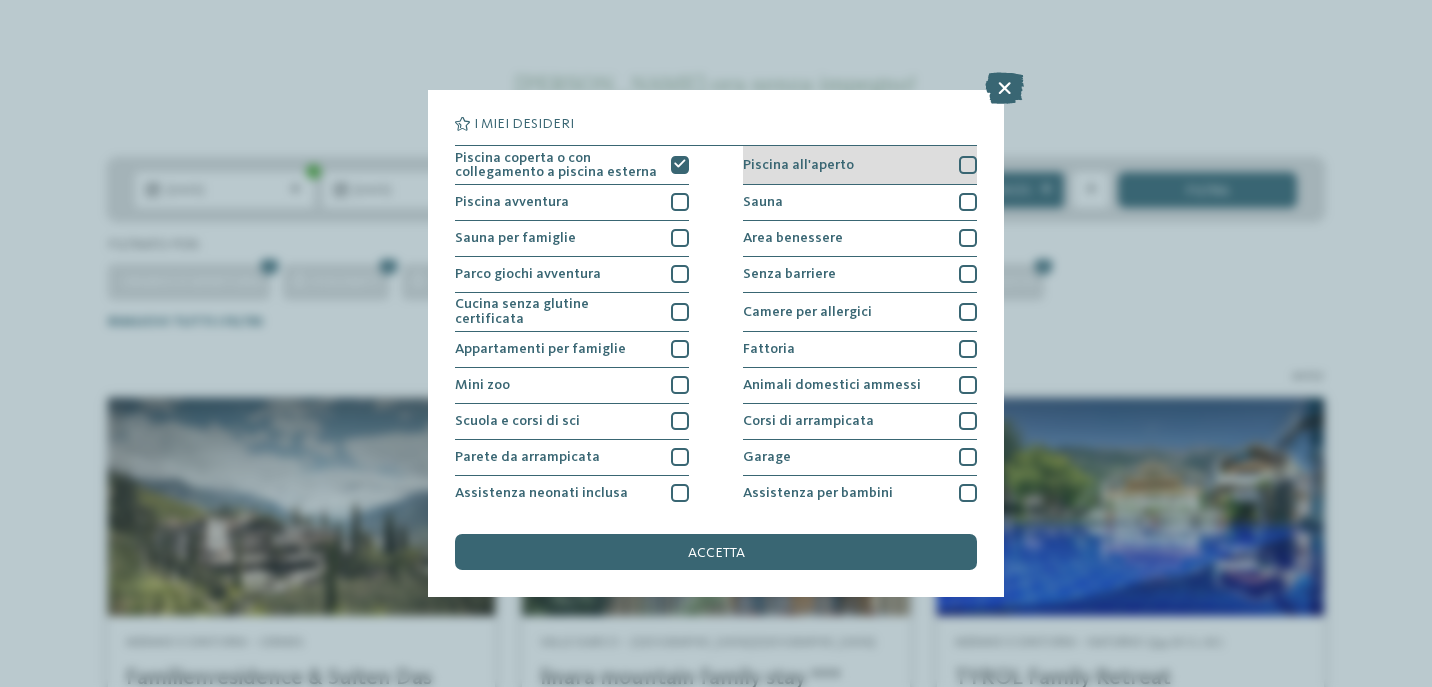 click at bounding box center [968, 165] 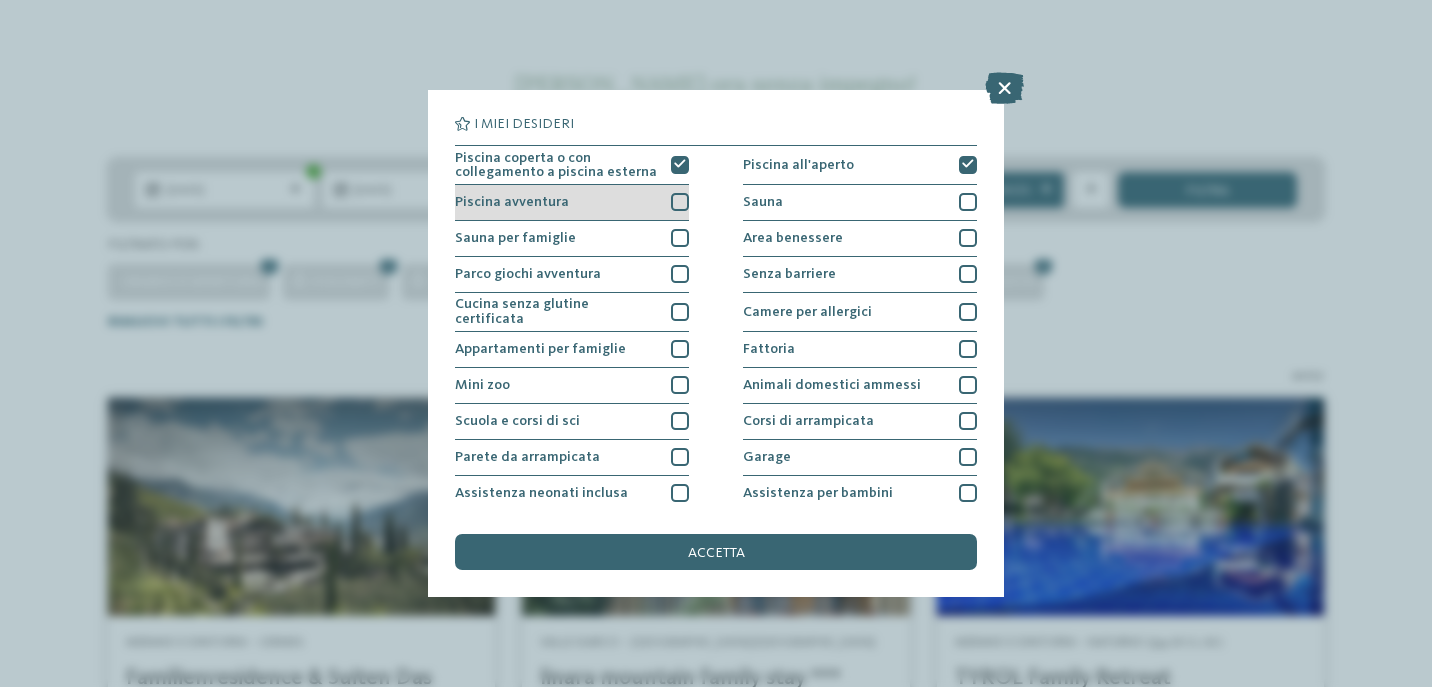 click at bounding box center [680, 202] 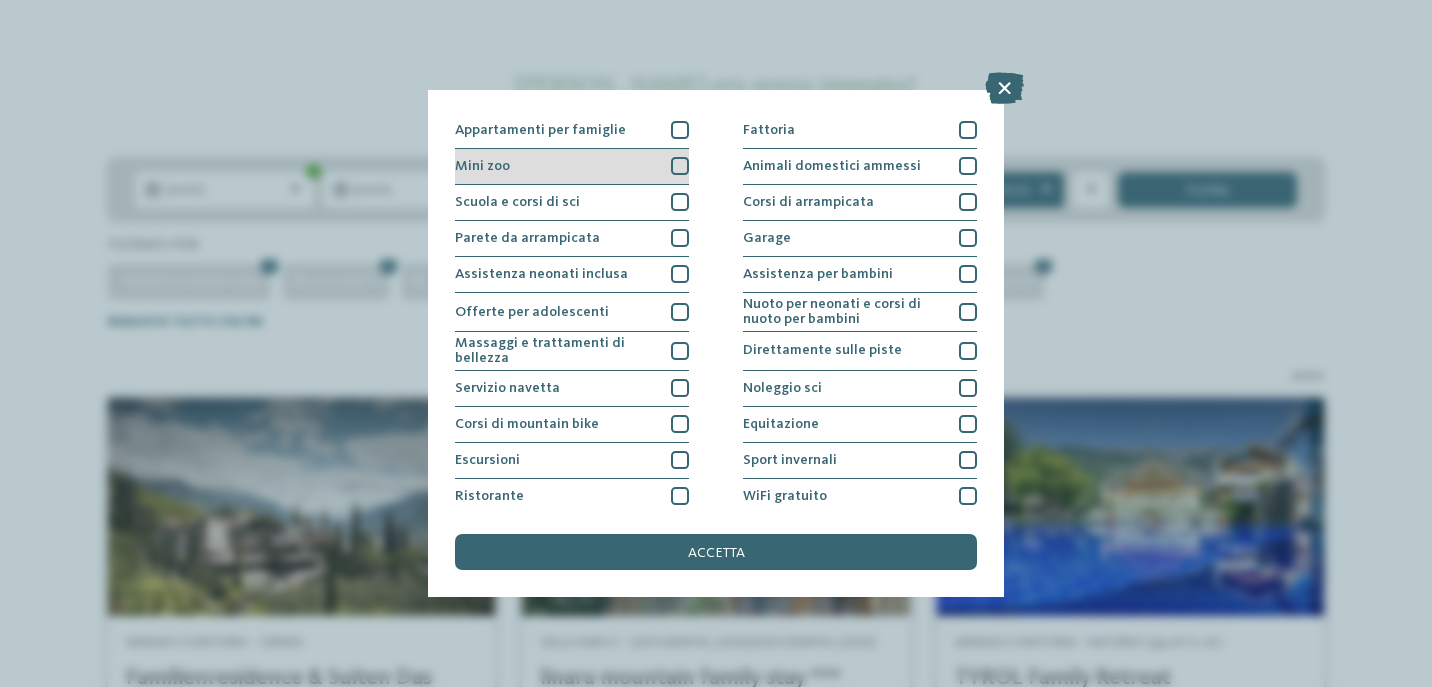 scroll, scrollTop: 260, scrollLeft: 0, axis: vertical 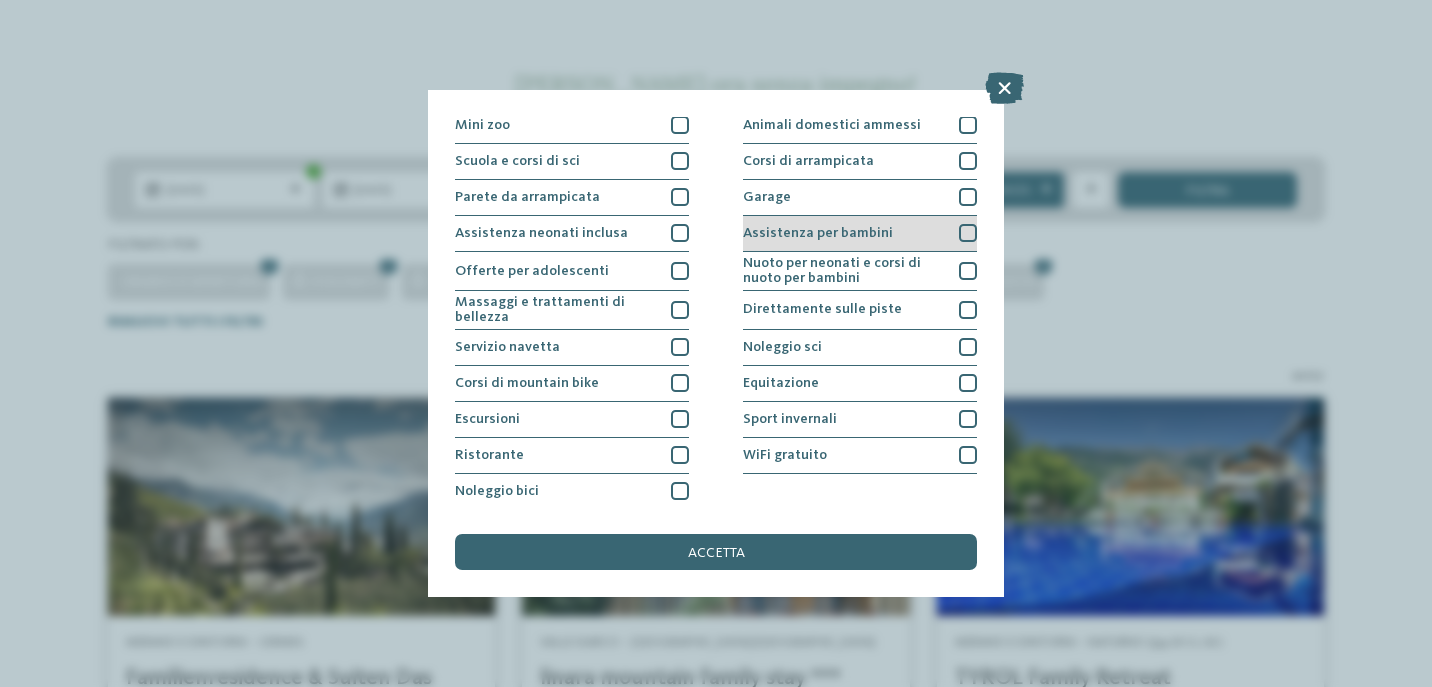 click at bounding box center [968, 233] 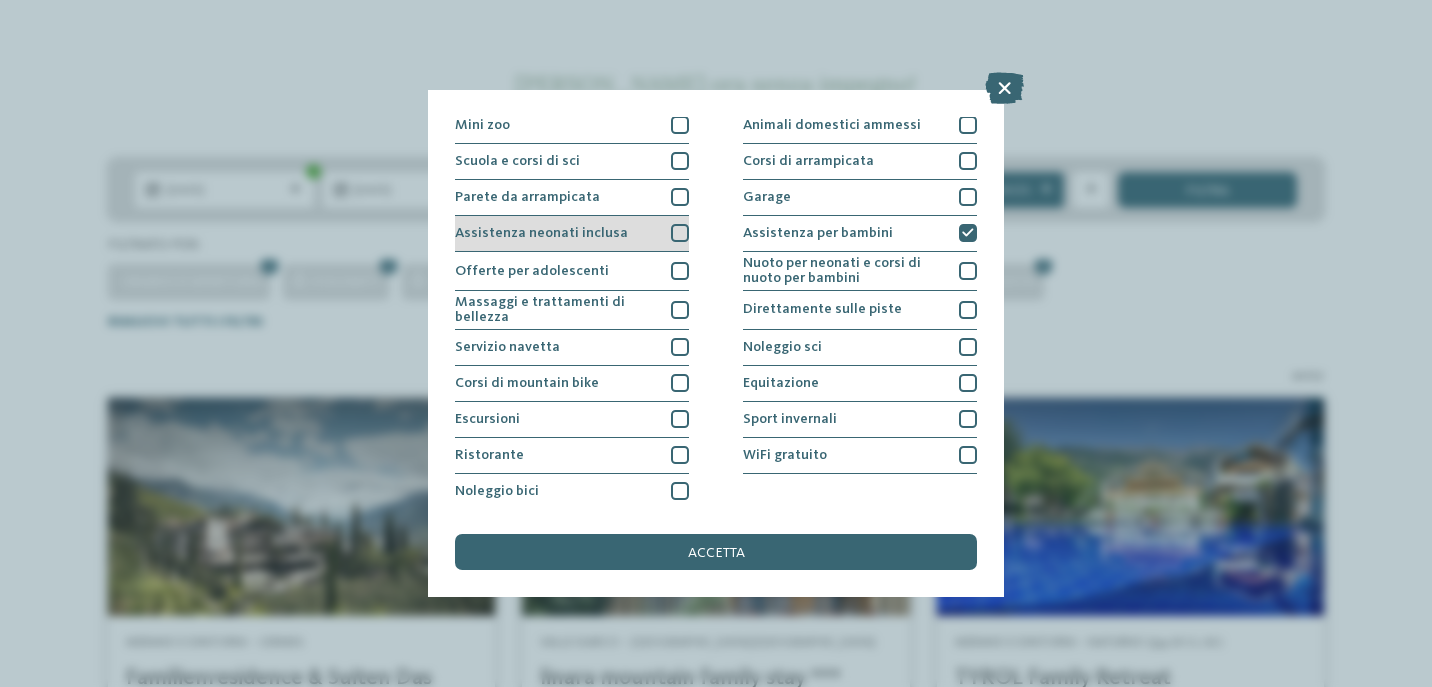 click at bounding box center (680, 233) 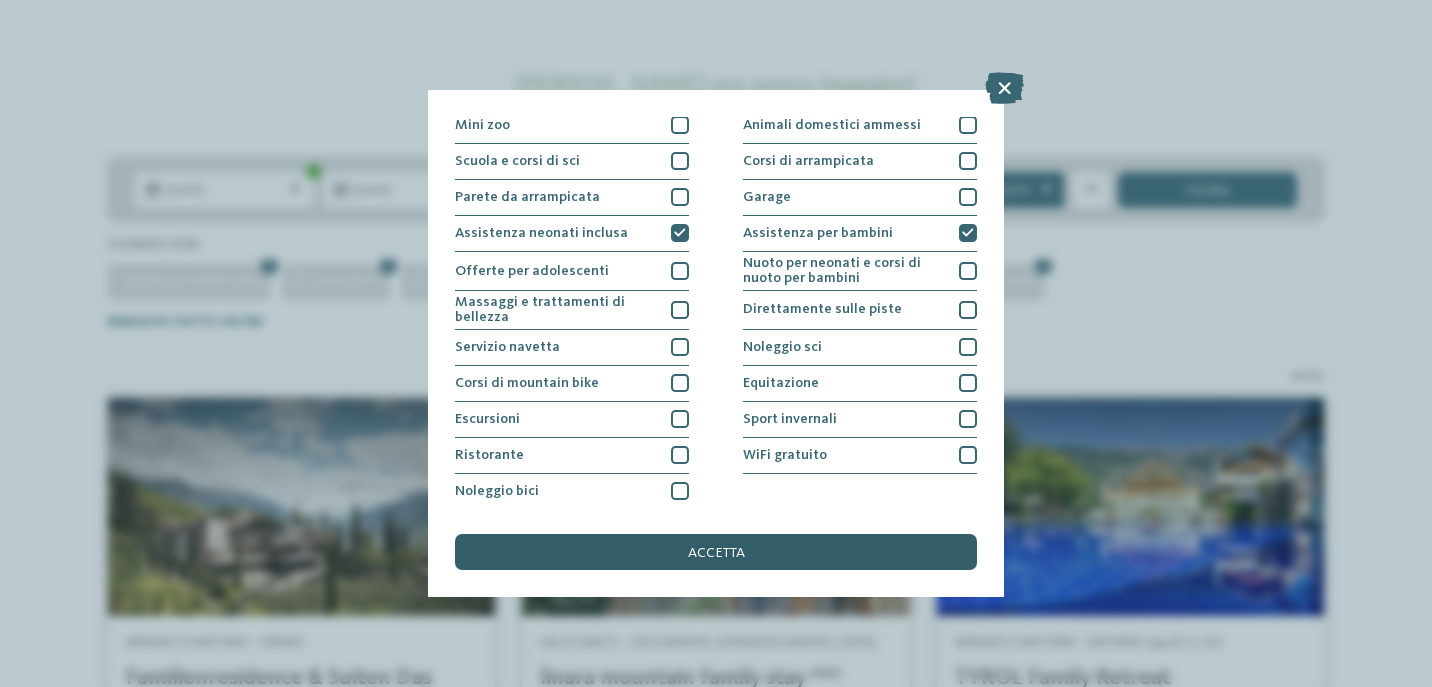 click on "accetta" at bounding box center (716, 552) 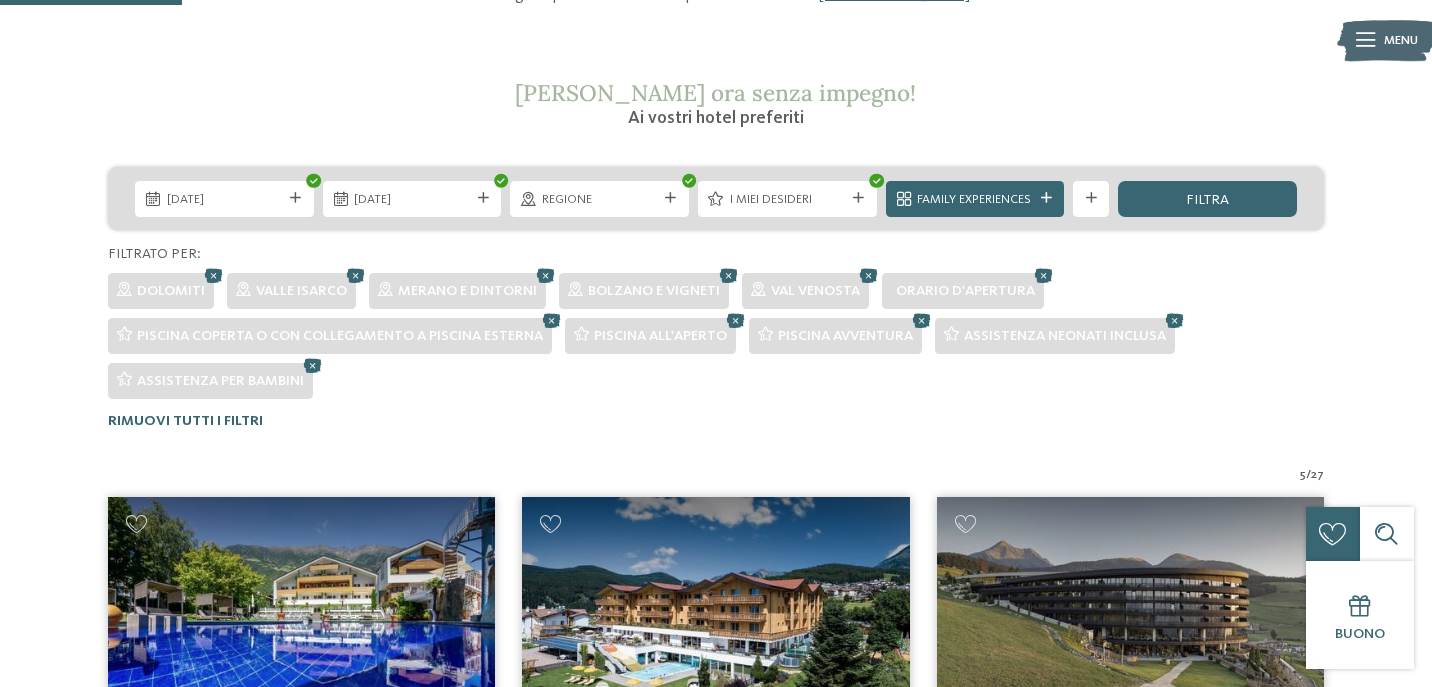 scroll, scrollTop: 289, scrollLeft: 0, axis: vertical 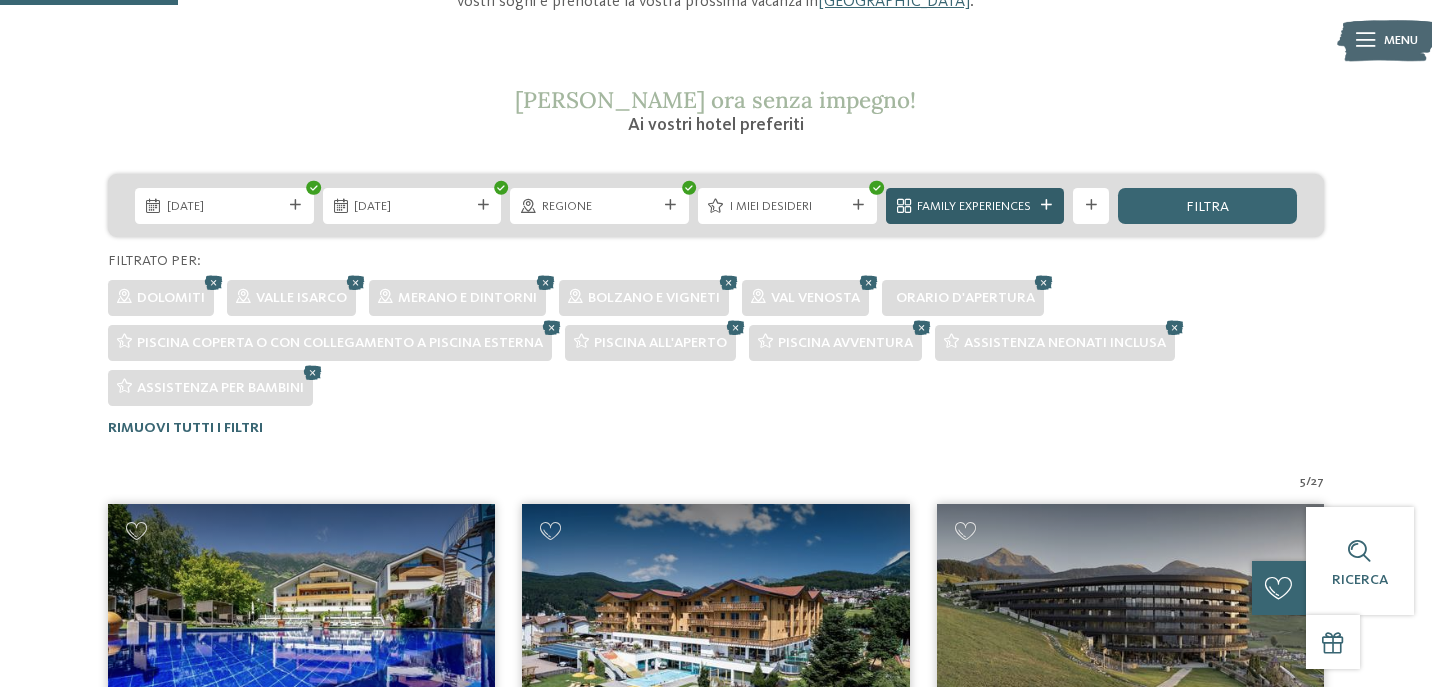 click on "Family Experiences" at bounding box center [975, 207] 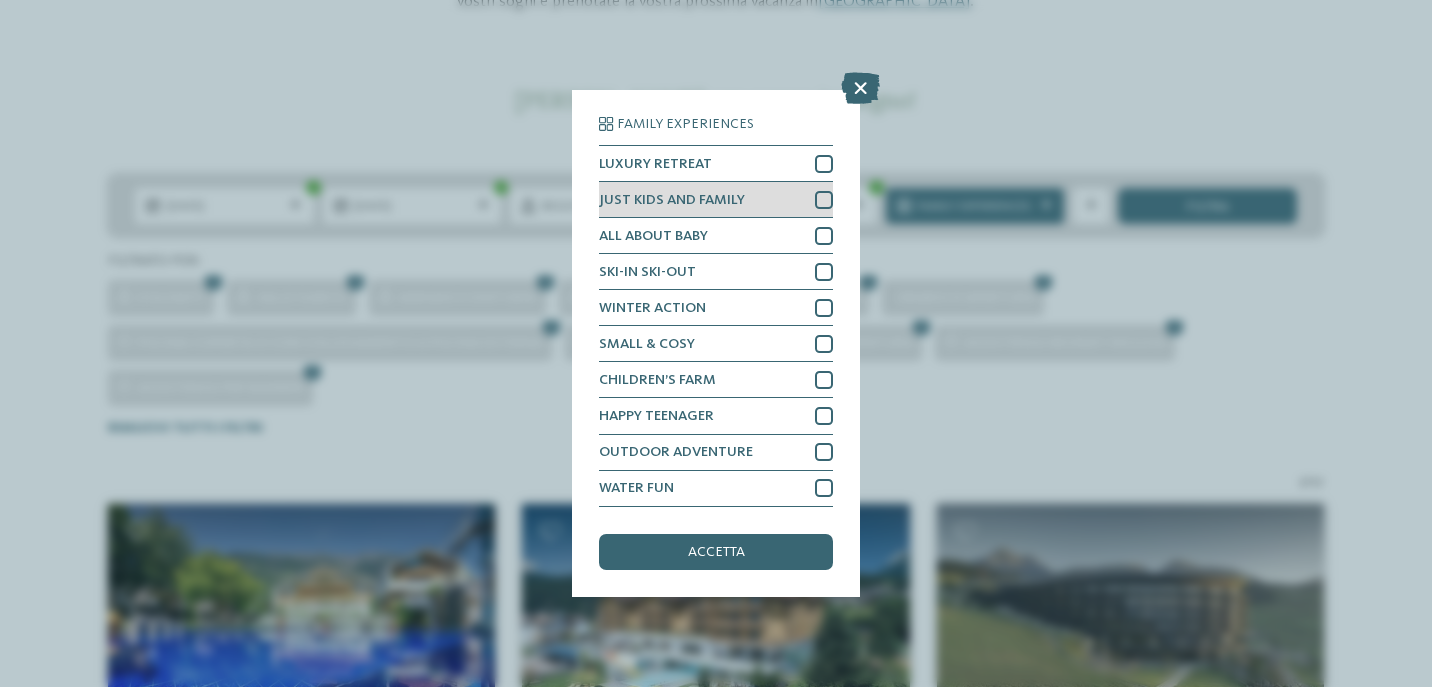 click at bounding box center (824, 200) 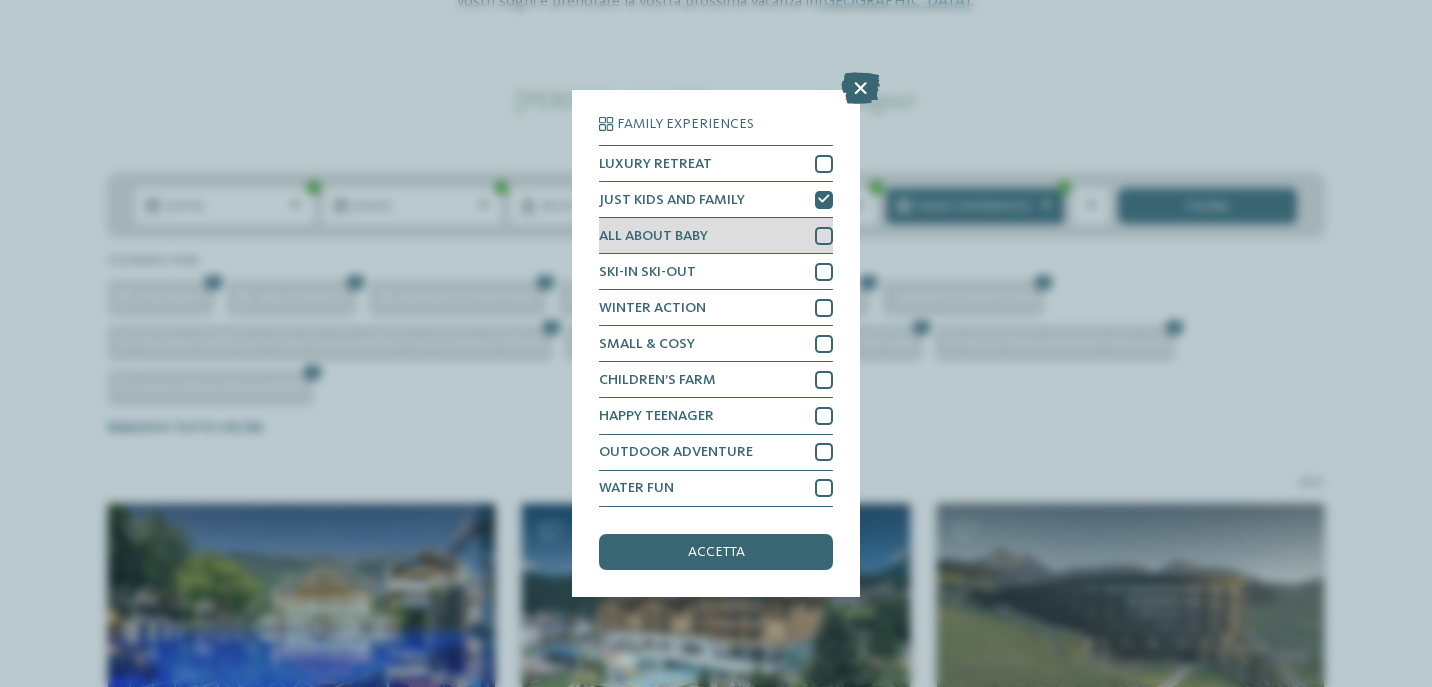 click at bounding box center [824, 236] 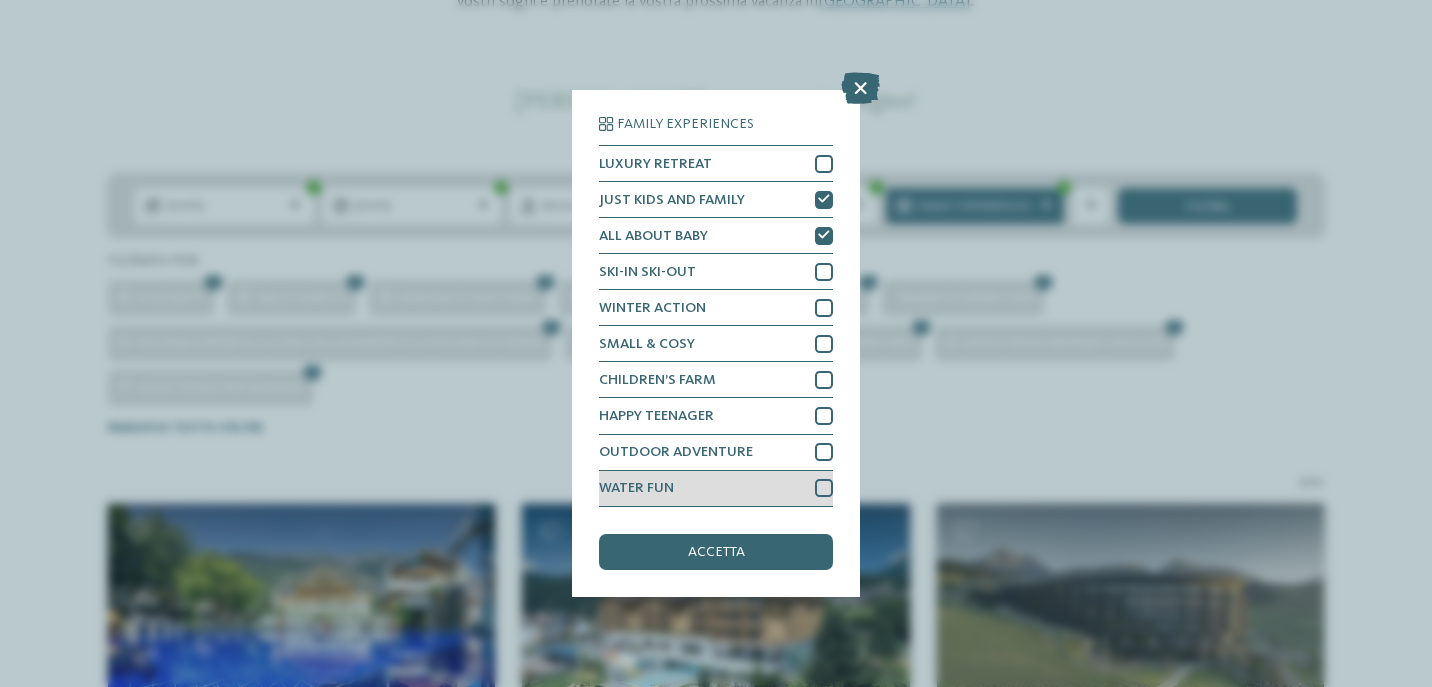 click at bounding box center (824, 488) 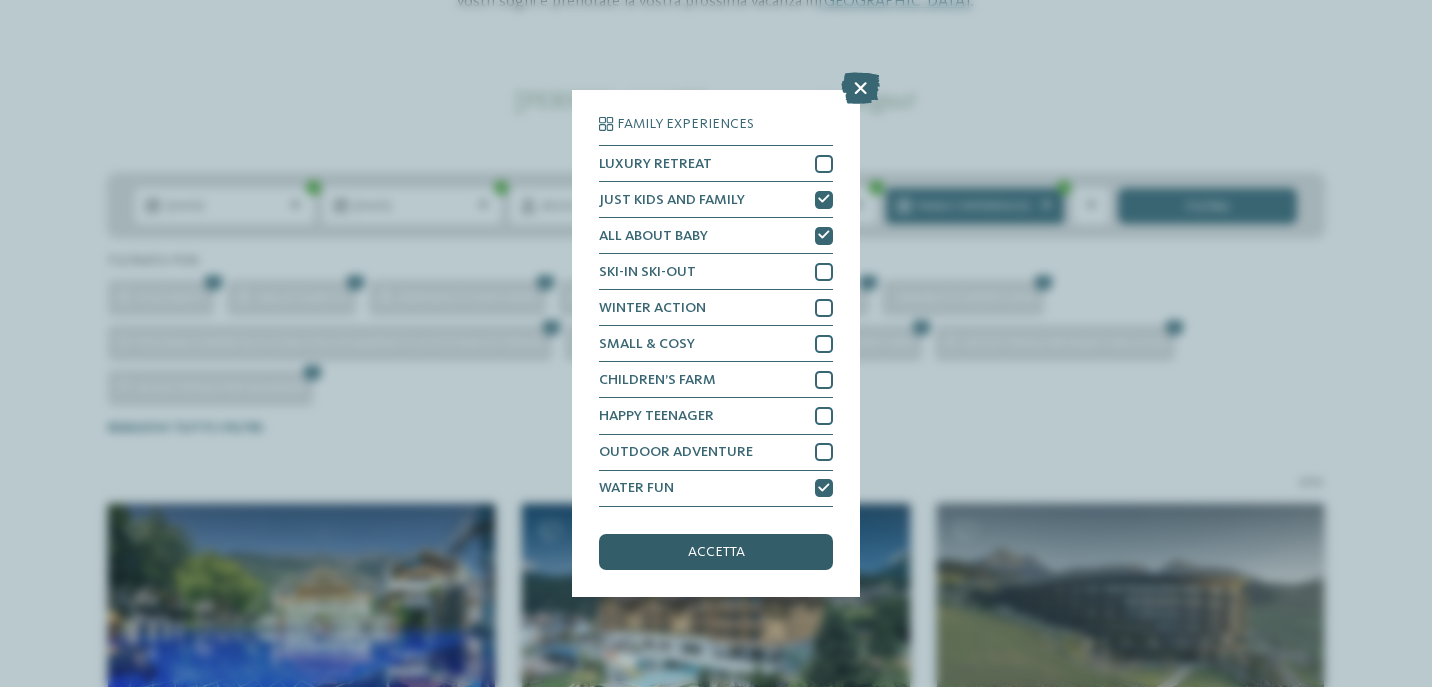 click on "accetta" at bounding box center (716, 552) 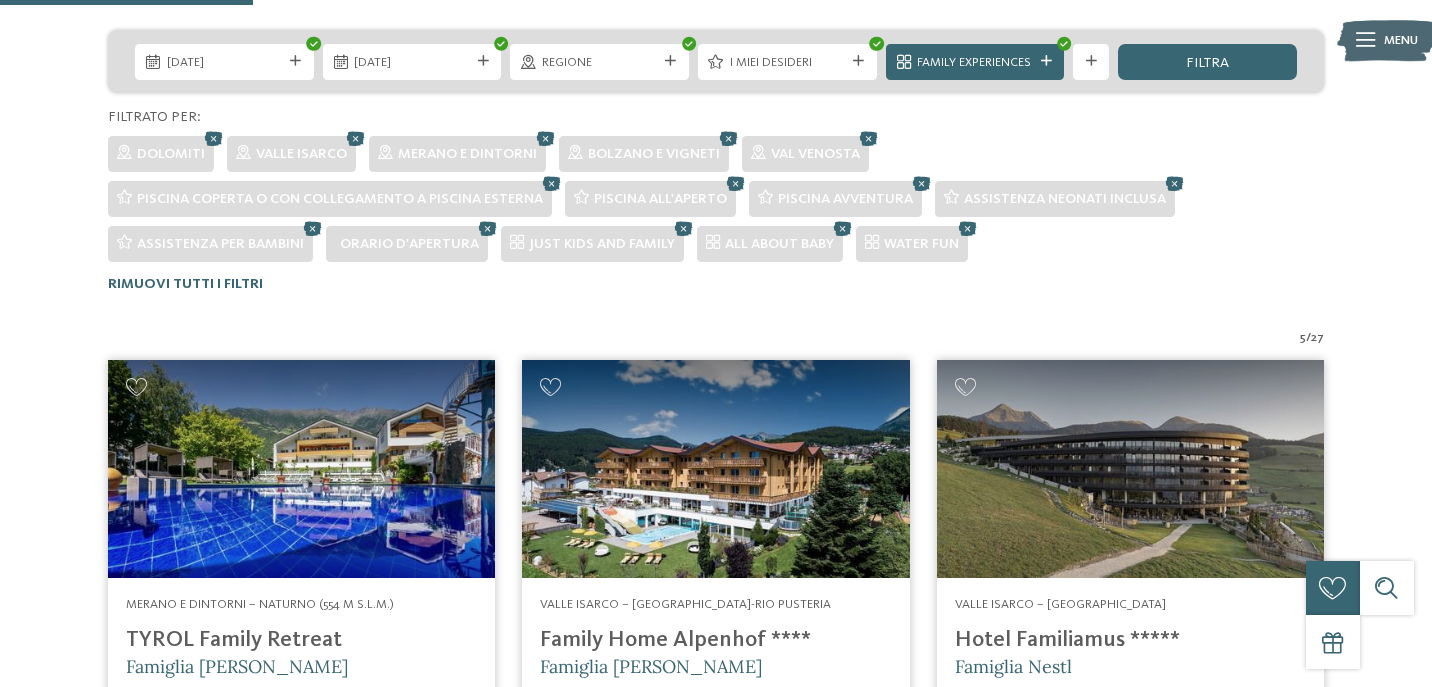 scroll, scrollTop: 401, scrollLeft: 0, axis: vertical 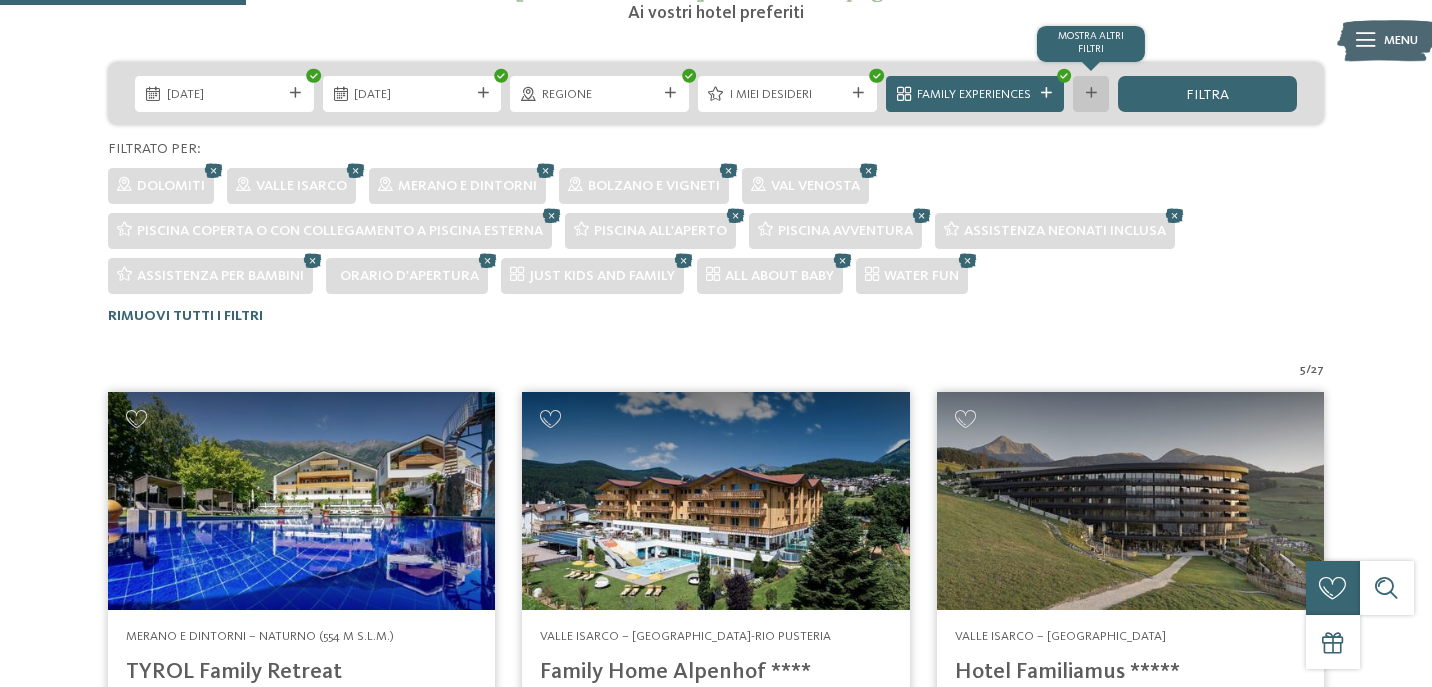 click at bounding box center [1091, 93] 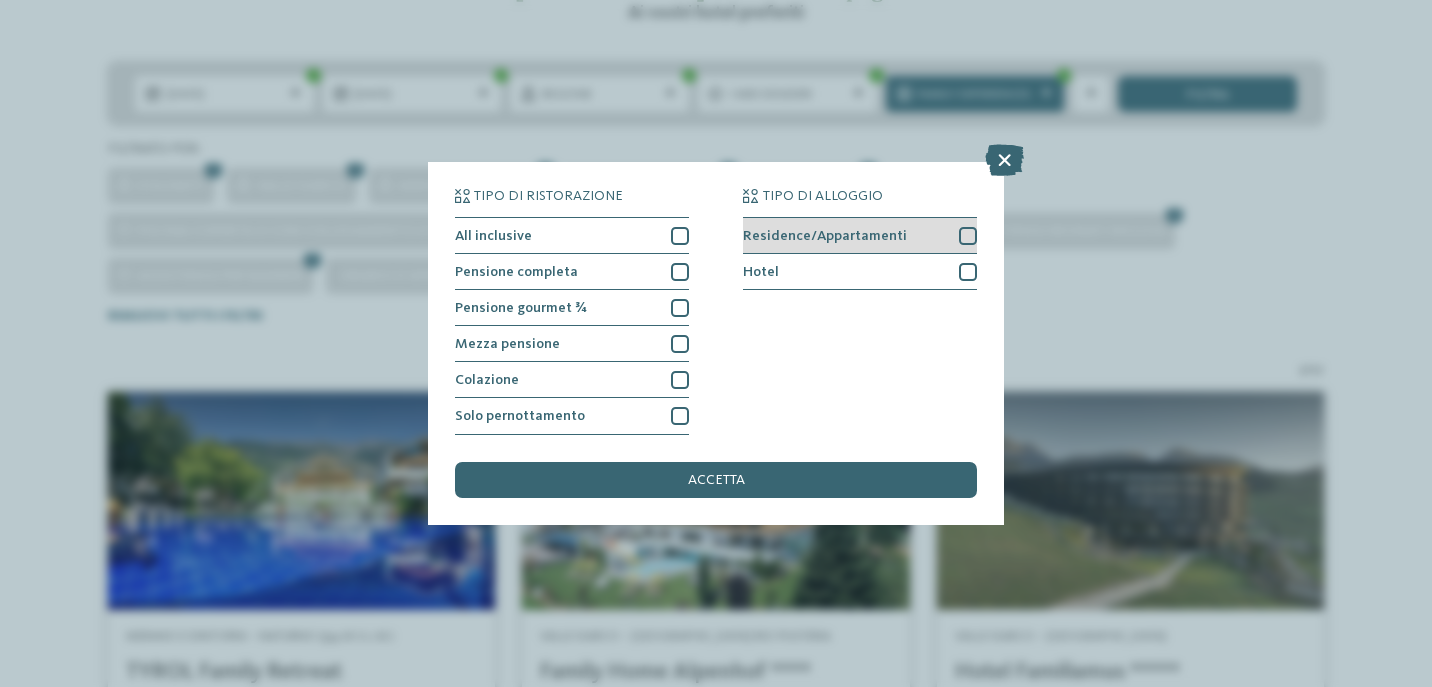 click at bounding box center [968, 236] 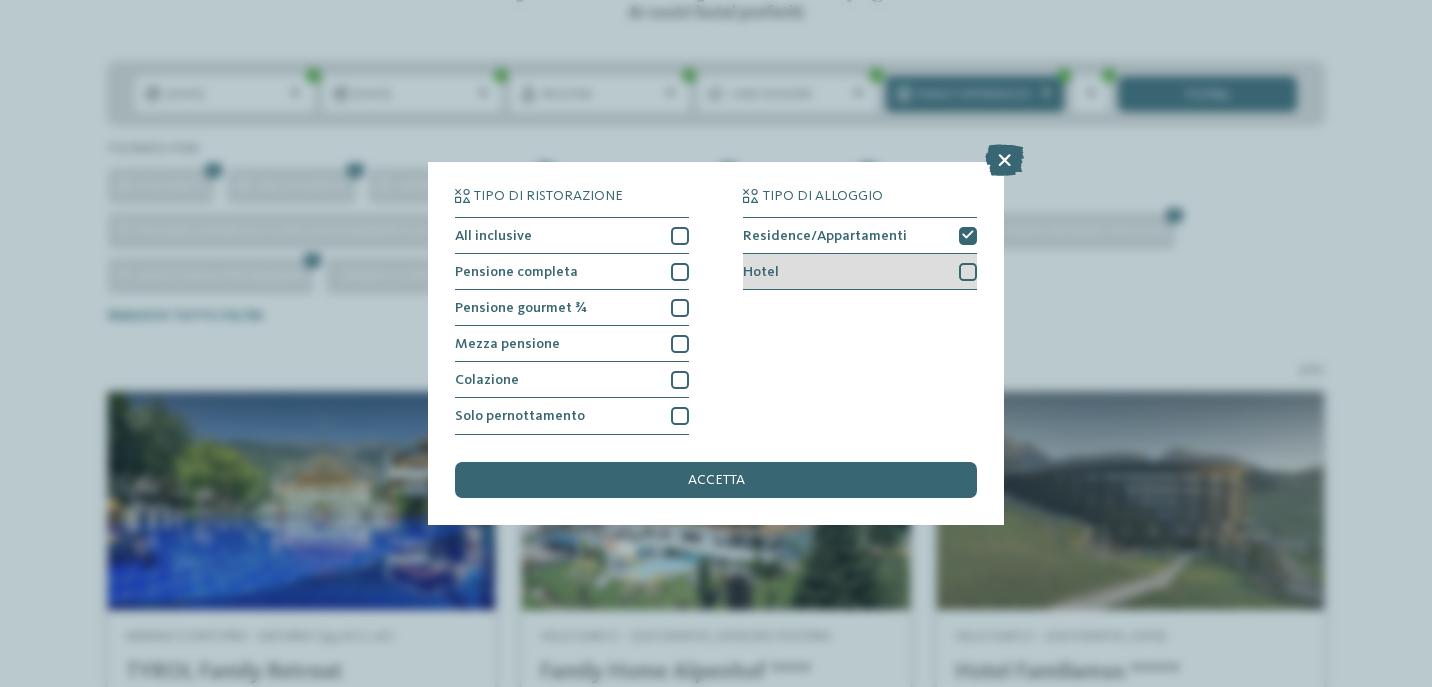 click at bounding box center (968, 272) 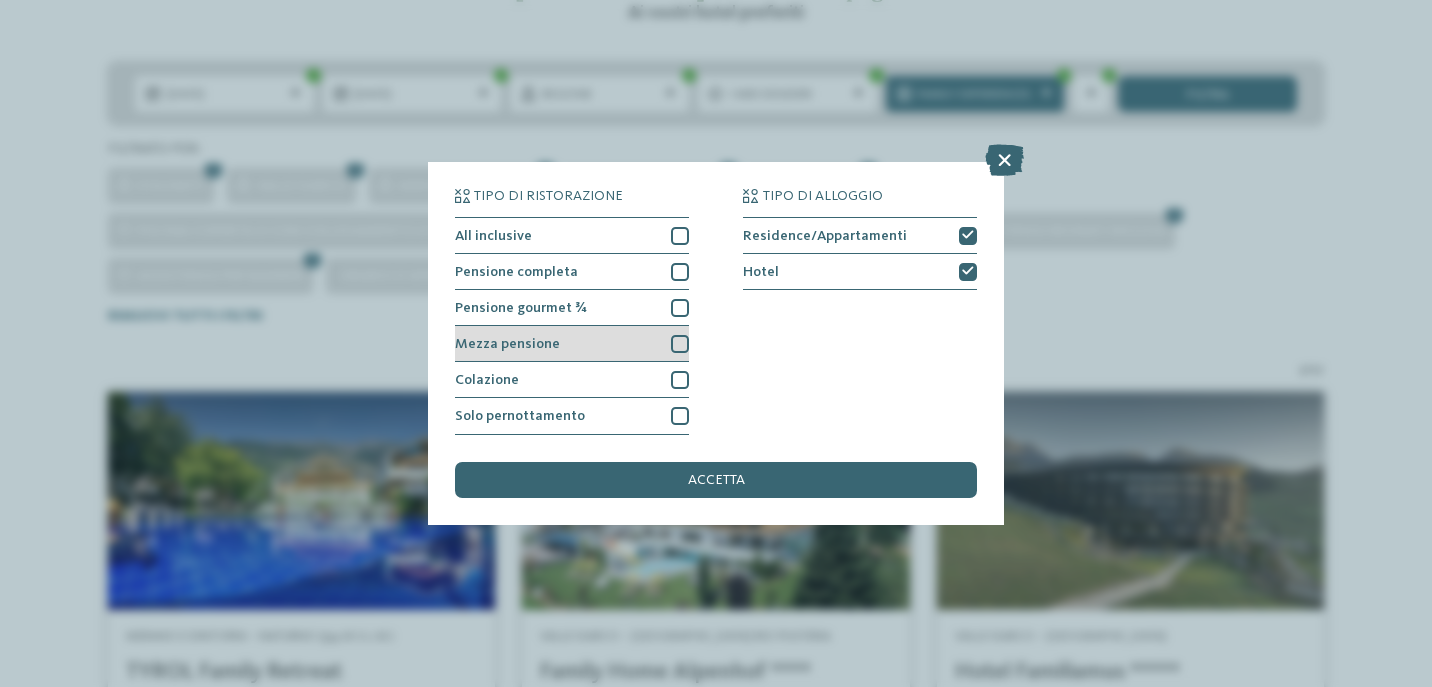 click at bounding box center [680, 344] 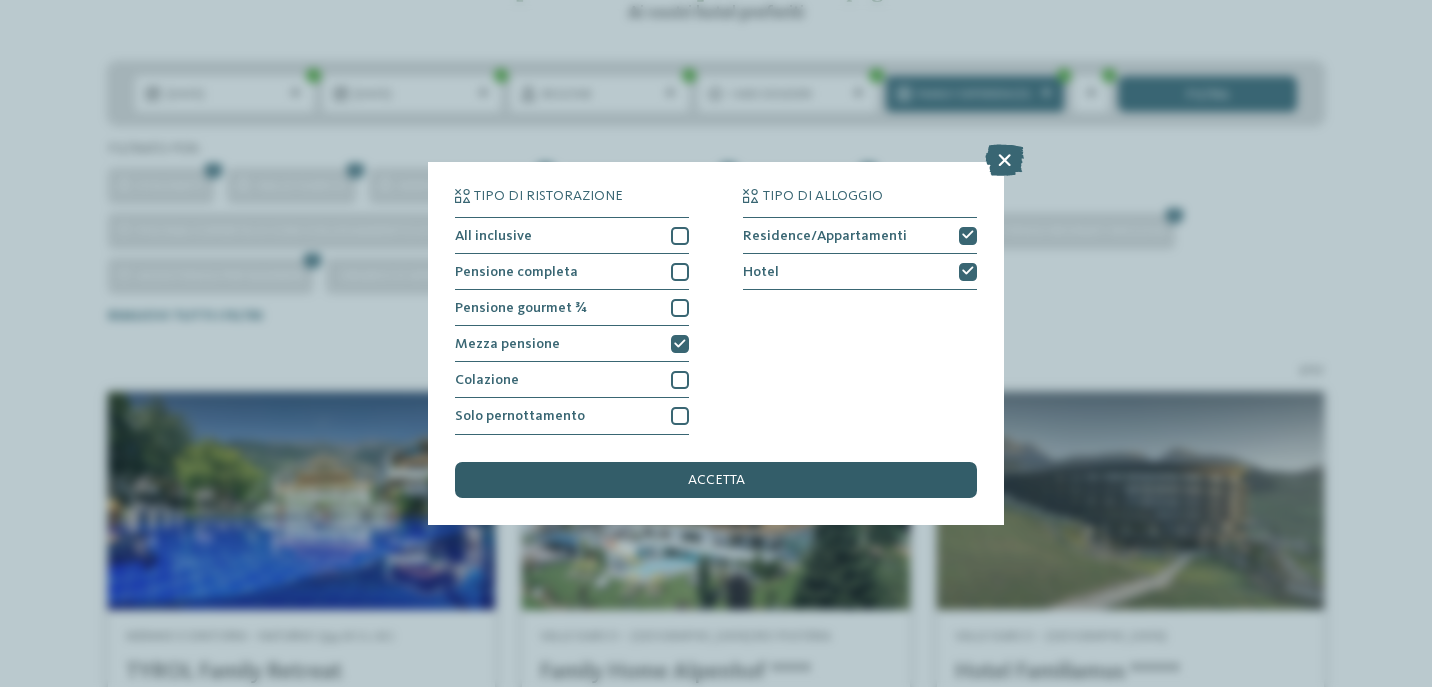 click on "accetta" at bounding box center [716, 480] 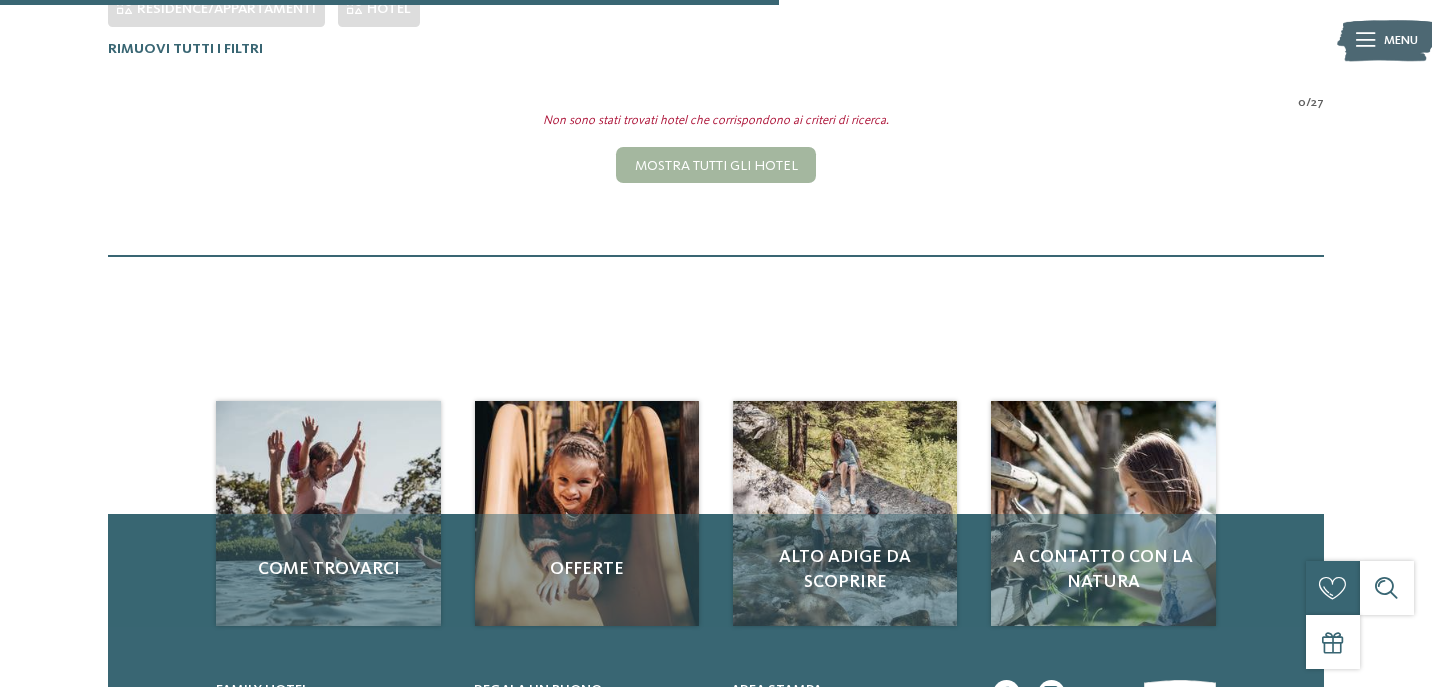 scroll, scrollTop: 714, scrollLeft: 0, axis: vertical 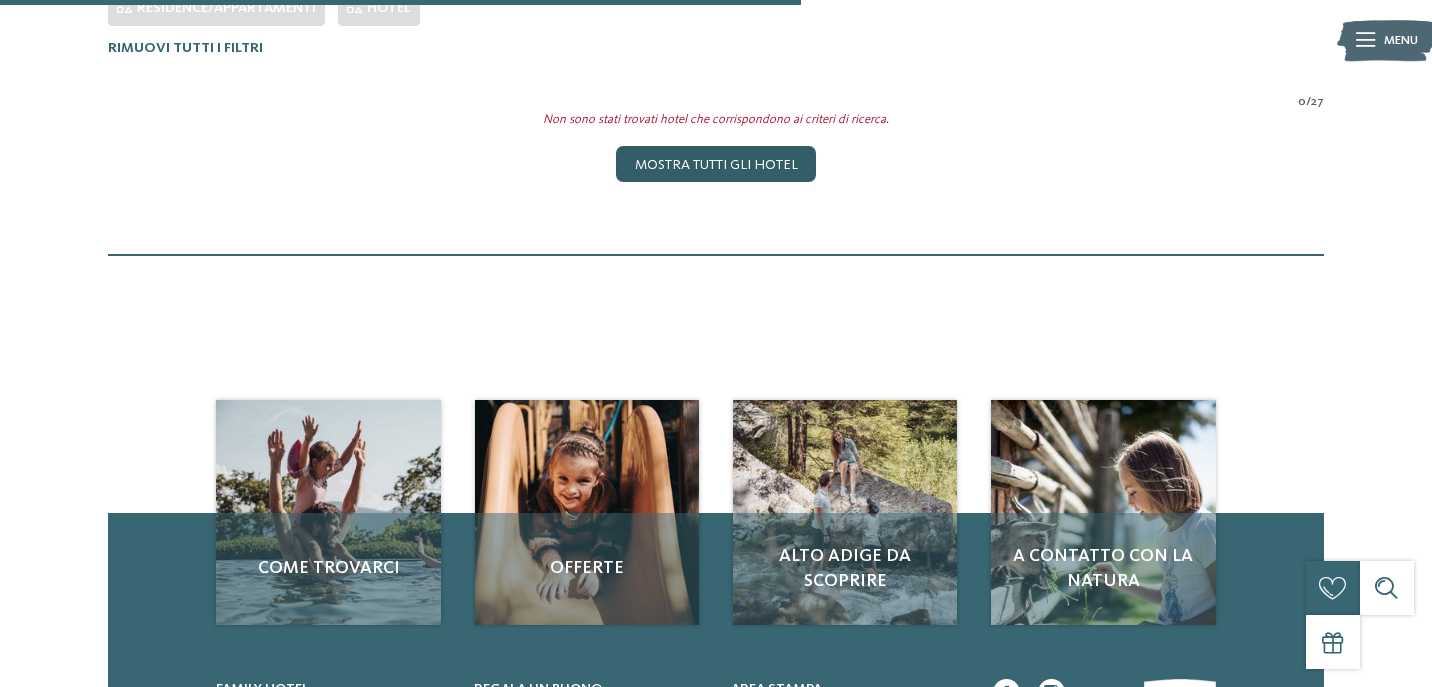 click on "Mostra tutti gli hotel" at bounding box center (715, 164) 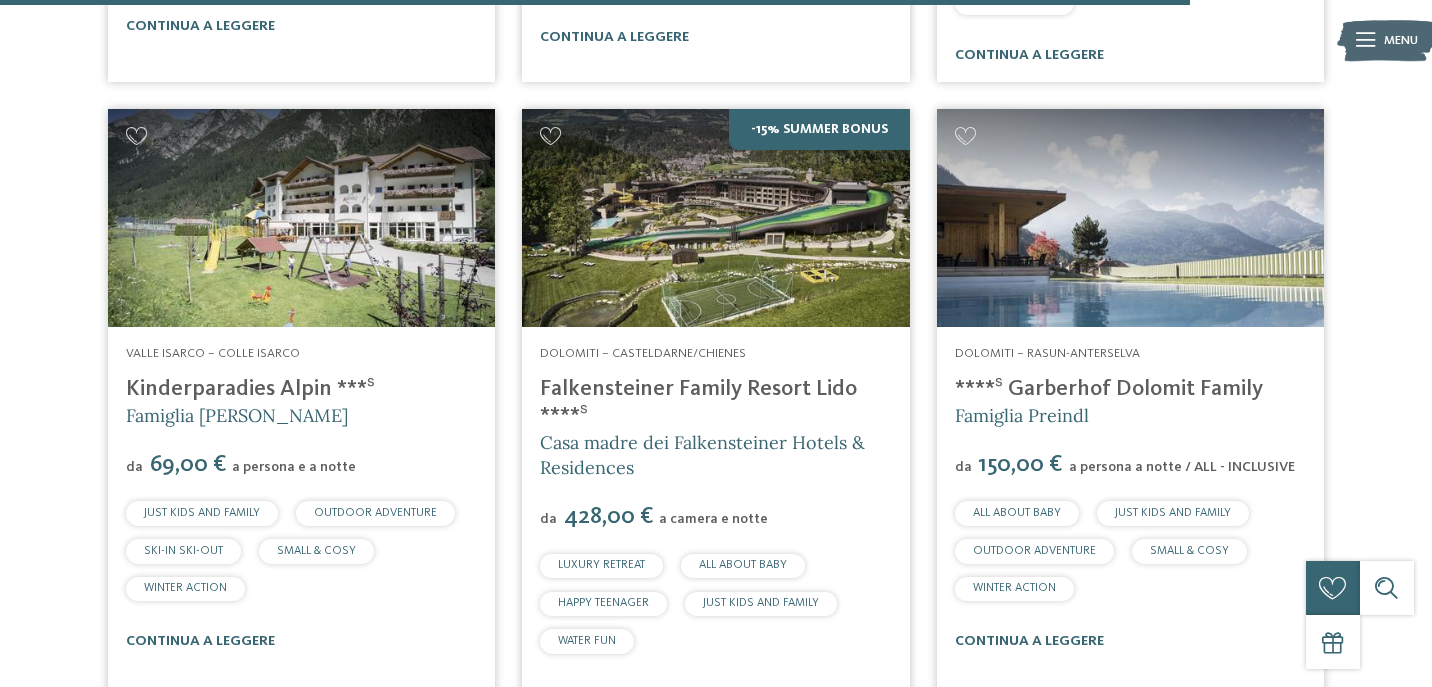 scroll, scrollTop: 5230, scrollLeft: 0, axis: vertical 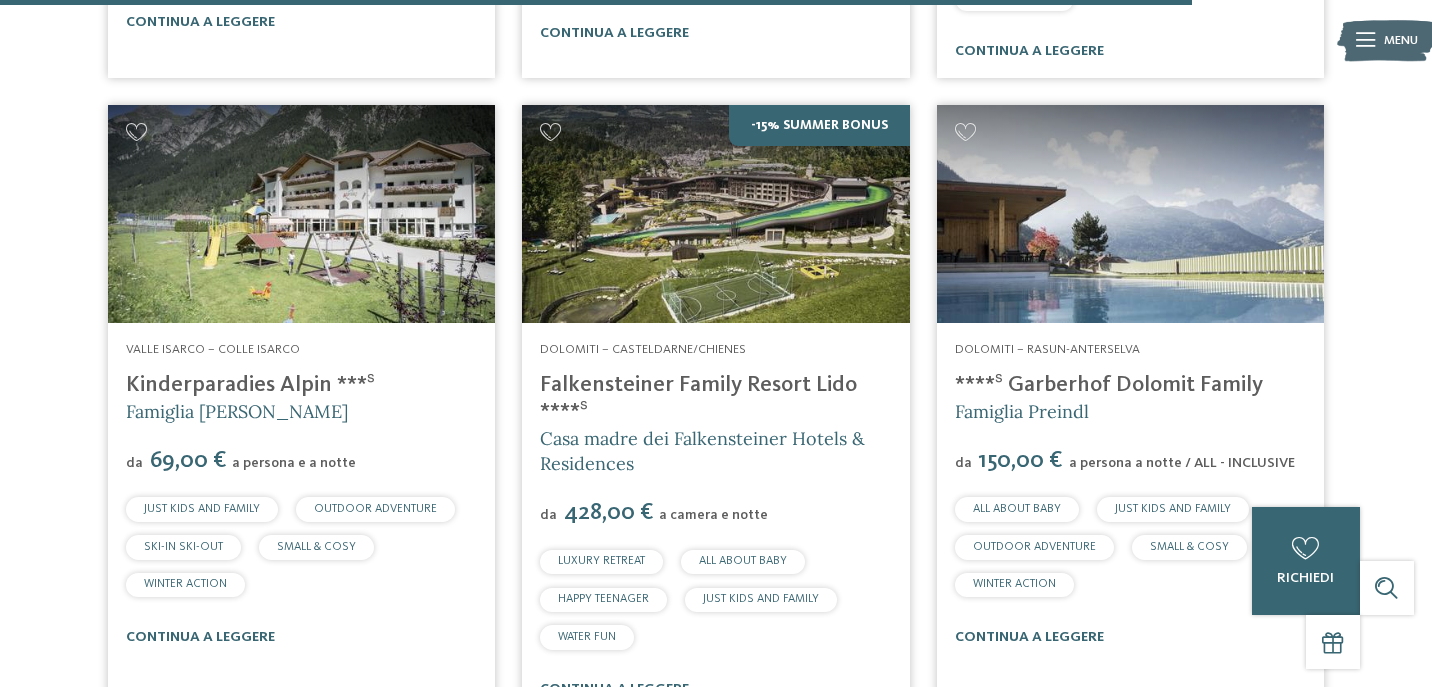 click on "Casa madre dei Falkensteiner Hotels & Residences" at bounding box center [702, 451] 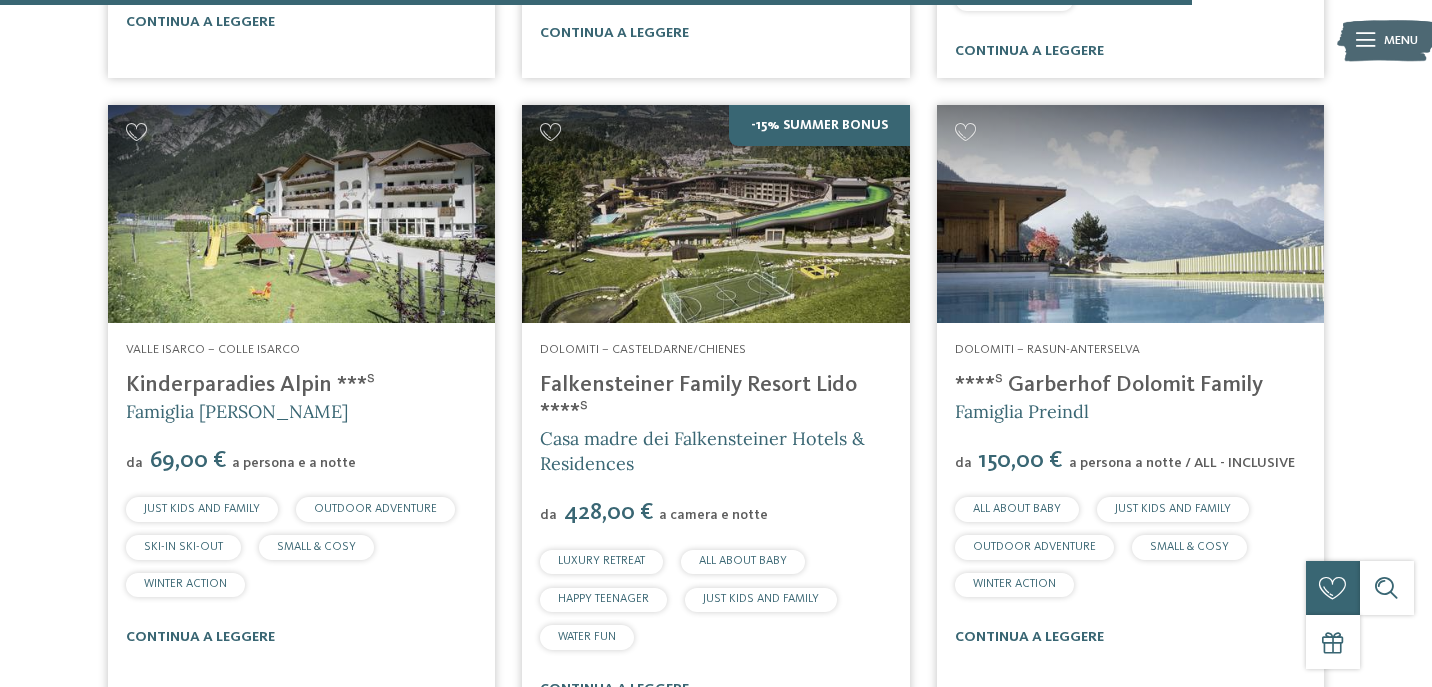 click on "Dolomiti – Casteldarne/Chienes
Falkensteiner Family Resort Lido ****ˢ
Casa madre dei Falkensteiner Hotels & Residences
da
428,00 €
a camera e notte
LUXURY RETREAT" at bounding box center (715, 519) 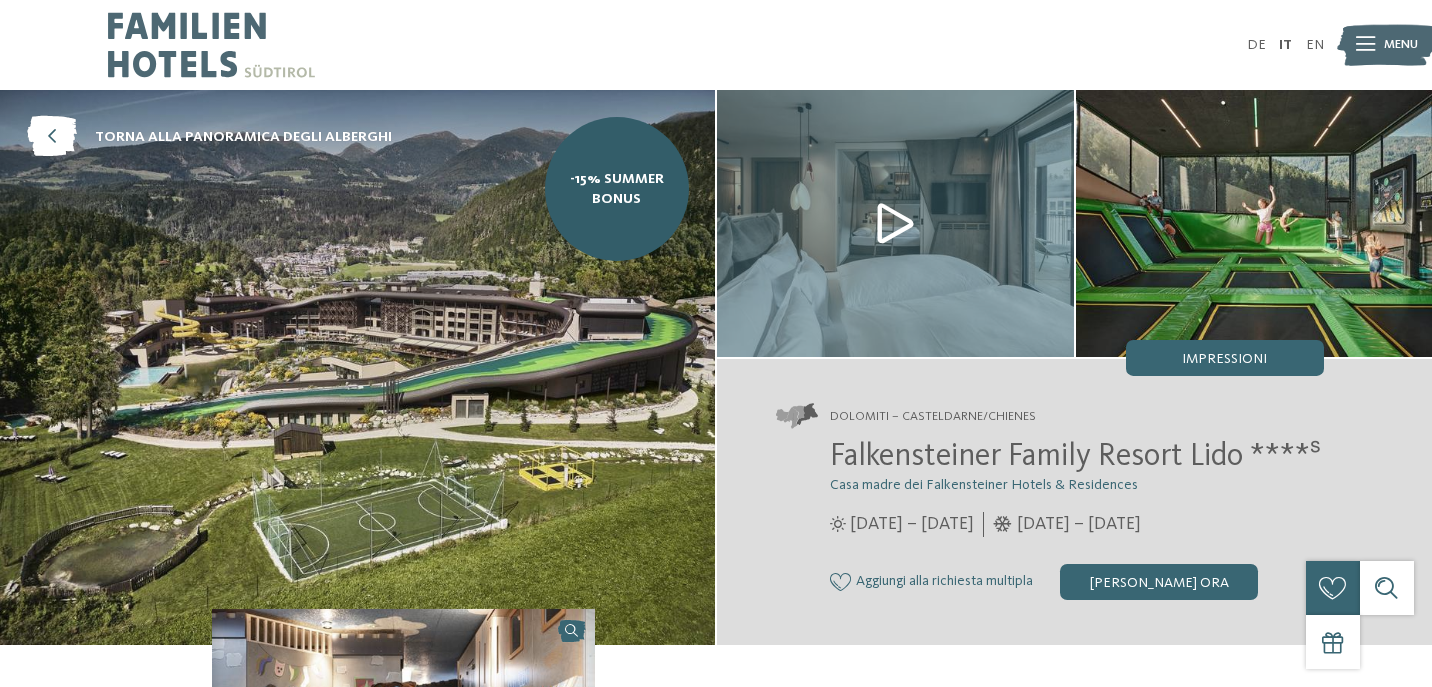 scroll, scrollTop: 0, scrollLeft: 0, axis: both 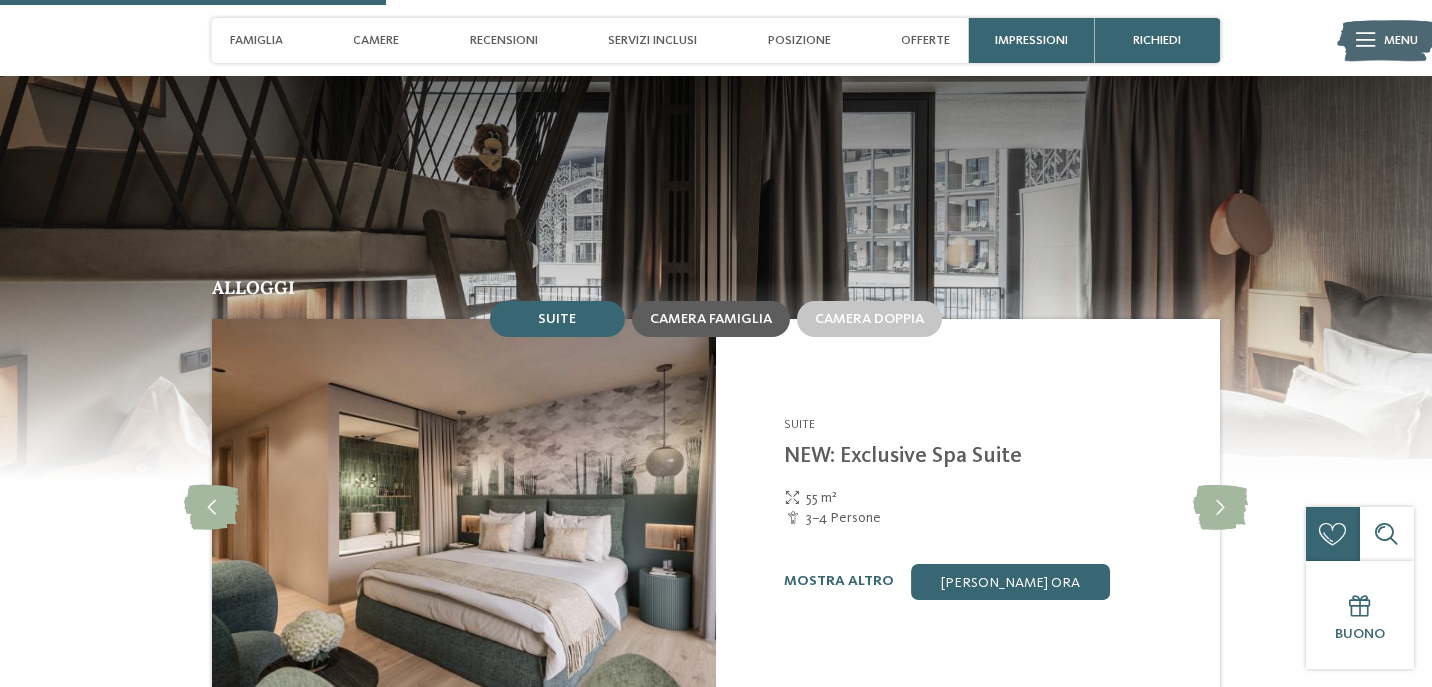 click on "Camera famiglia" at bounding box center [711, 319] 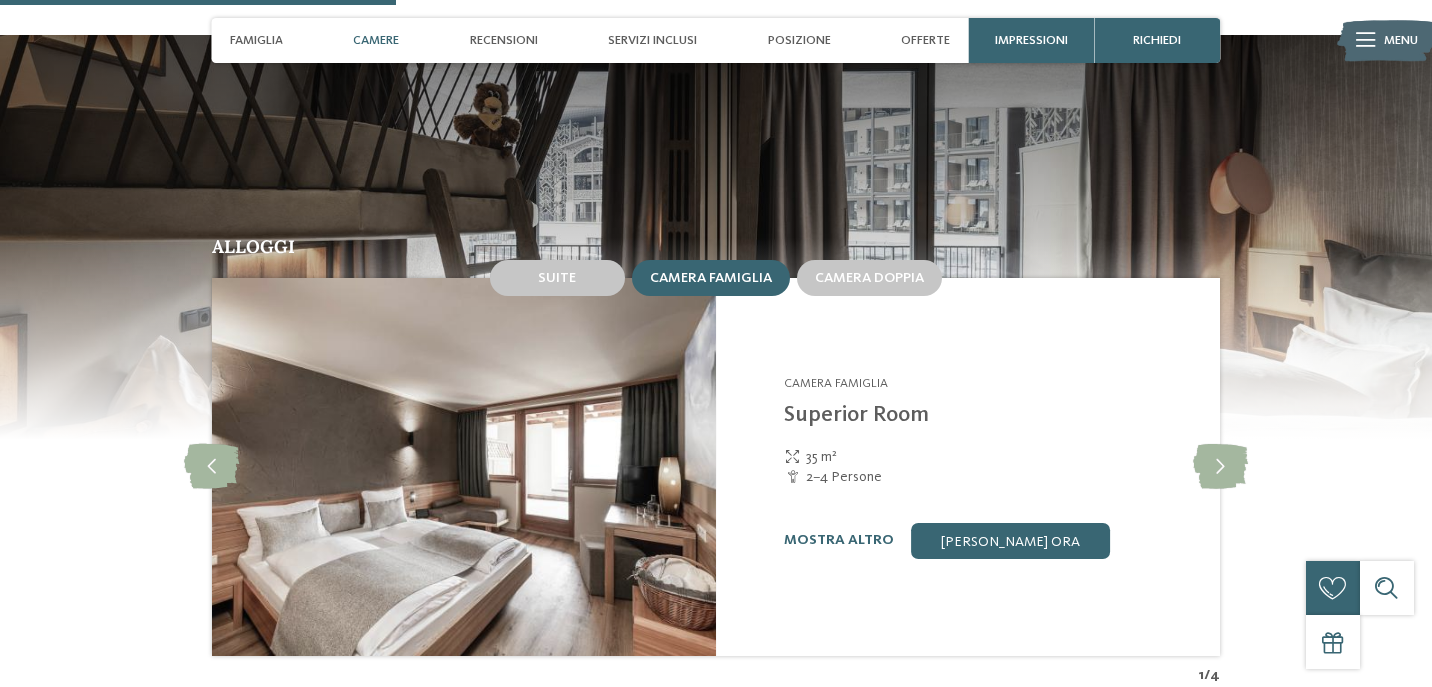 scroll, scrollTop: 1722, scrollLeft: 0, axis: vertical 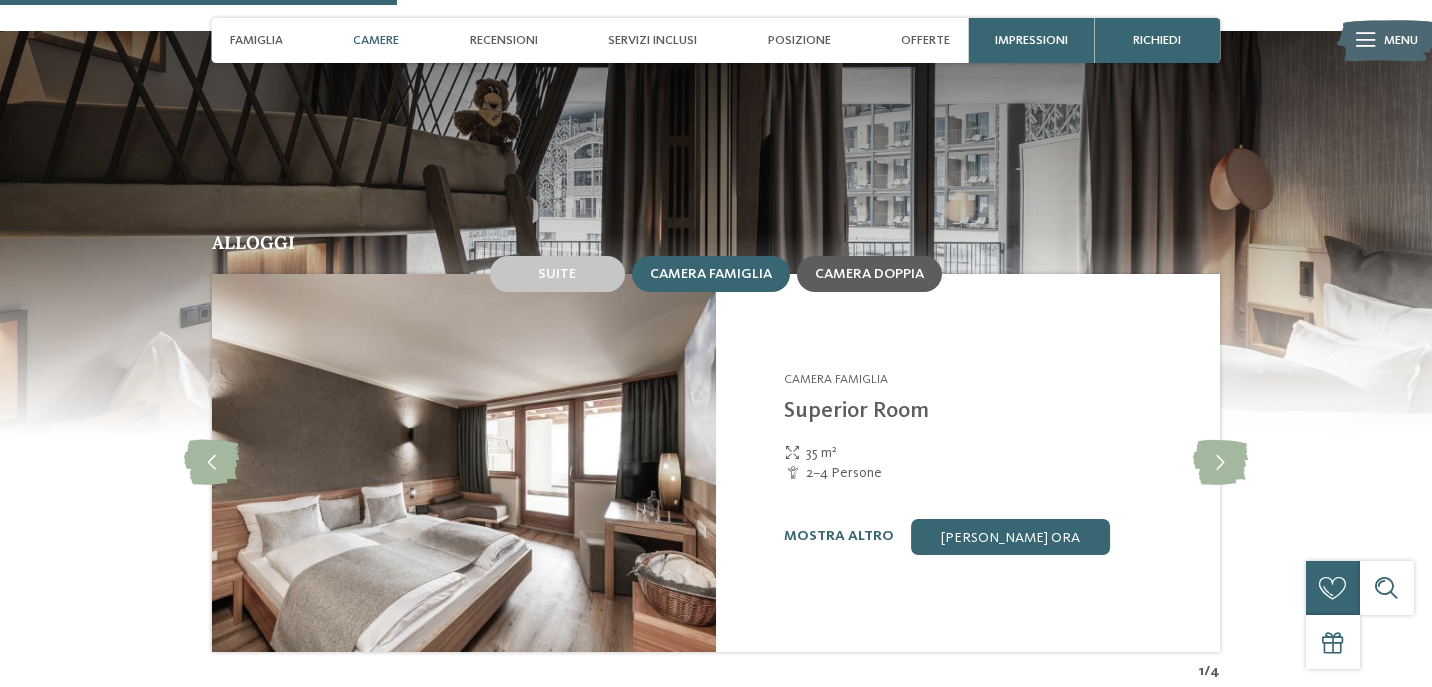 click on "Camera doppia" at bounding box center (869, 274) 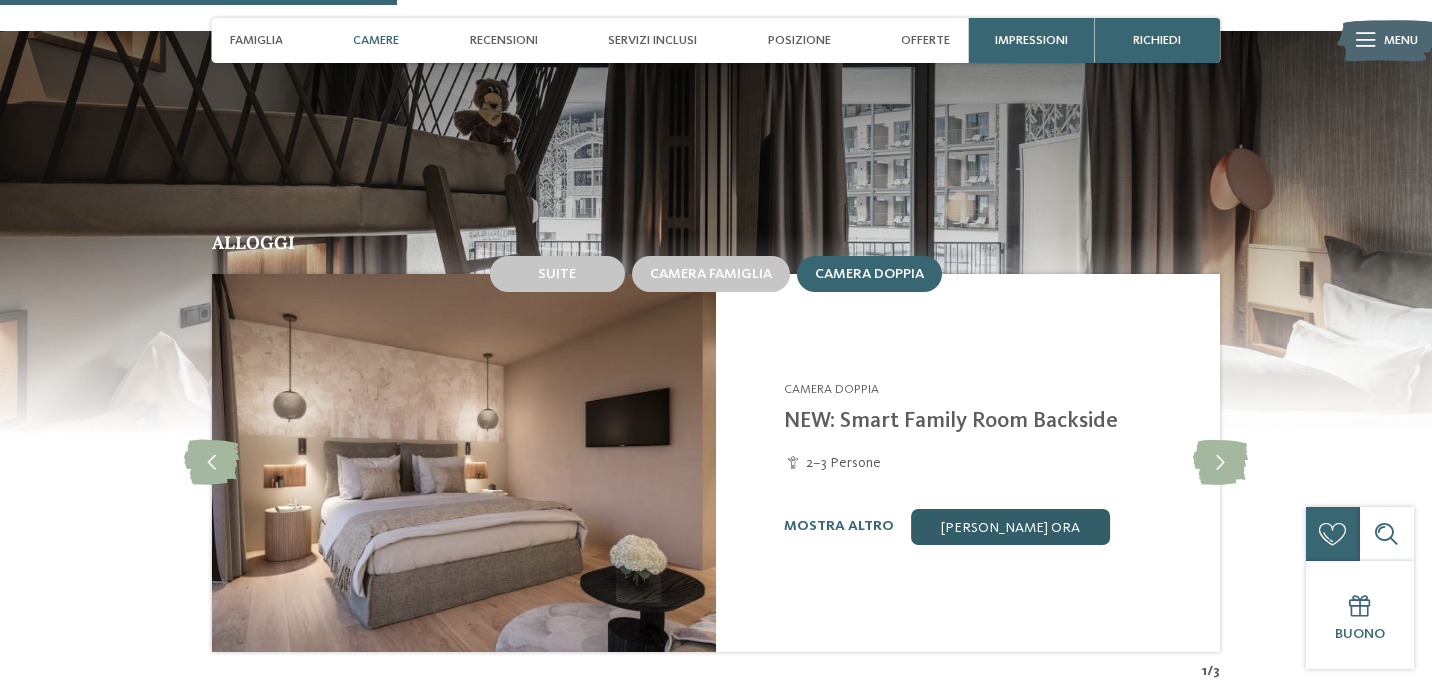 click on "[PERSON_NAME] ora" at bounding box center (1011, 527) 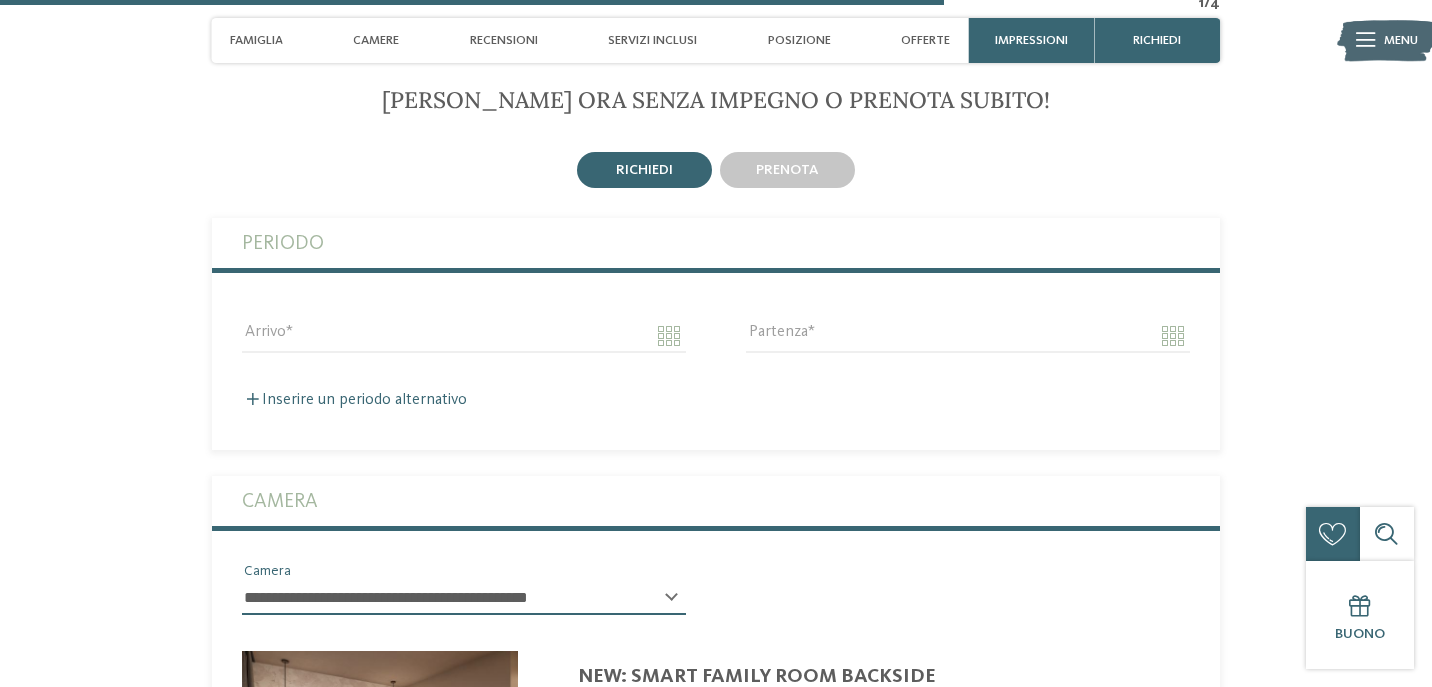 scroll, scrollTop: 4358, scrollLeft: 0, axis: vertical 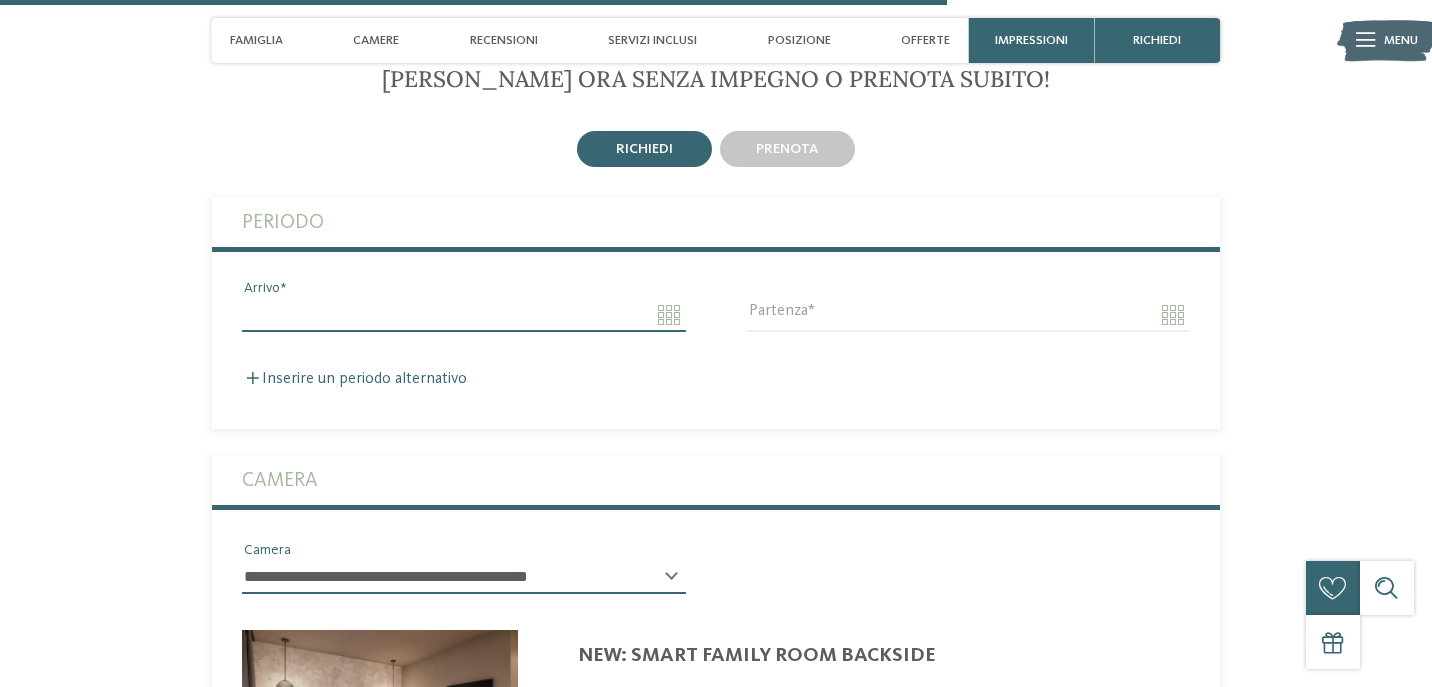 click on "Arrivo" at bounding box center [464, 315] 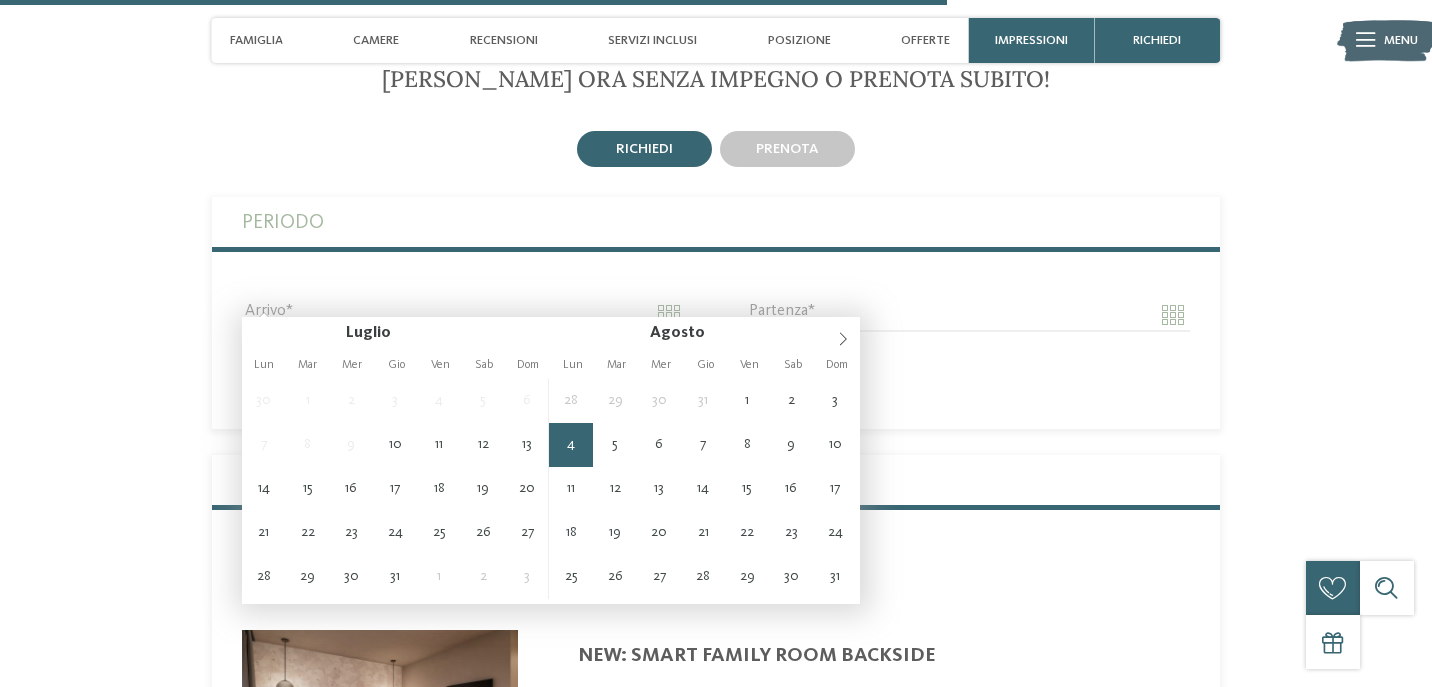 type on "**********" 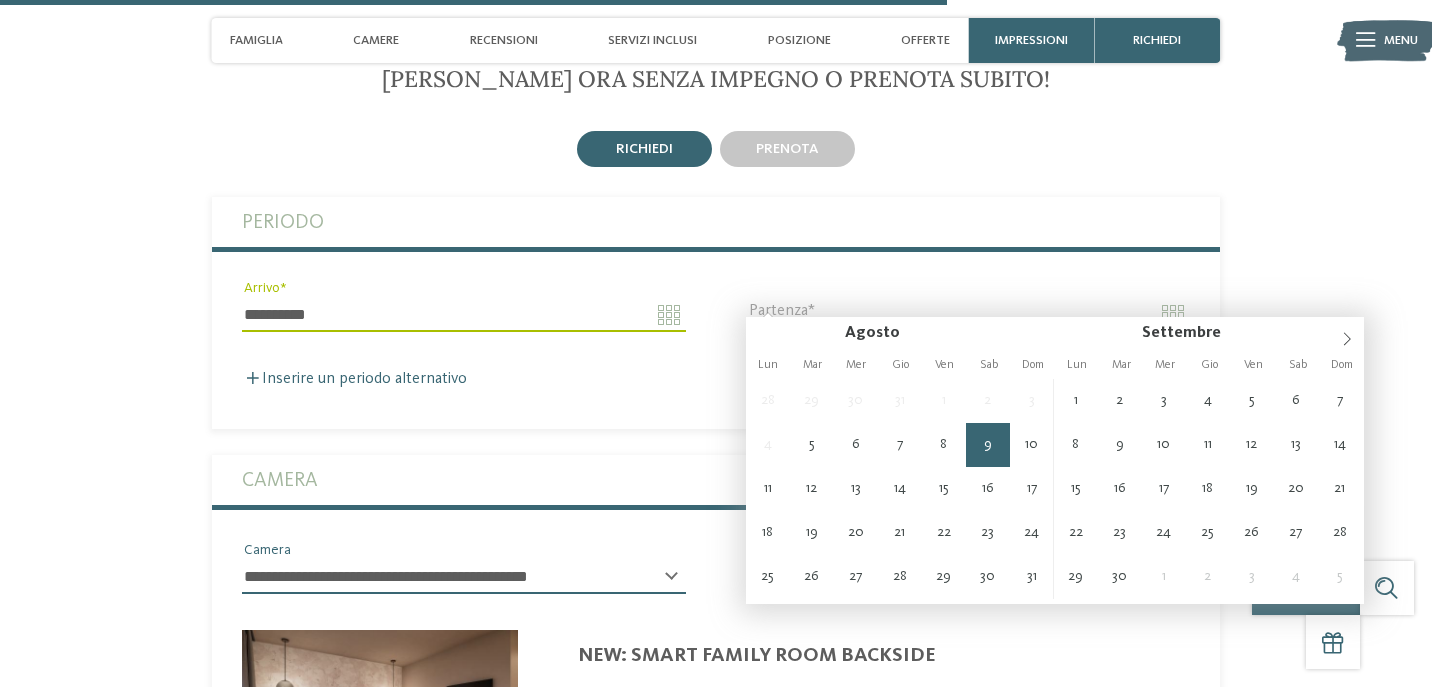 type on "**********" 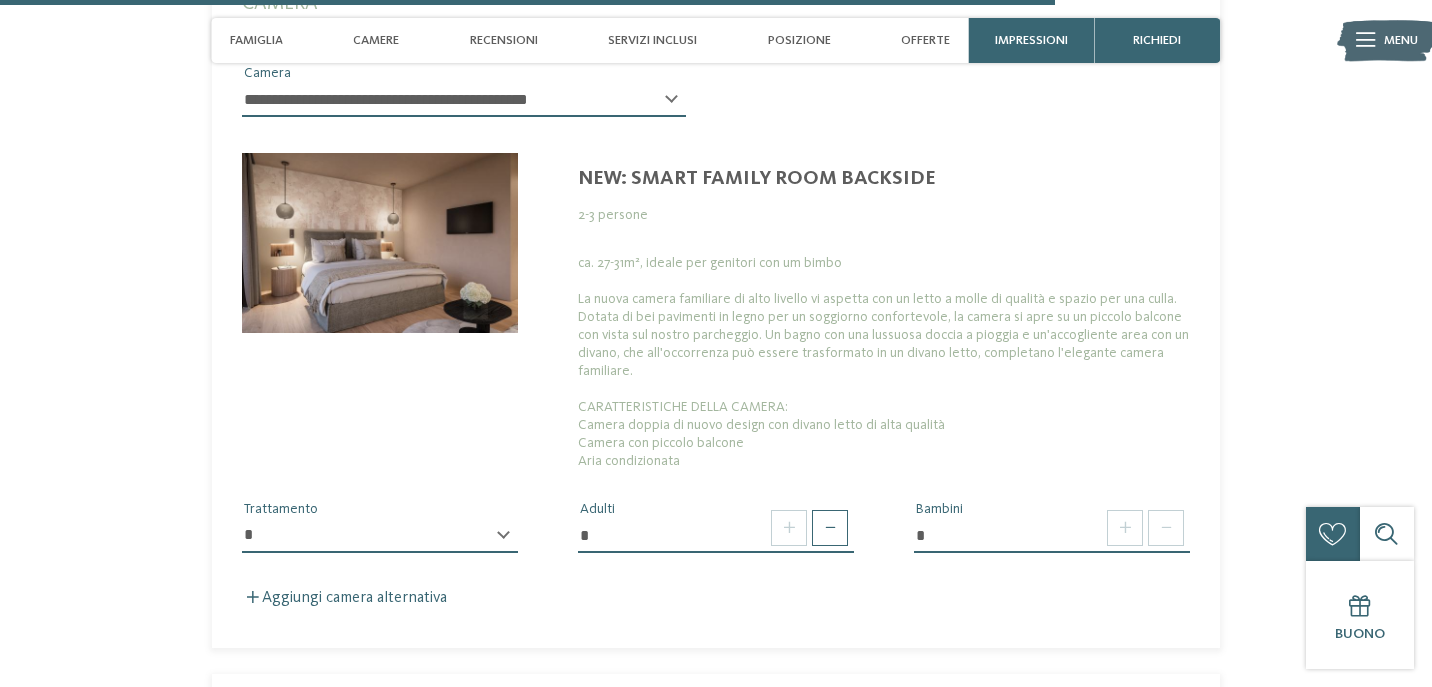 scroll, scrollTop: 4882, scrollLeft: 0, axis: vertical 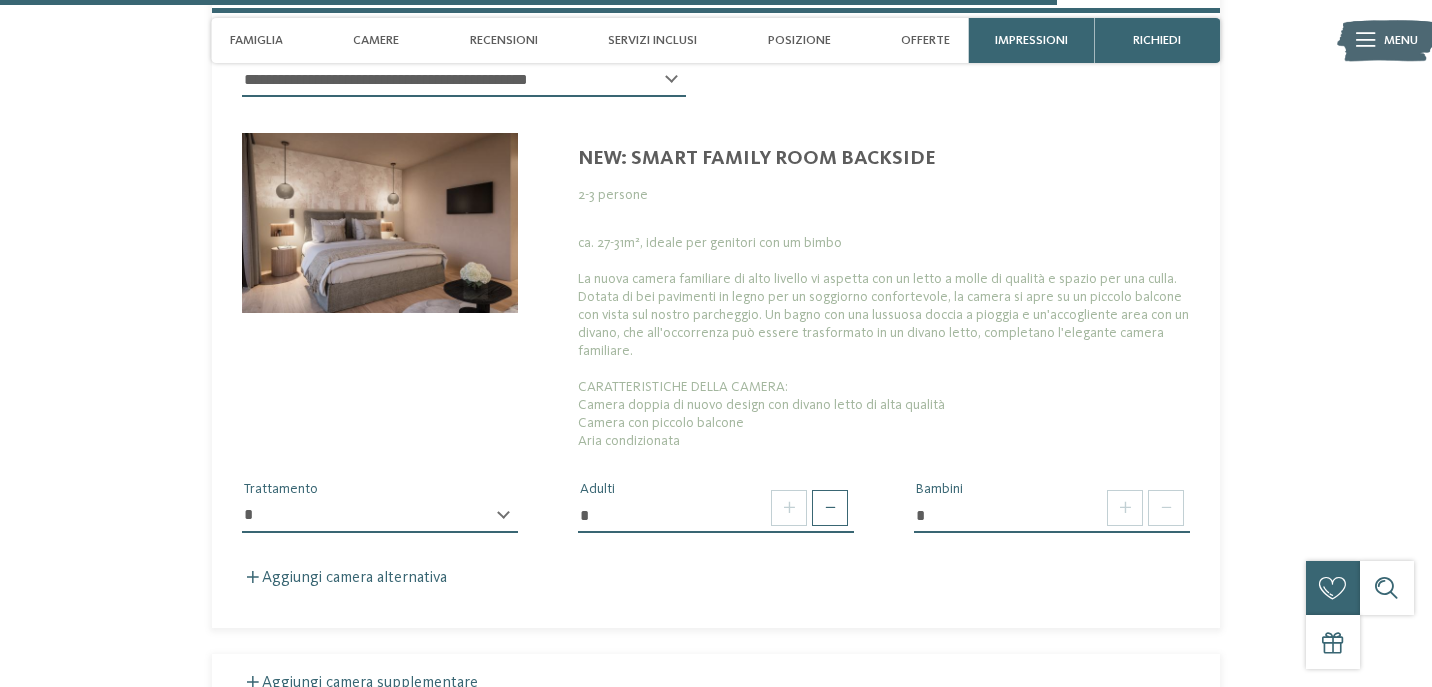 click on "**********" at bounding box center (380, 524) 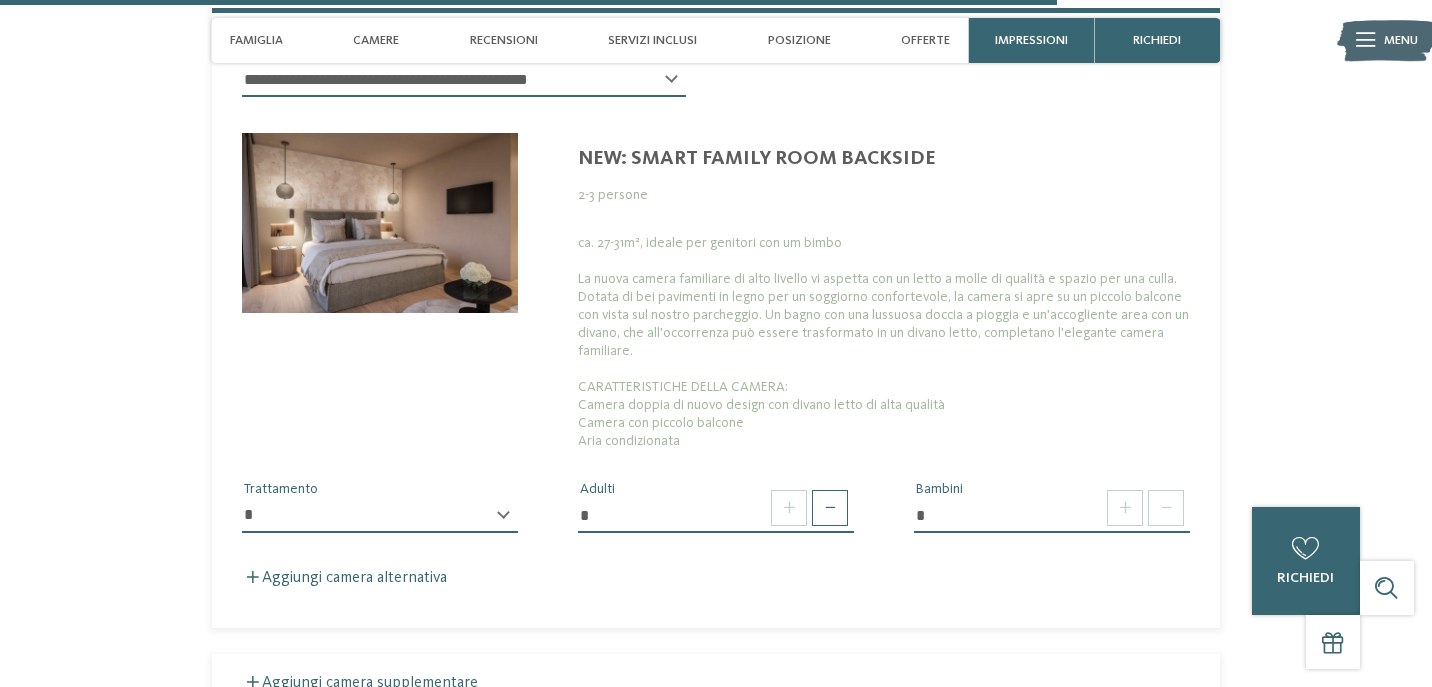 click on "**********" at bounding box center (380, 516) 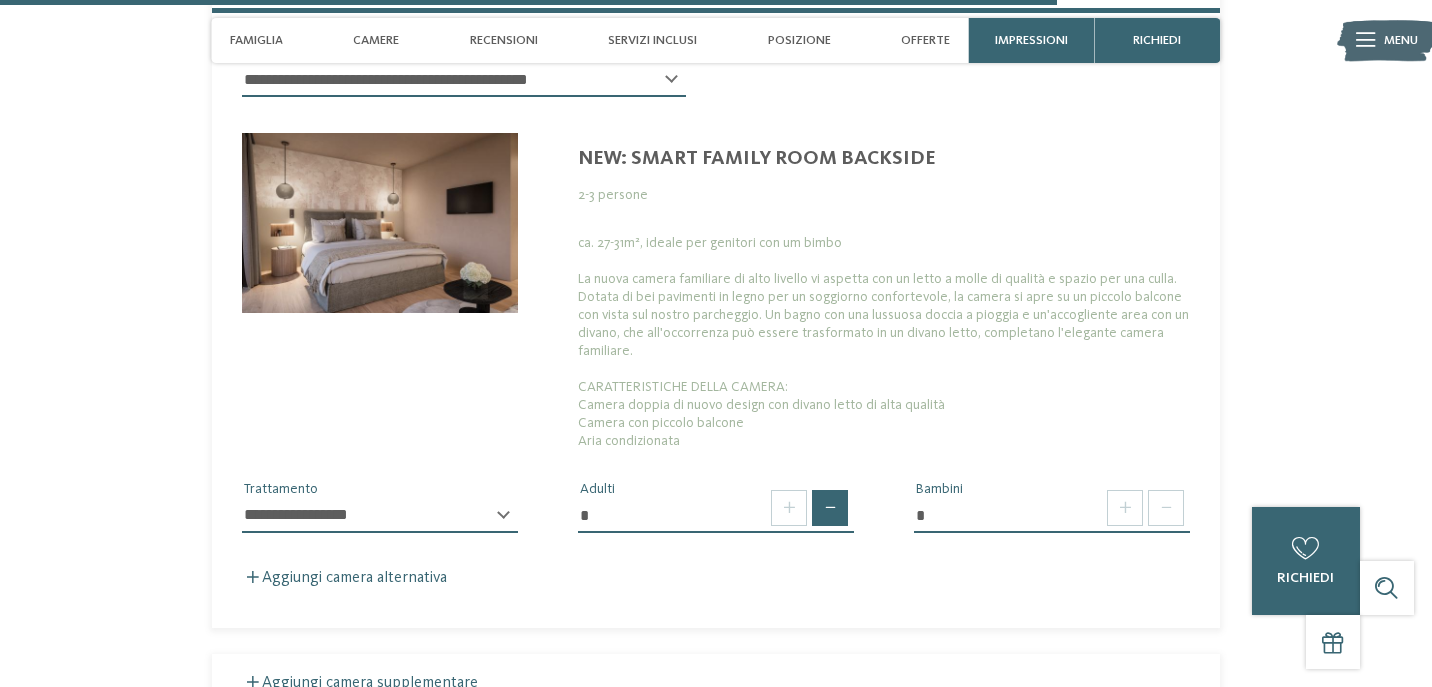 click at bounding box center (830, 508) 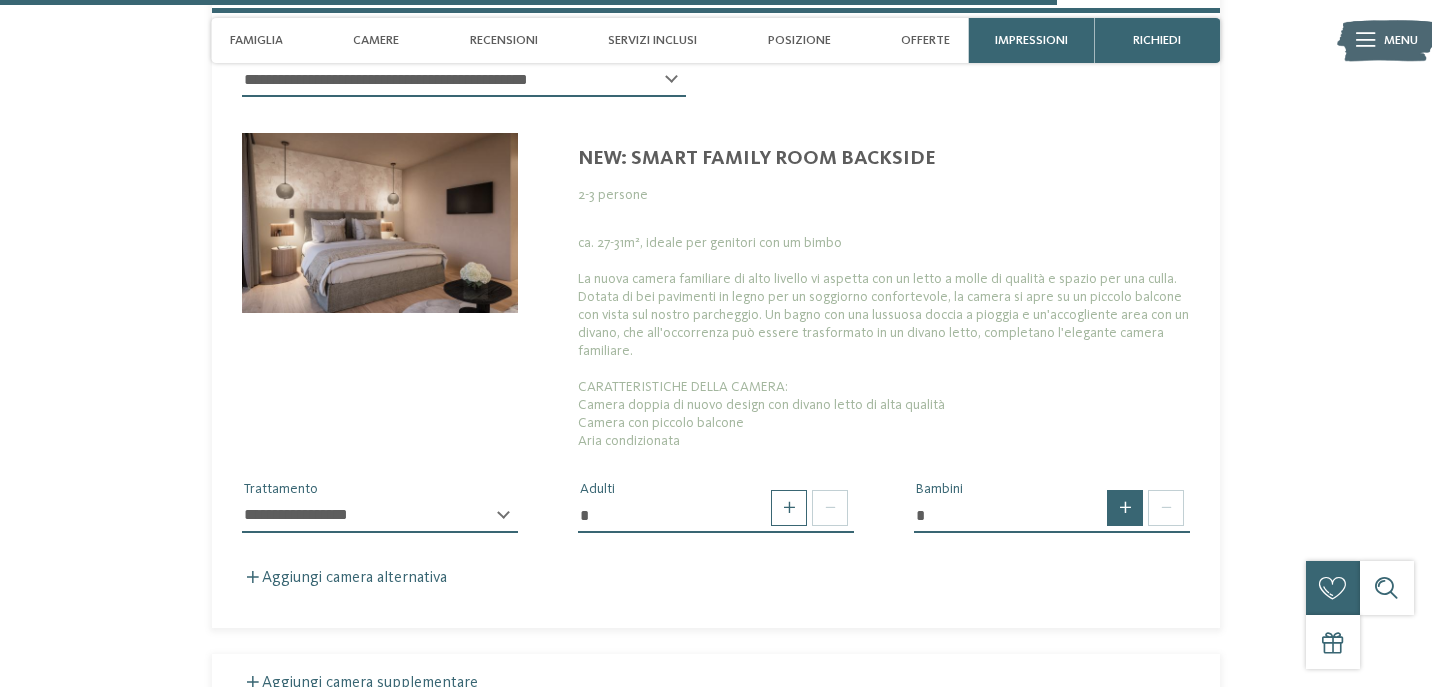 click at bounding box center [1125, 508] 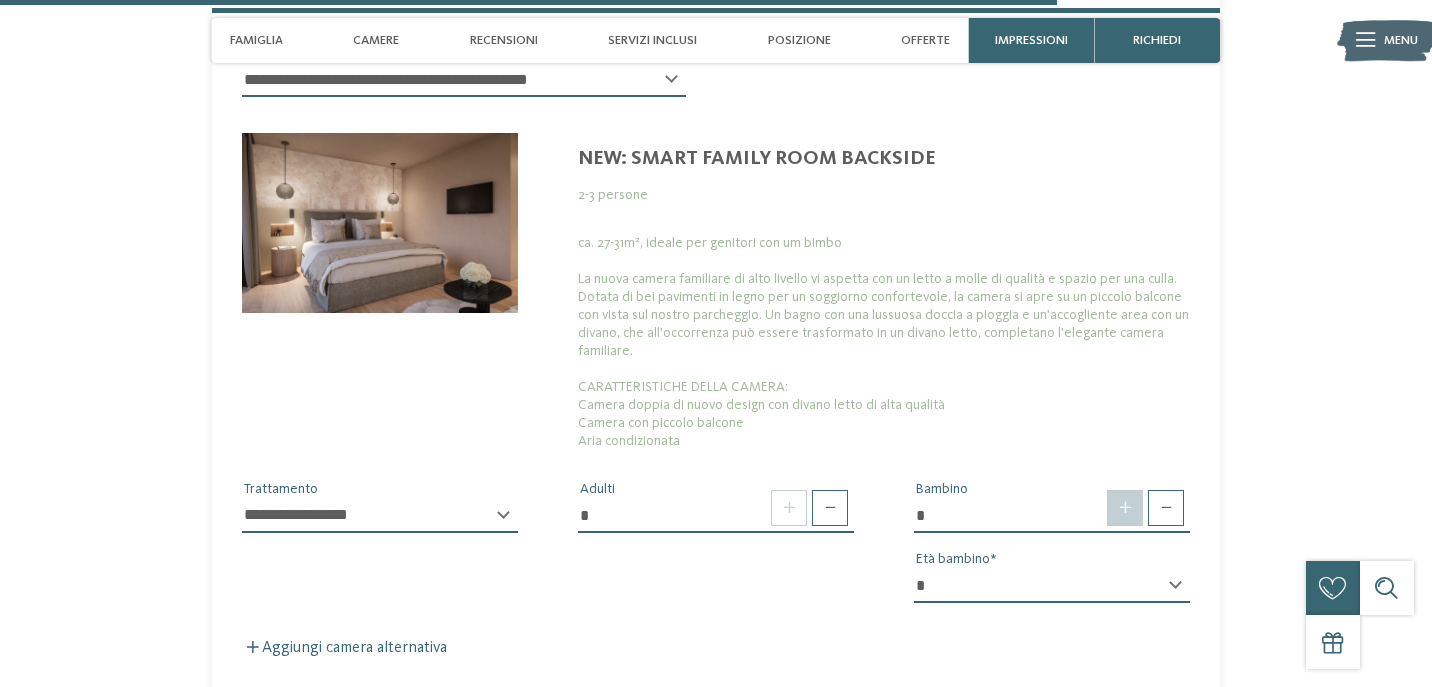 click at bounding box center (1125, 508) 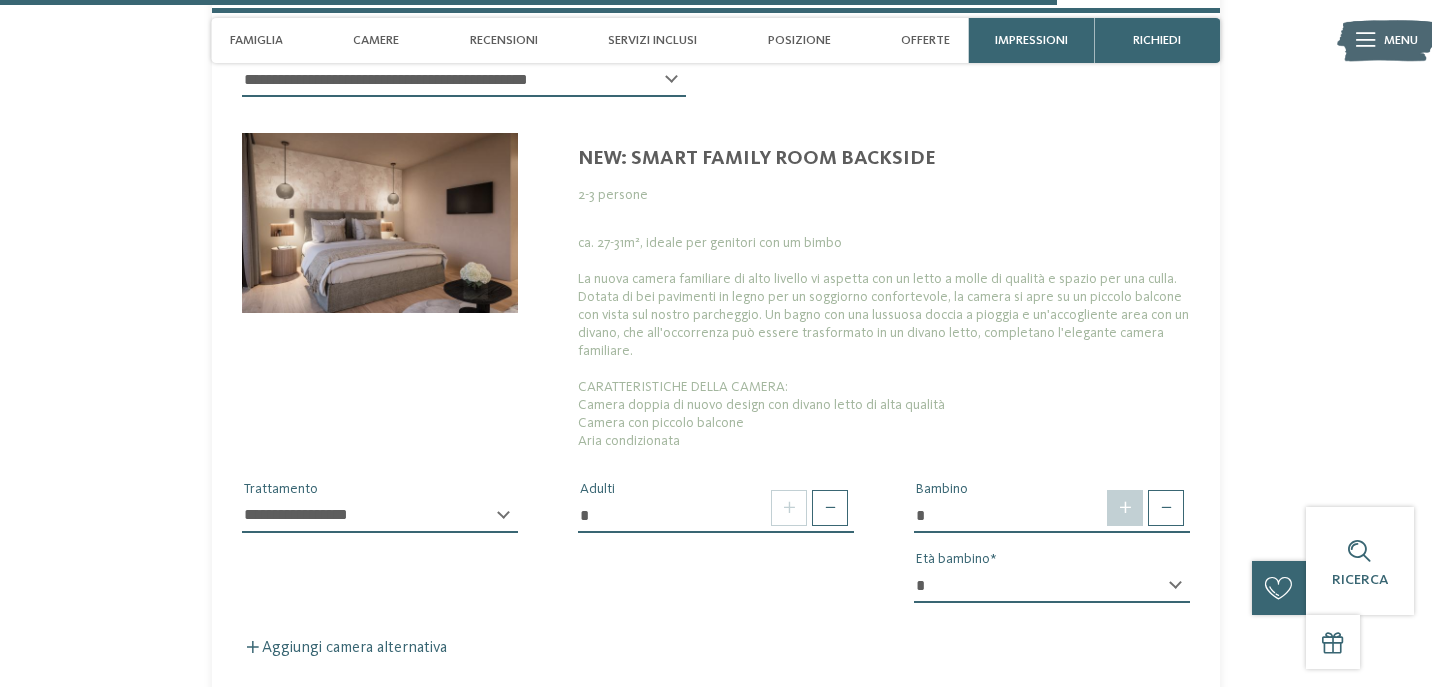click at bounding box center (1125, 508) 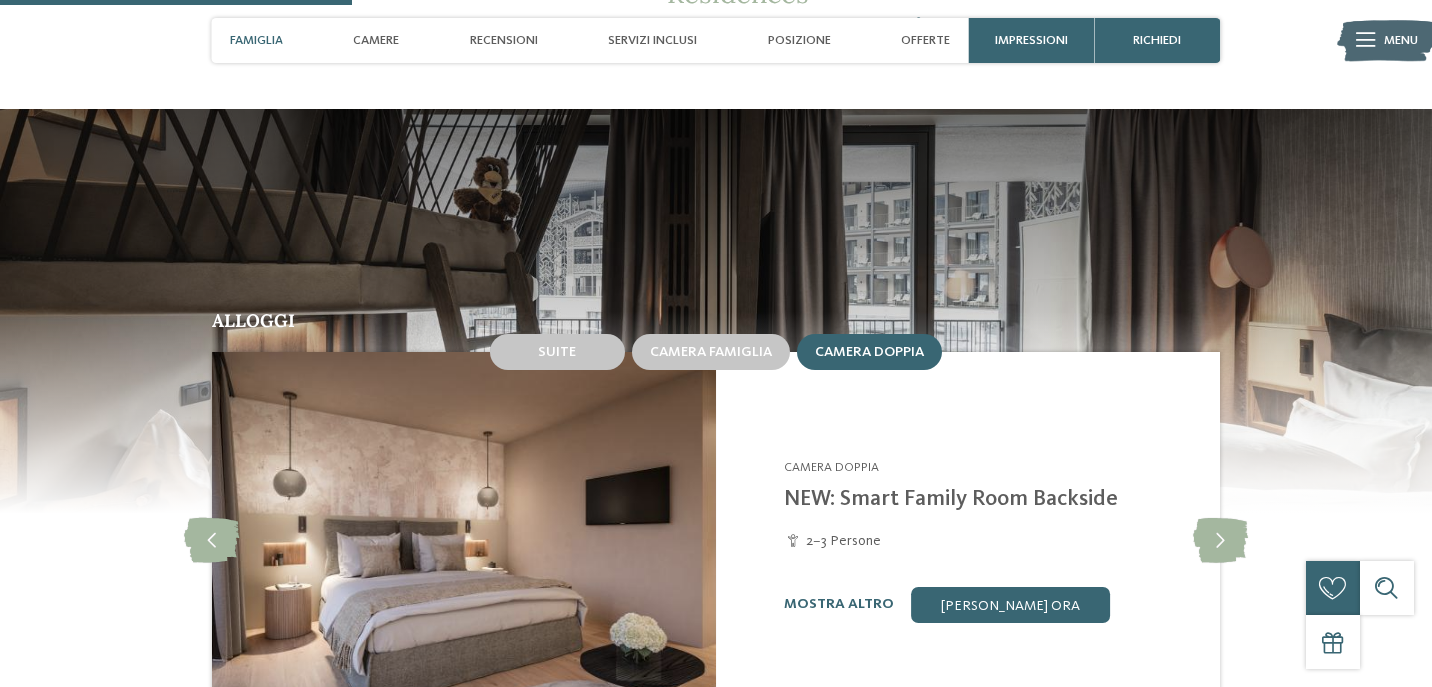 scroll, scrollTop: 1651, scrollLeft: 0, axis: vertical 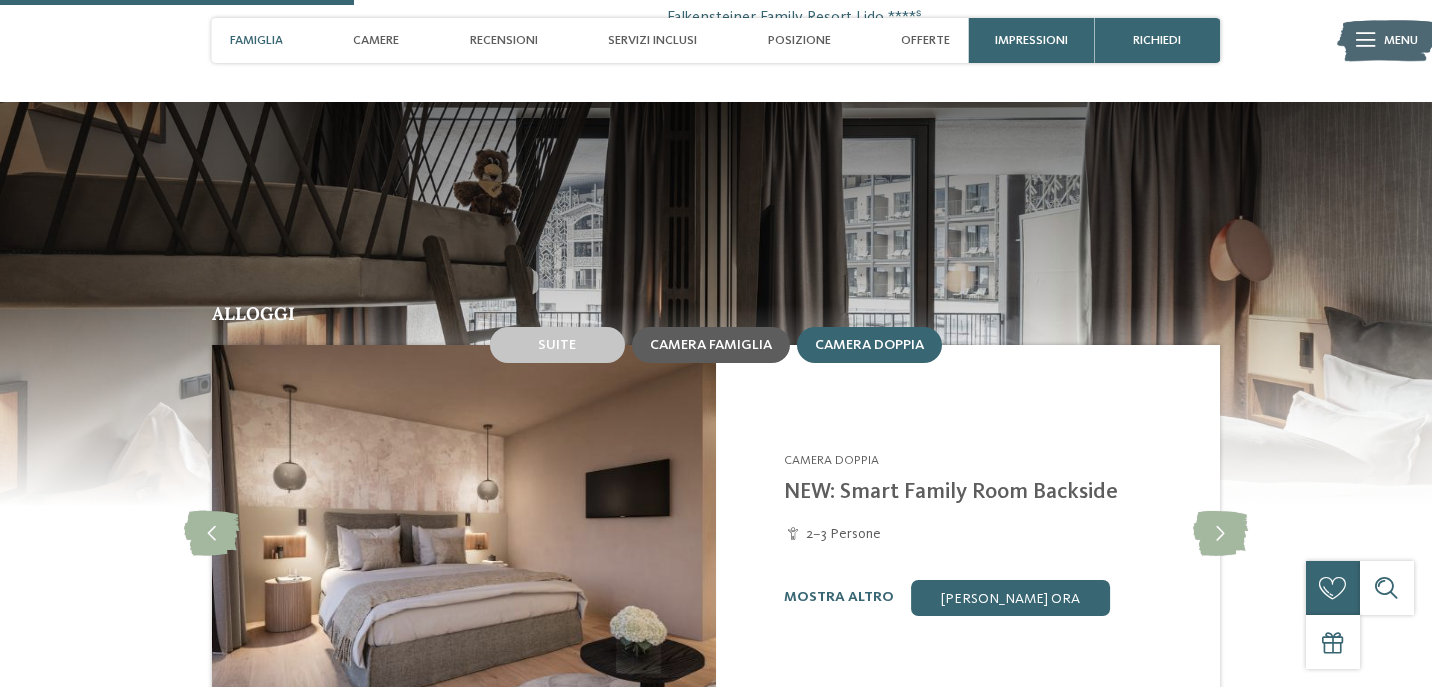 click on "Camera famiglia" at bounding box center [711, 345] 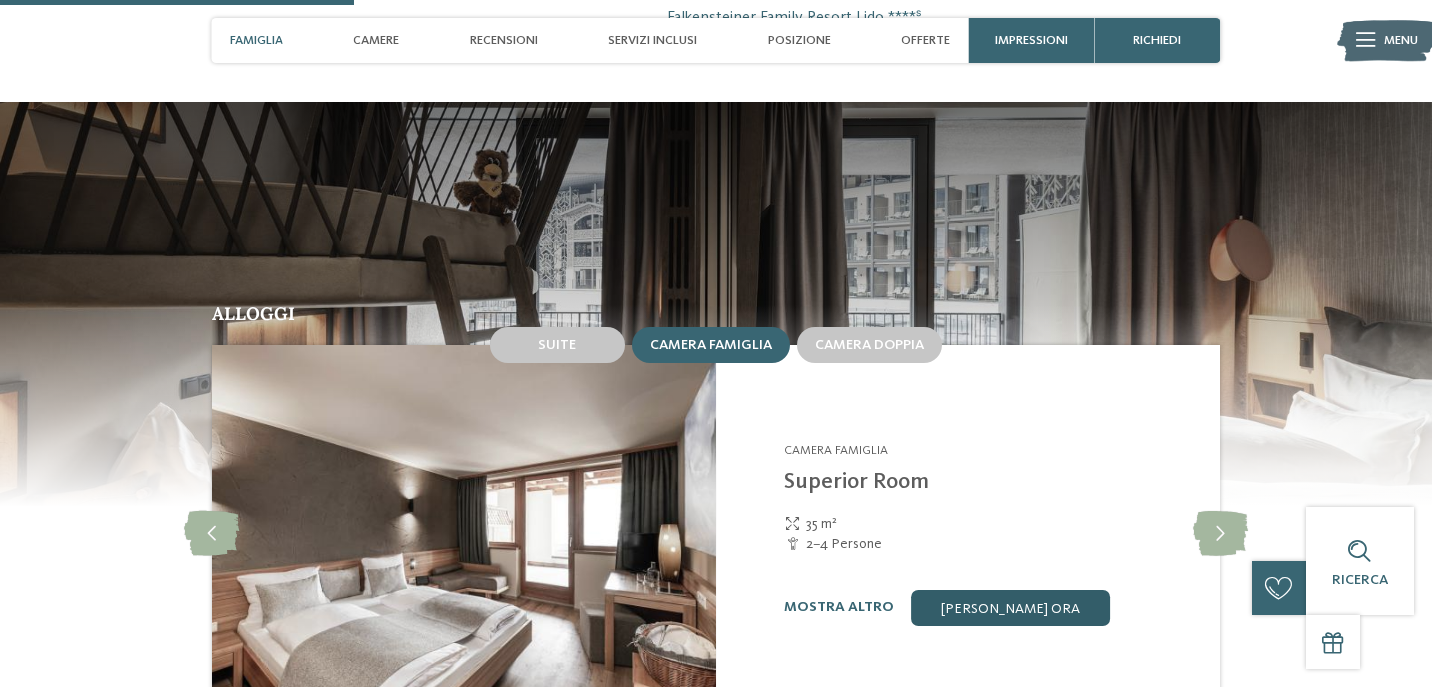 click on "[PERSON_NAME] ora" at bounding box center [1011, 608] 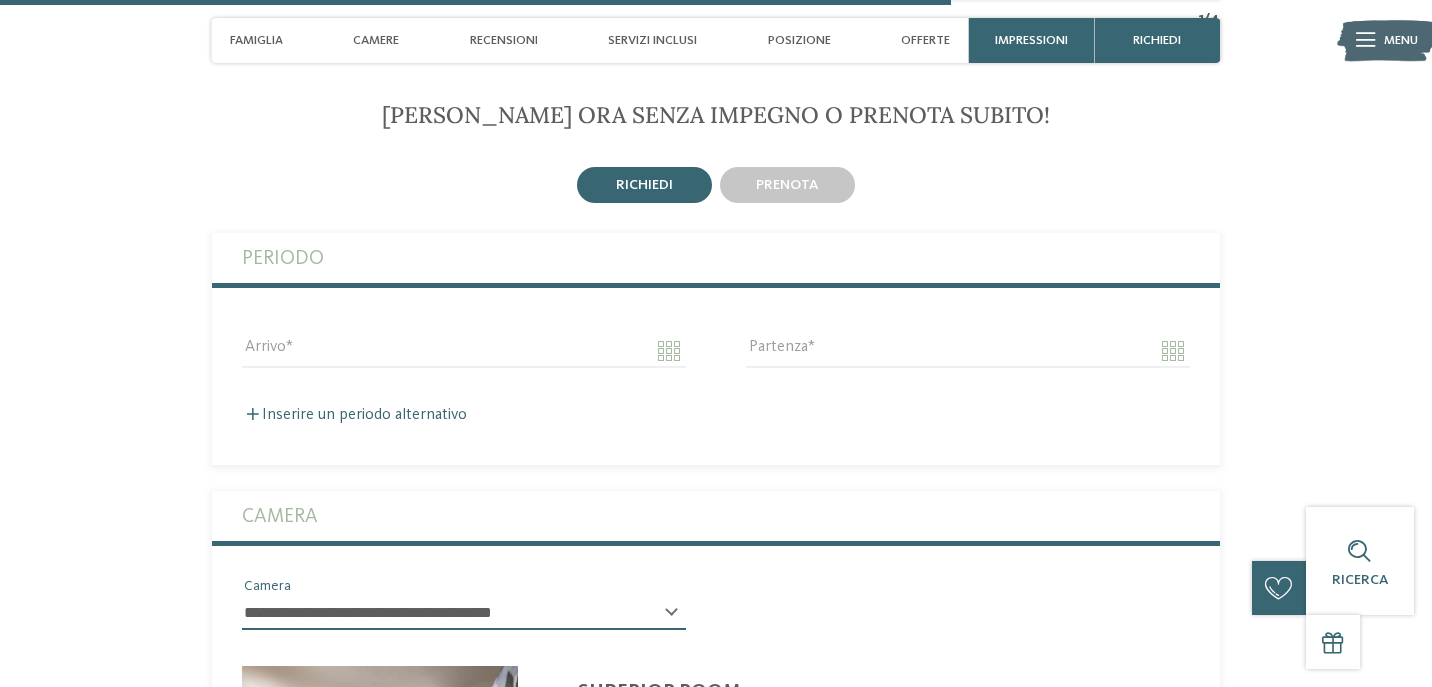scroll, scrollTop: 4358, scrollLeft: 0, axis: vertical 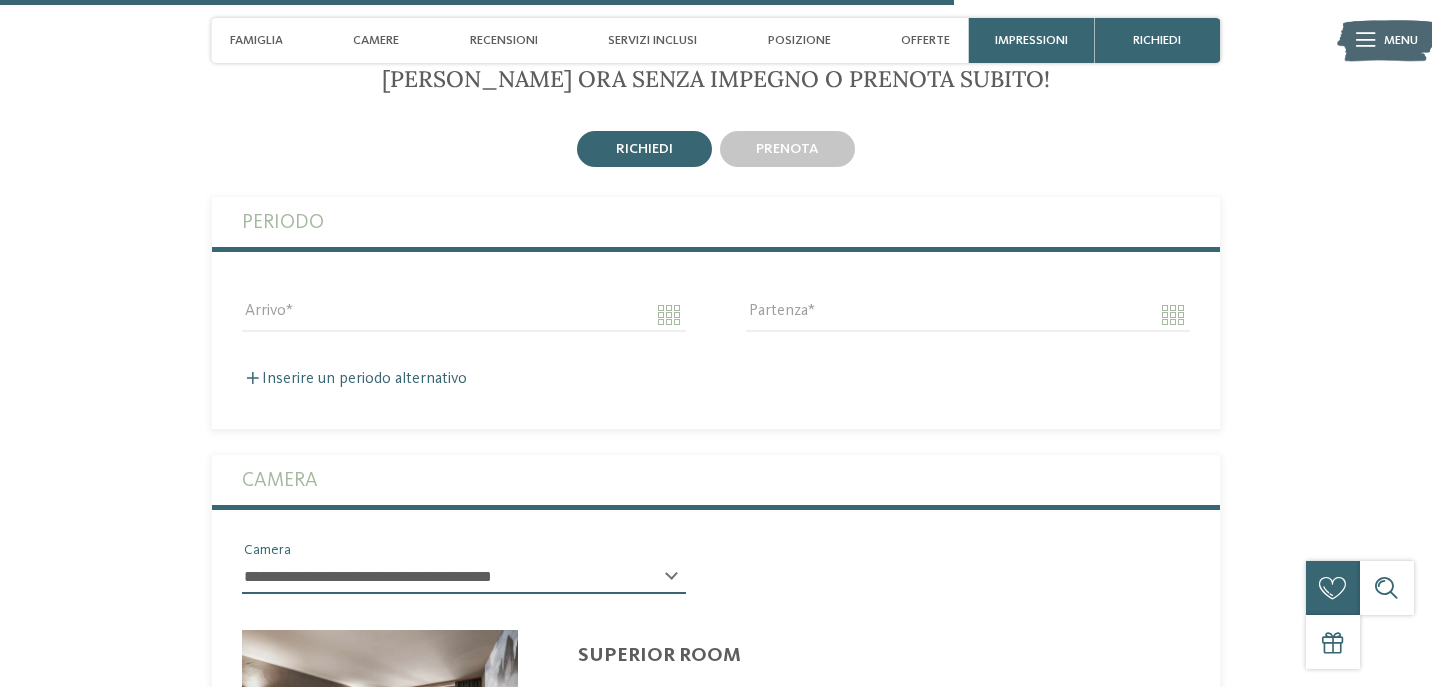 click on "Arrivo" at bounding box center (464, 324) 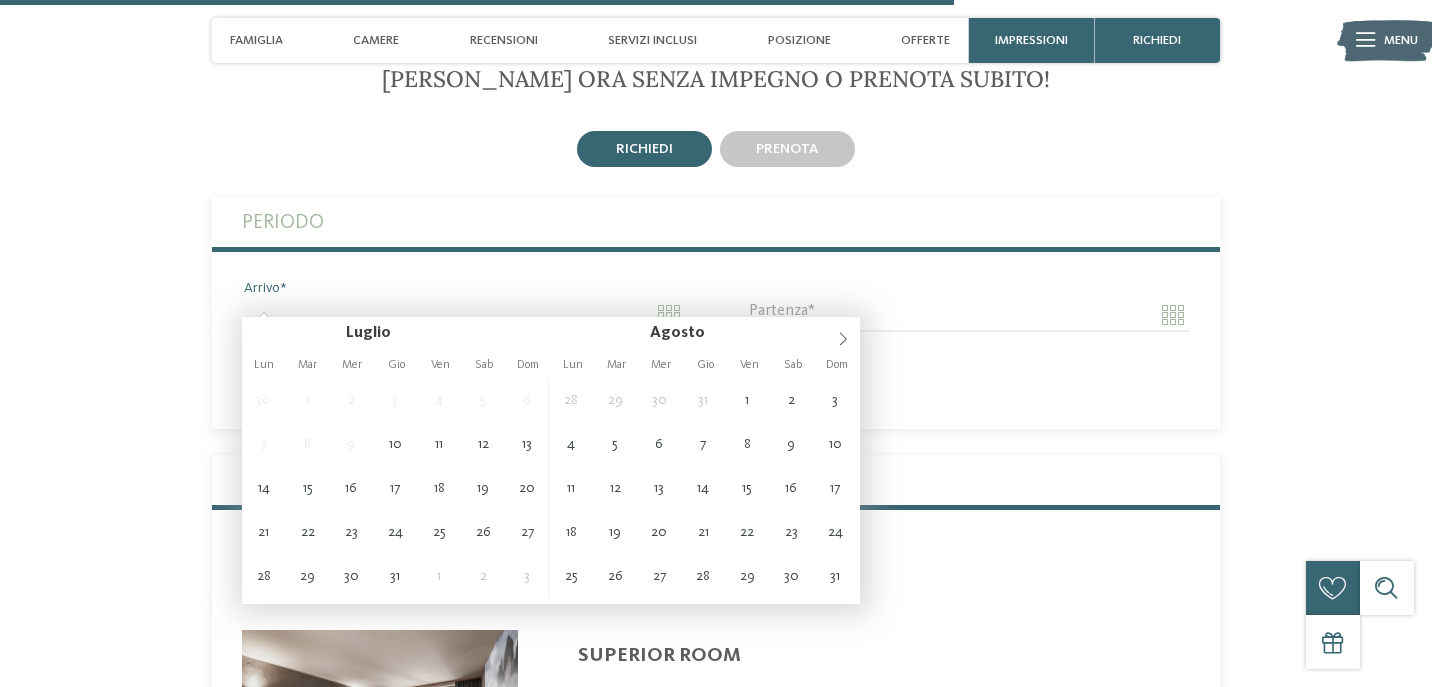 click on "Arrivo" at bounding box center [464, 315] 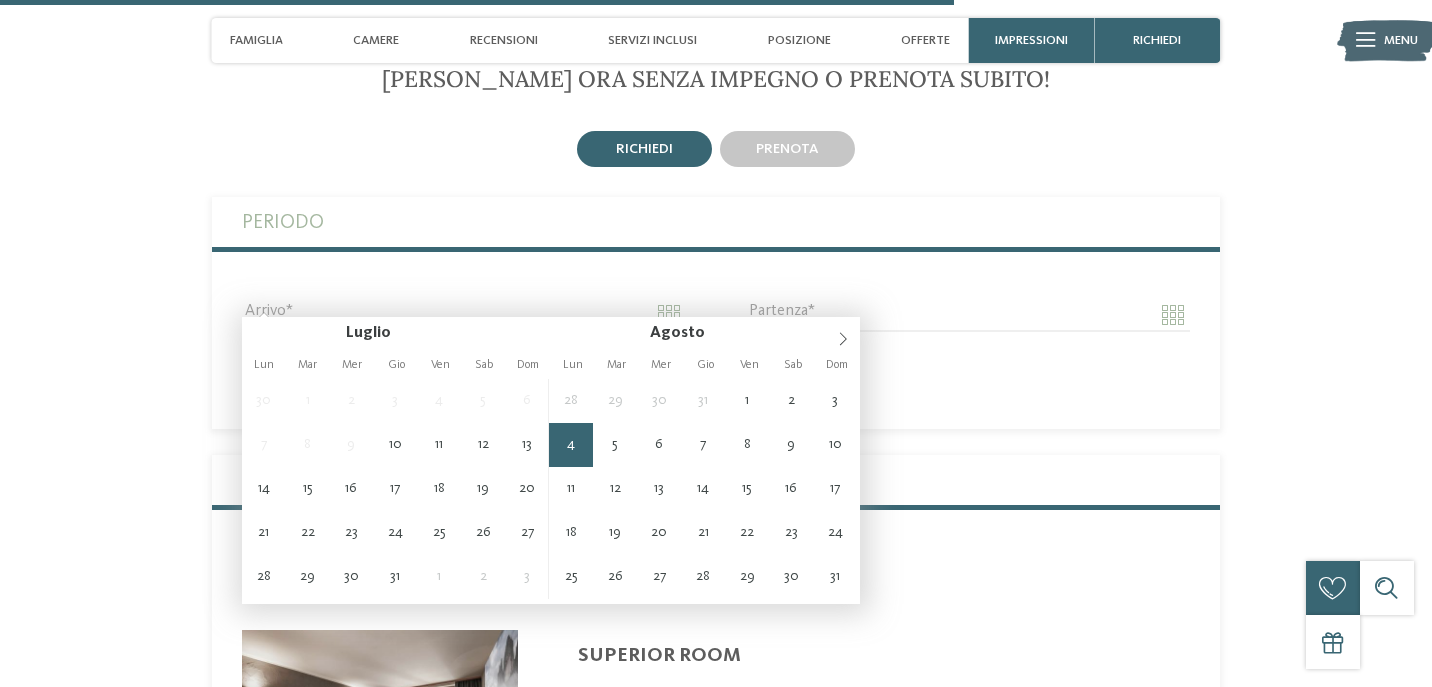 type on "**********" 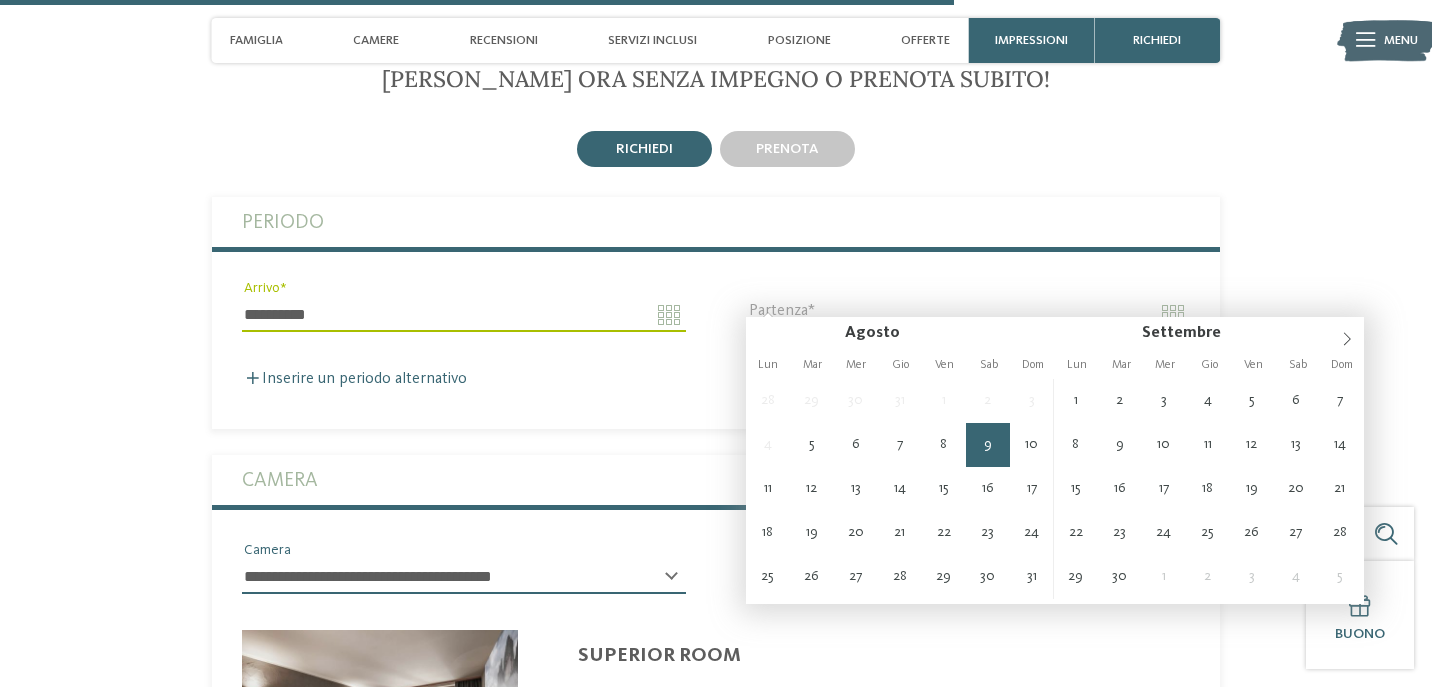 type on "**********" 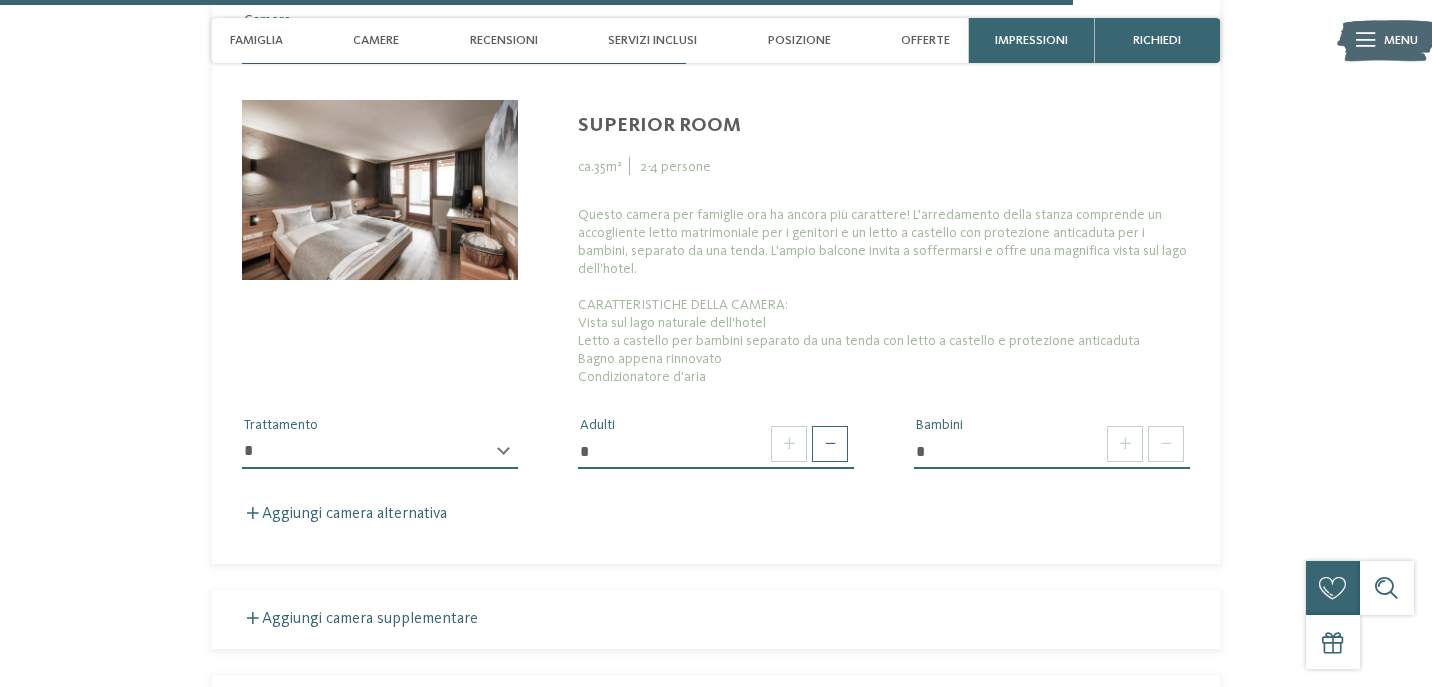 scroll, scrollTop: 4922, scrollLeft: 0, axis: vertical 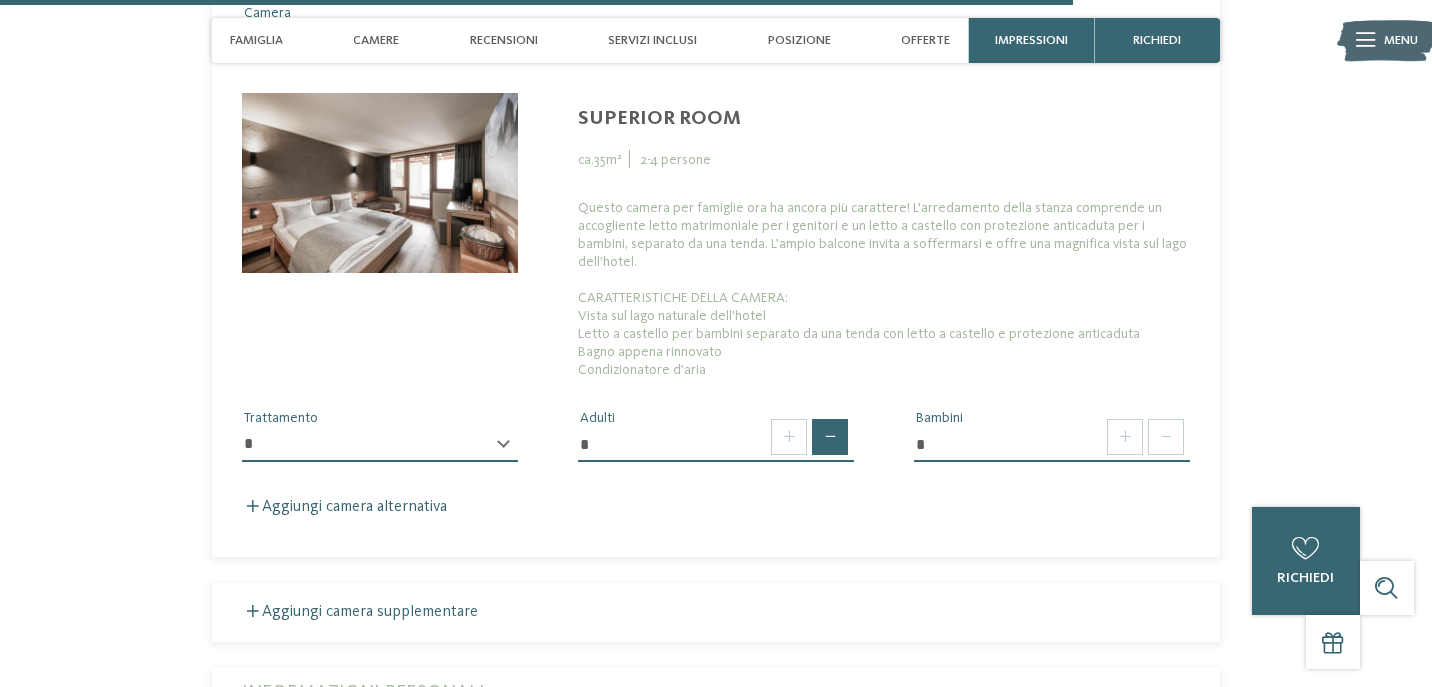 click at bounding box center [830, 437] 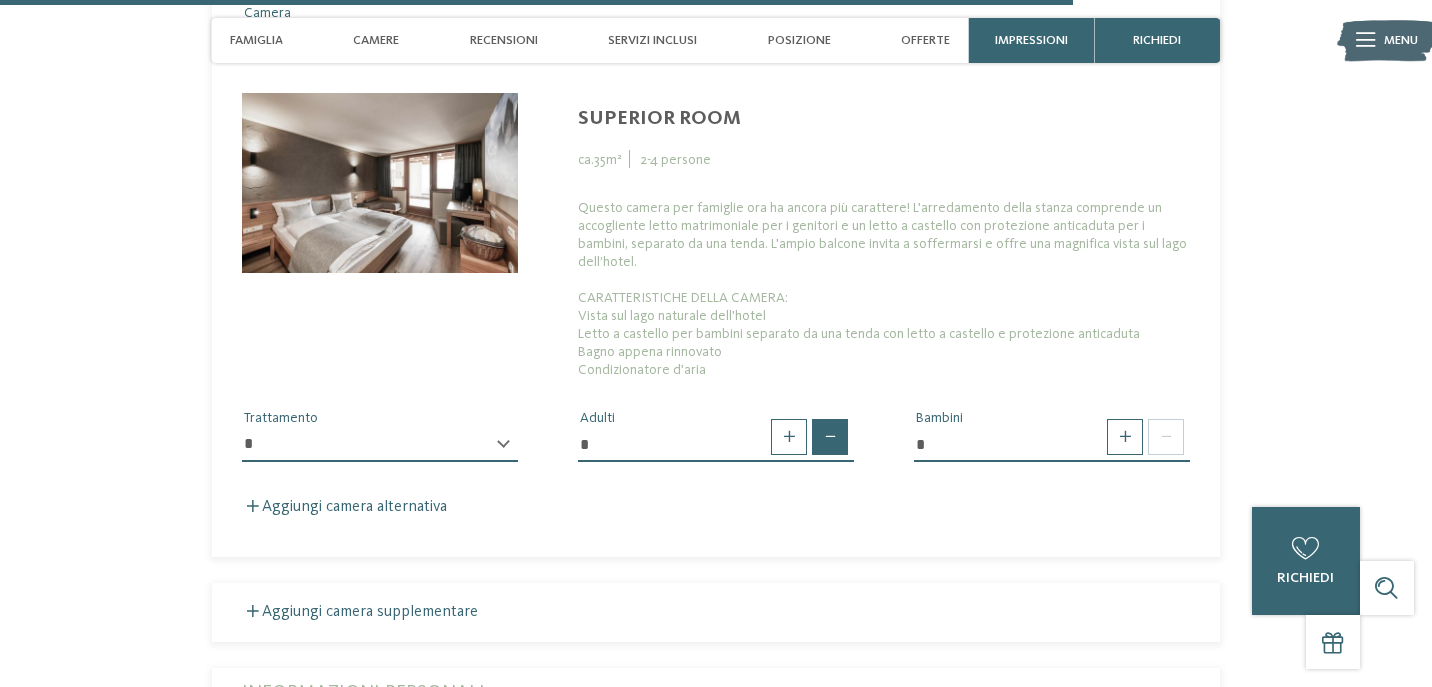 click at bounding box center (830, 437) 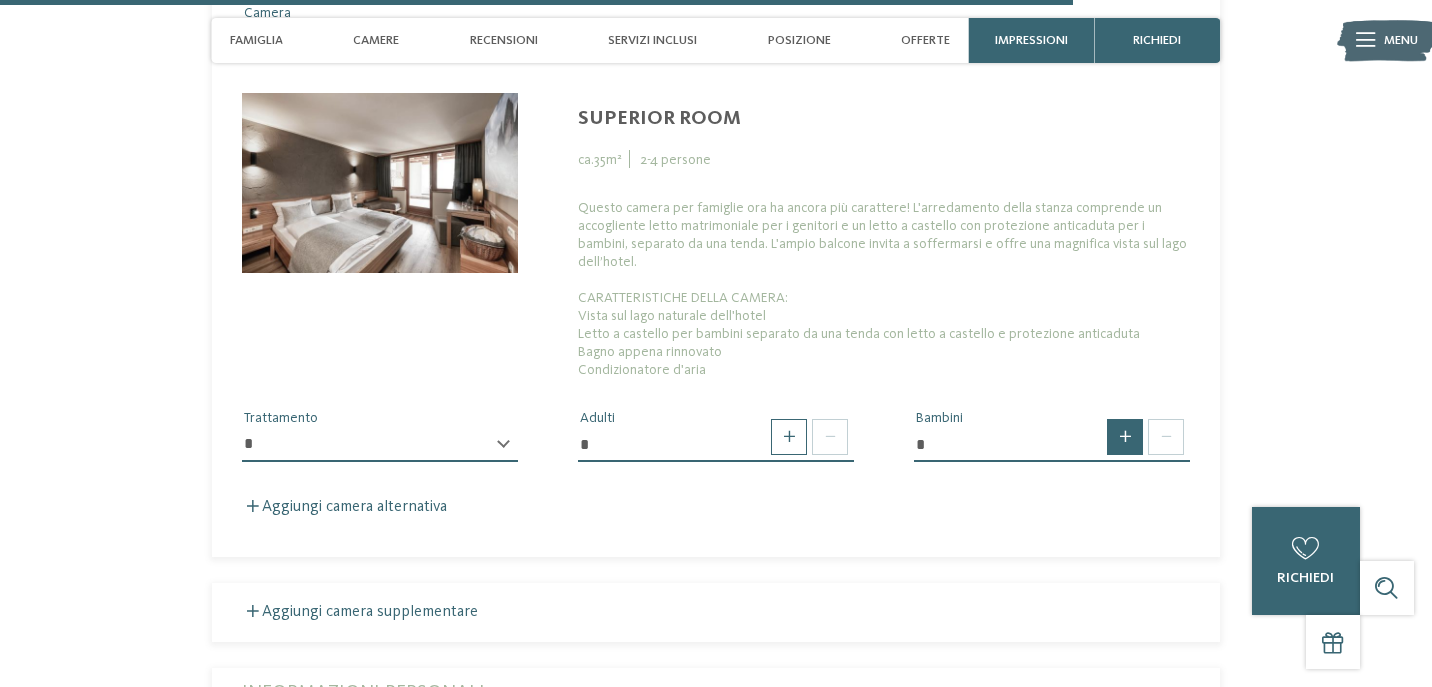 click at bounding box center (1125, 437) 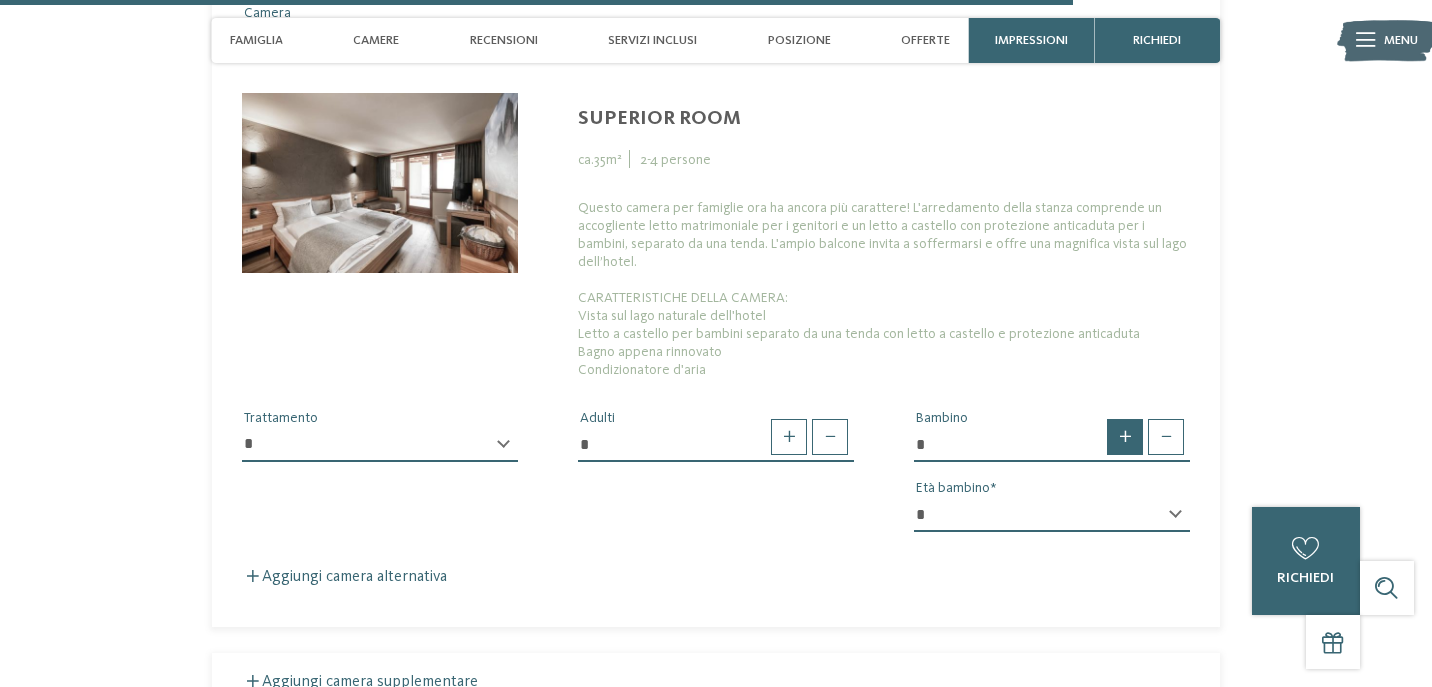 click at bounding box center (1125, 437) 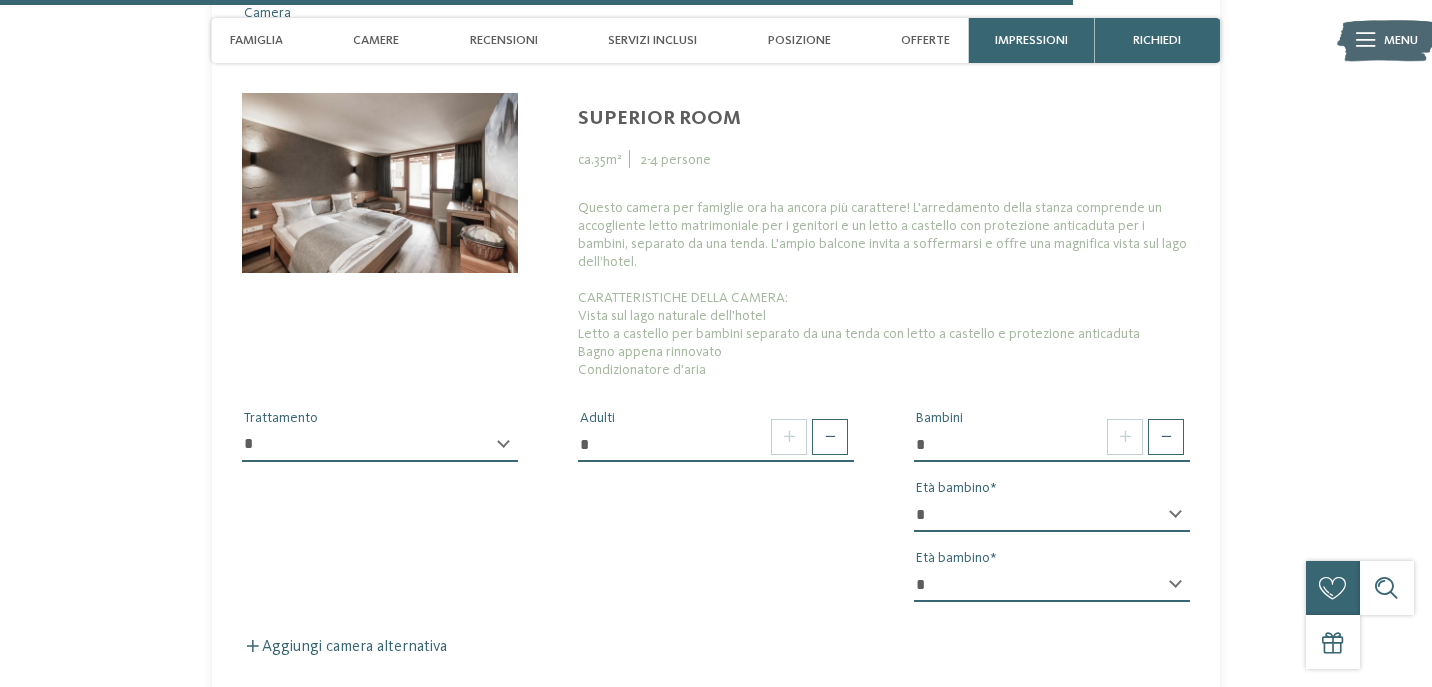 click on "* * * * * * * * * * * ** ** ** ** ** ** ** **     Età bambino" at bounding box center [1052, 523] 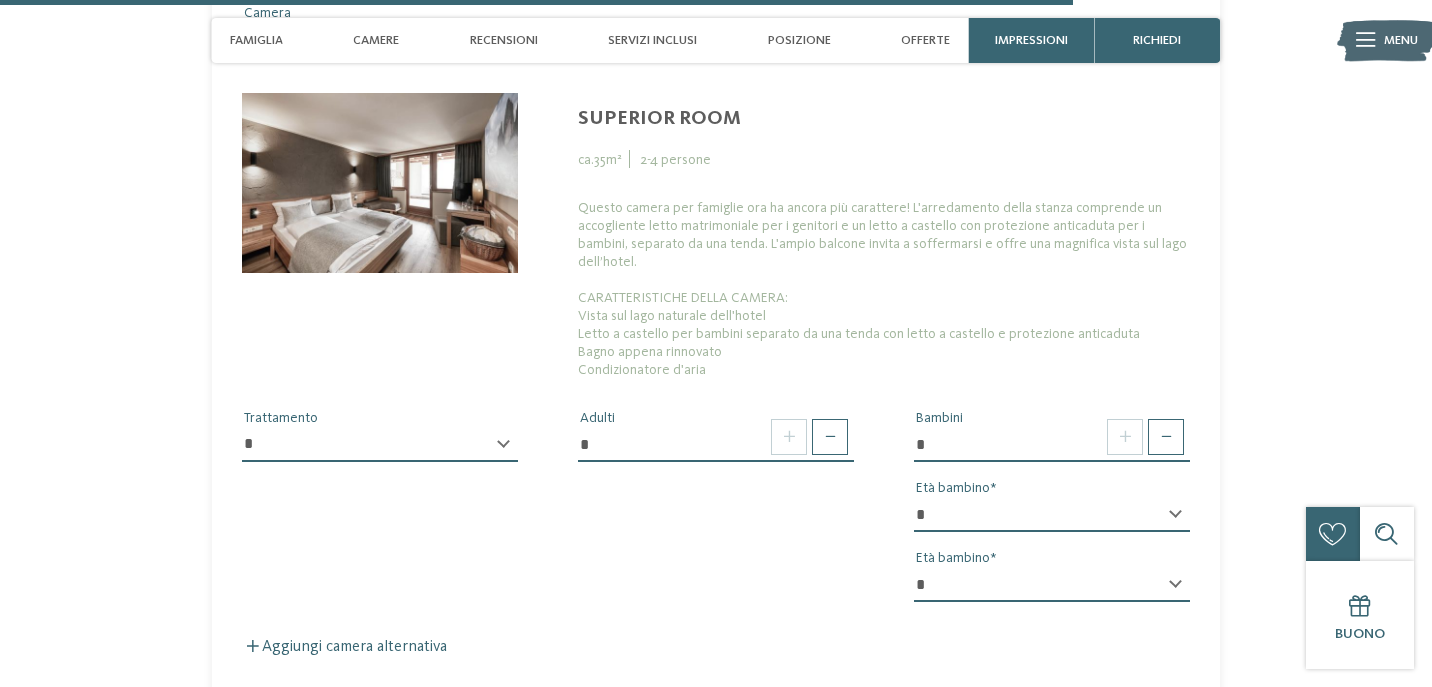 click on "* * * * * * * * * * * ** ** ** ** ** ** ** **     Età bambino" at bounding box center [1052, 593] 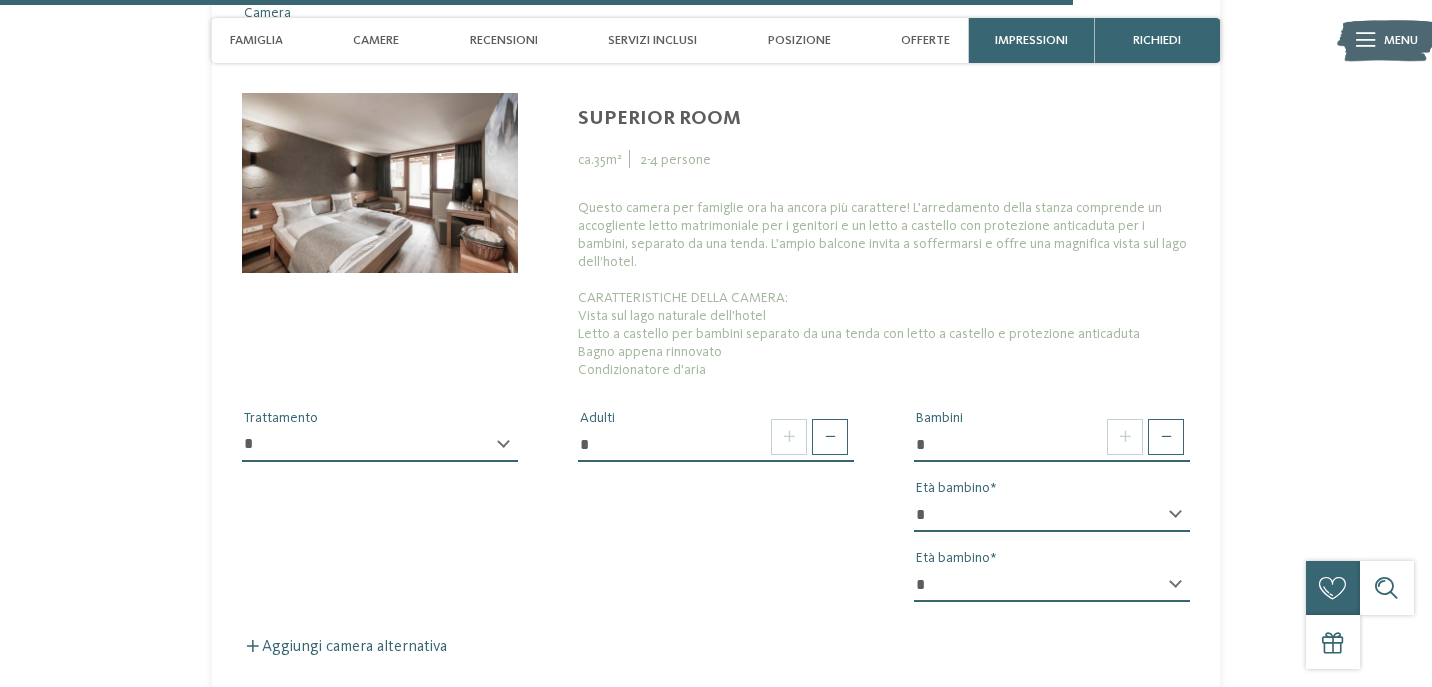 click on "* * * * * * * * * * * ** ** ** ** ** ** ** **" at bounding box center (1052, 585) 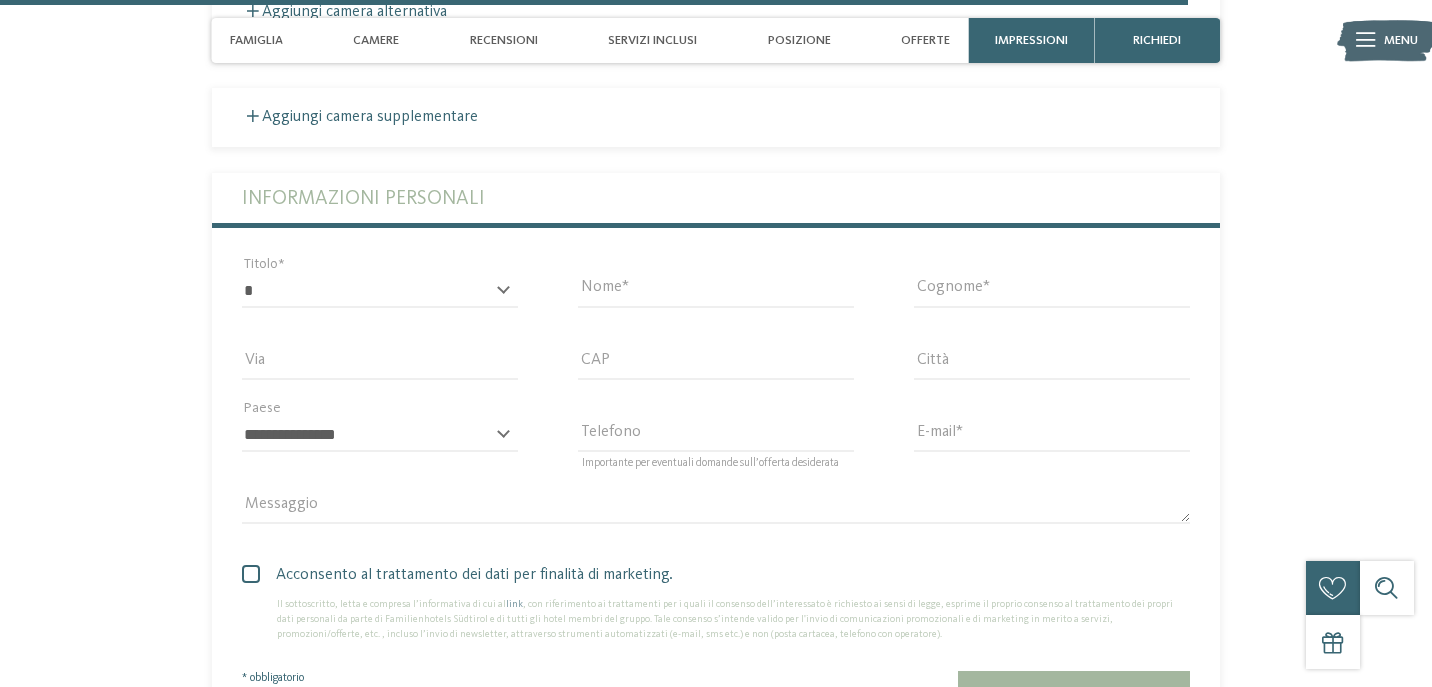 scroll, scrollTop: 5566, scrollLeft: 0, axis: vertical 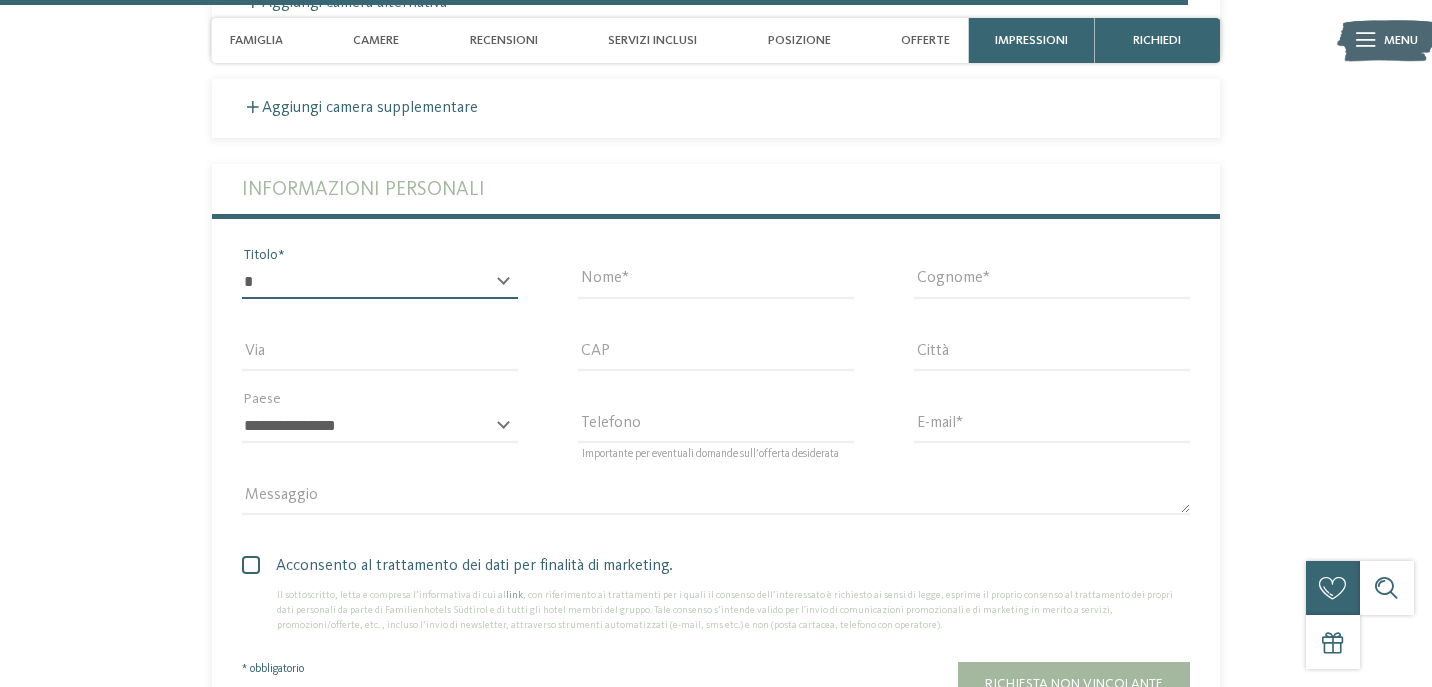 click on "* ****** ******* ******** ******" at bounding box center (380, 282) 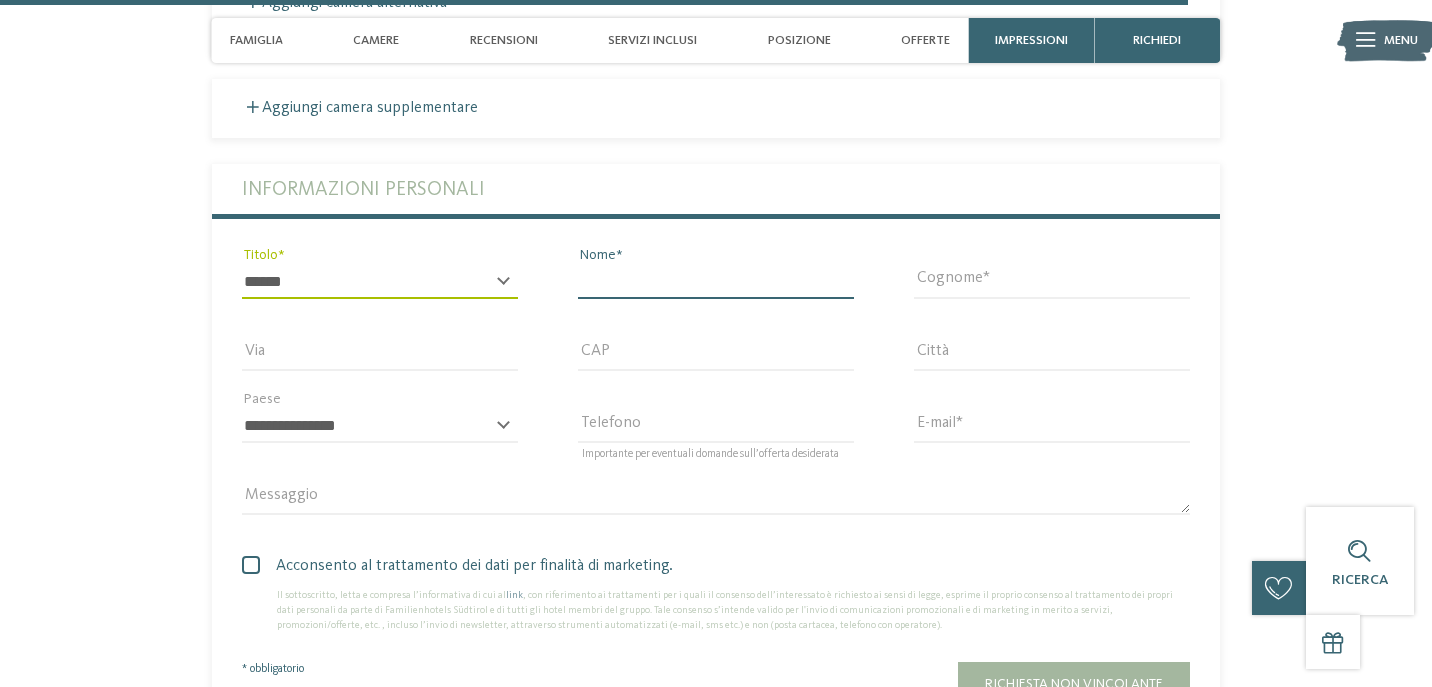 click on "Nome" at bounding box center [716, 282] 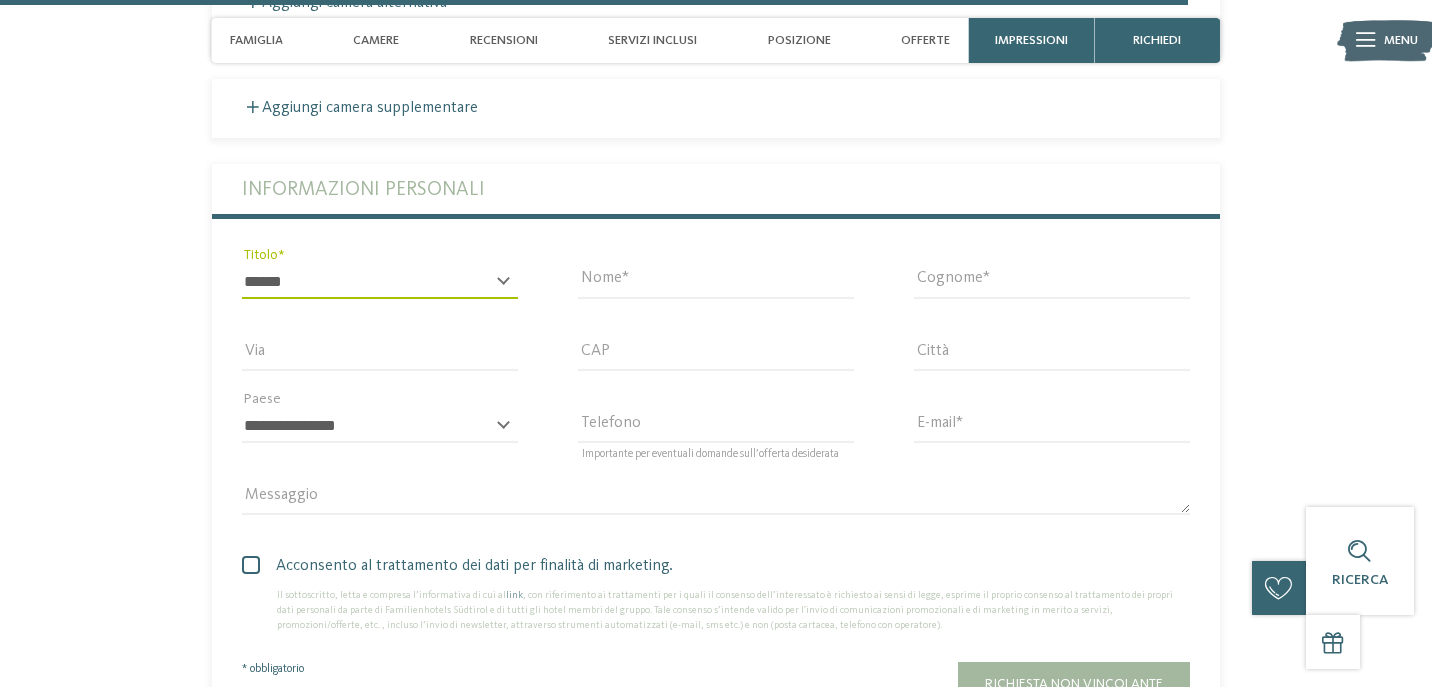 type on "********" 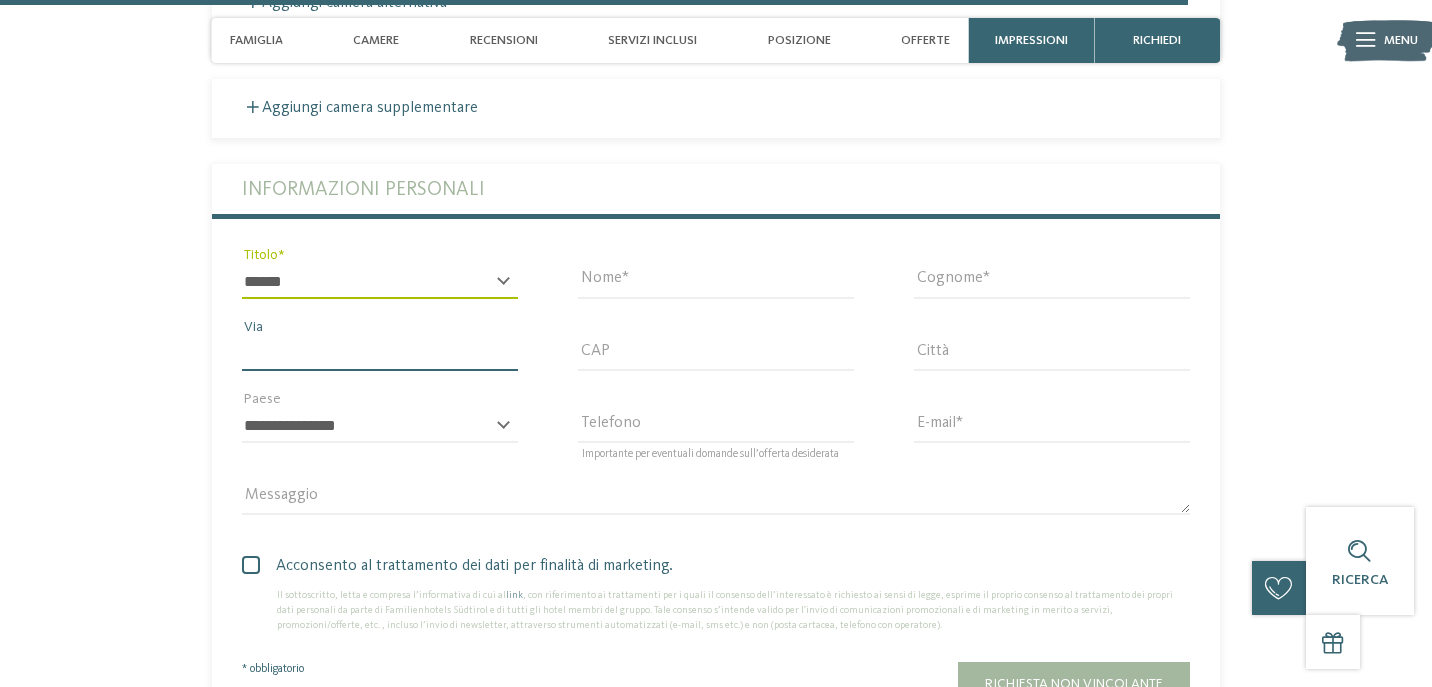 type on "**********" 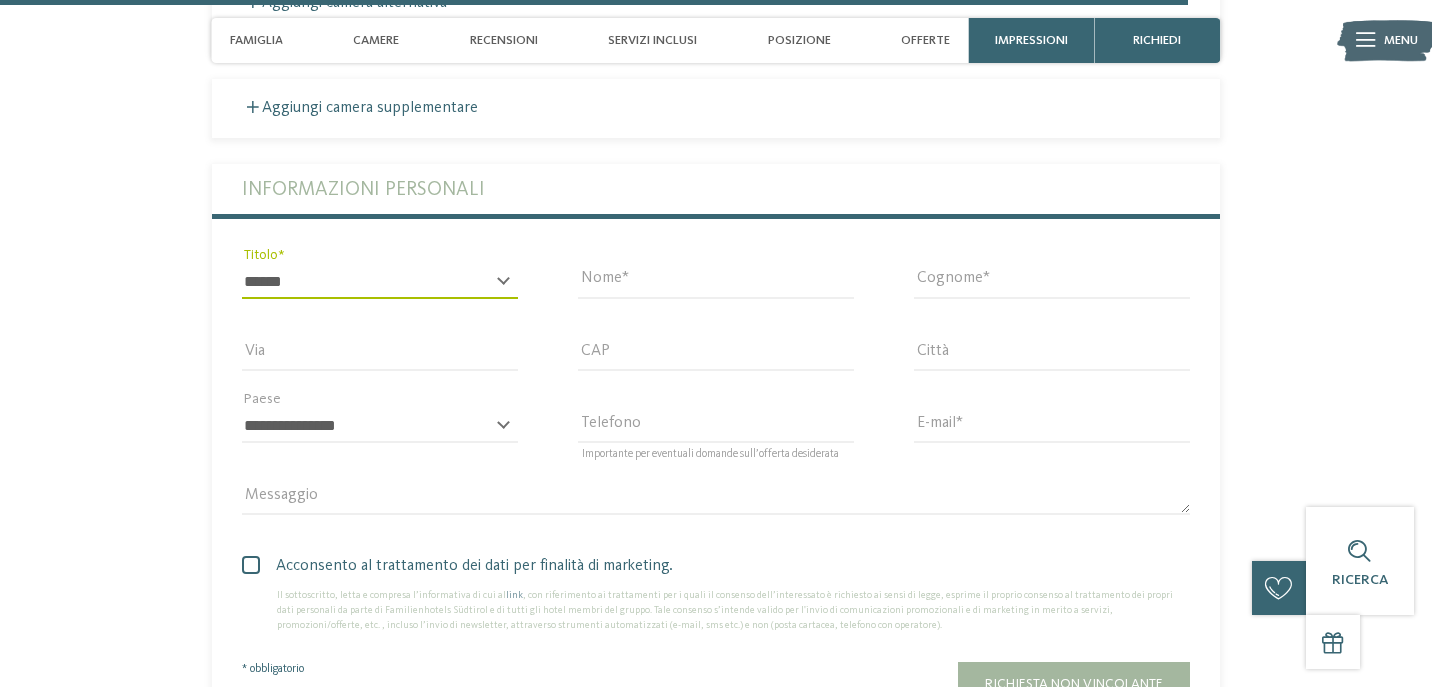 type on "*****" 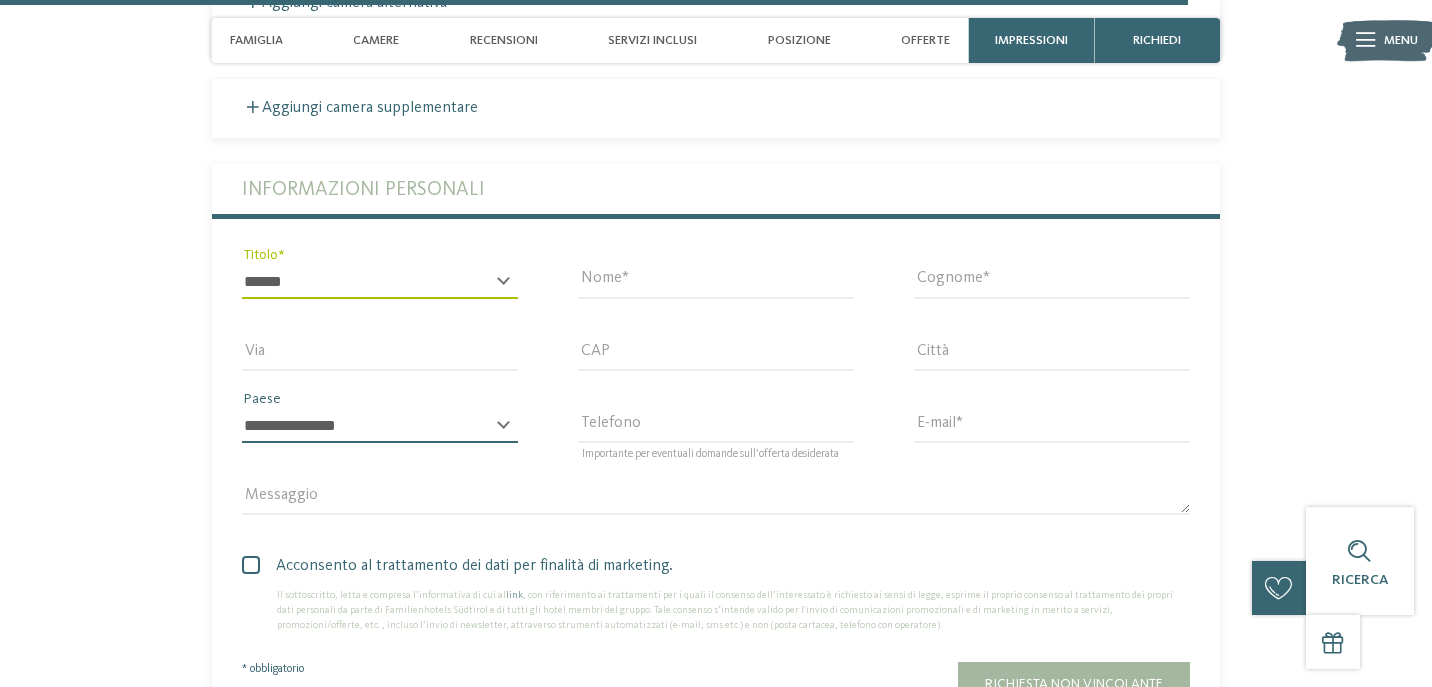 select on "**" 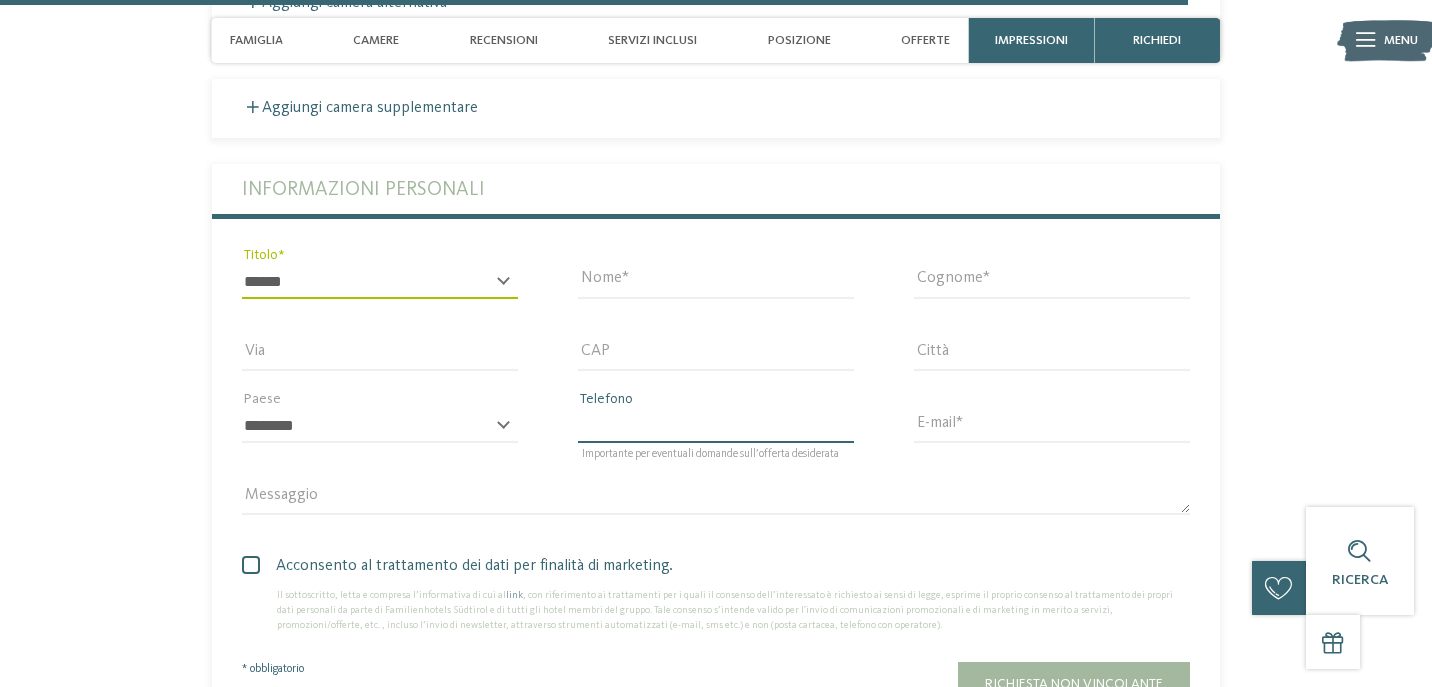 type on "**********" 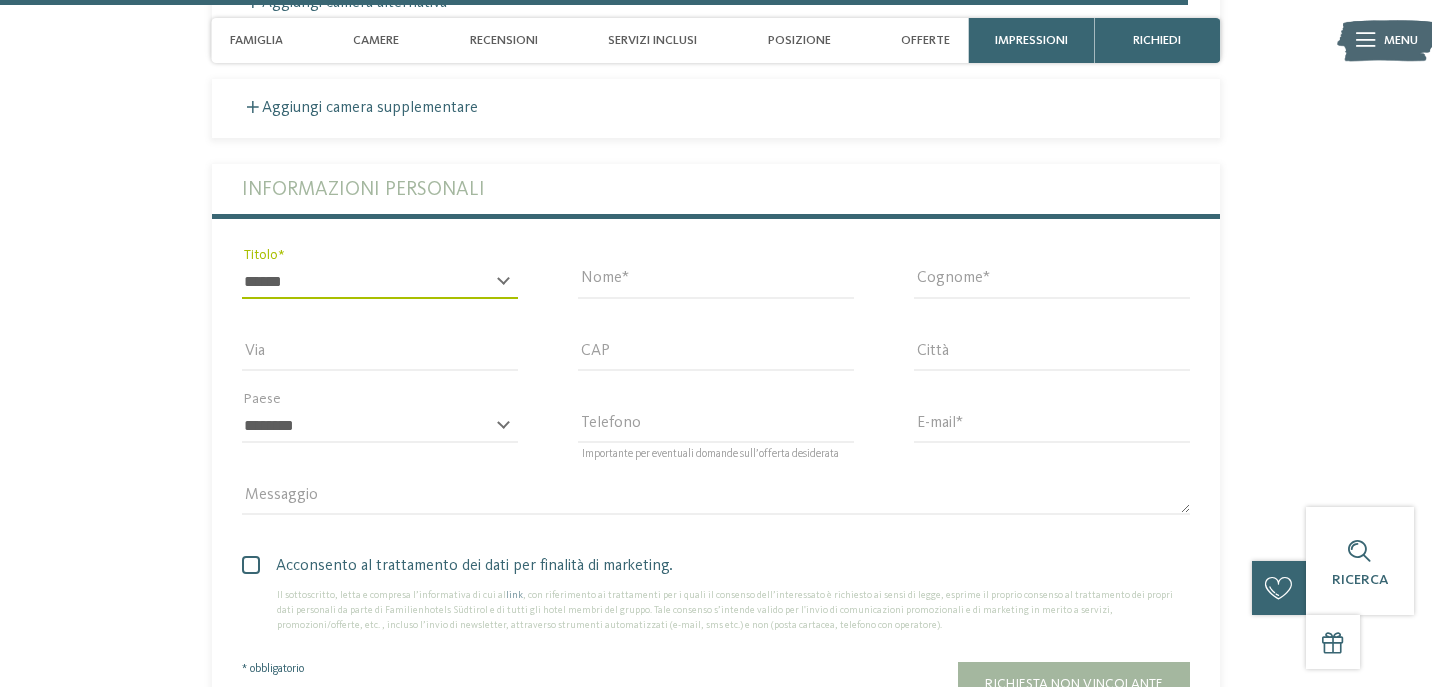 type on "**********" 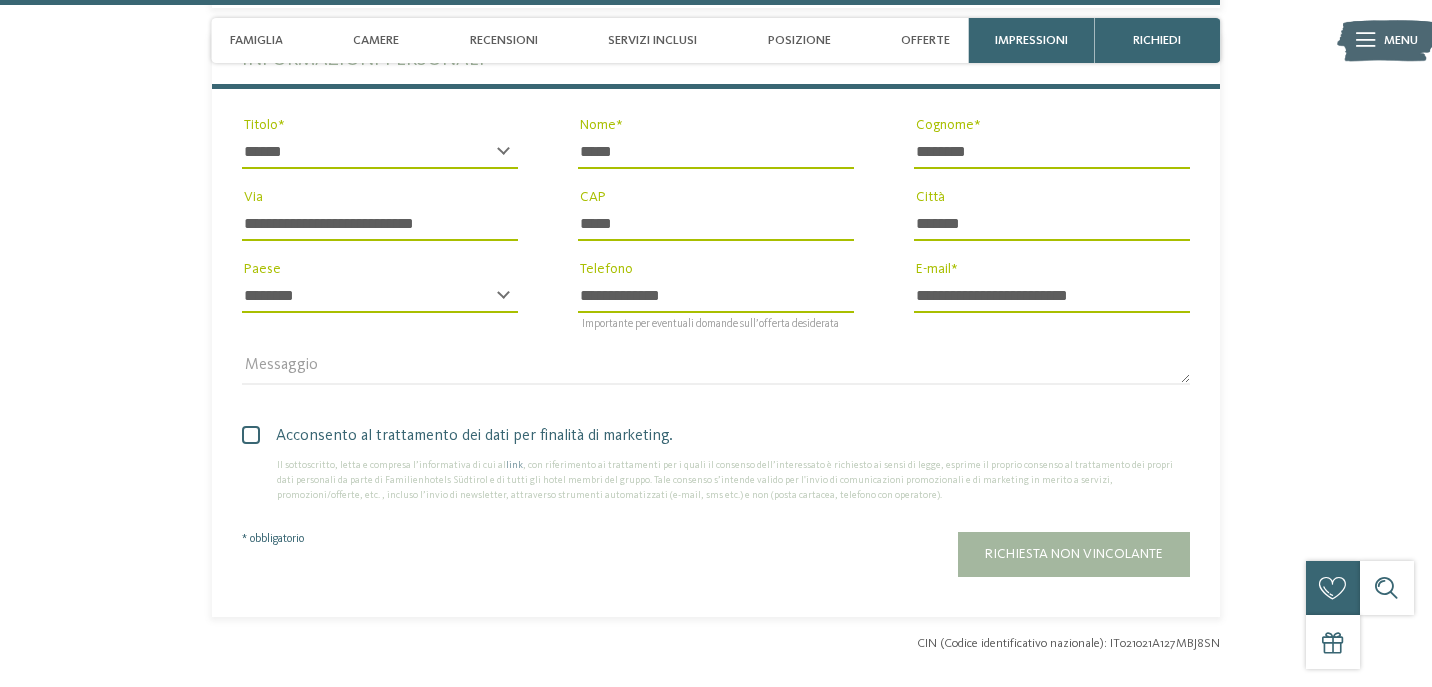 scroll, scrollTop: 5718, scrollLeft: 0, axis: vertical 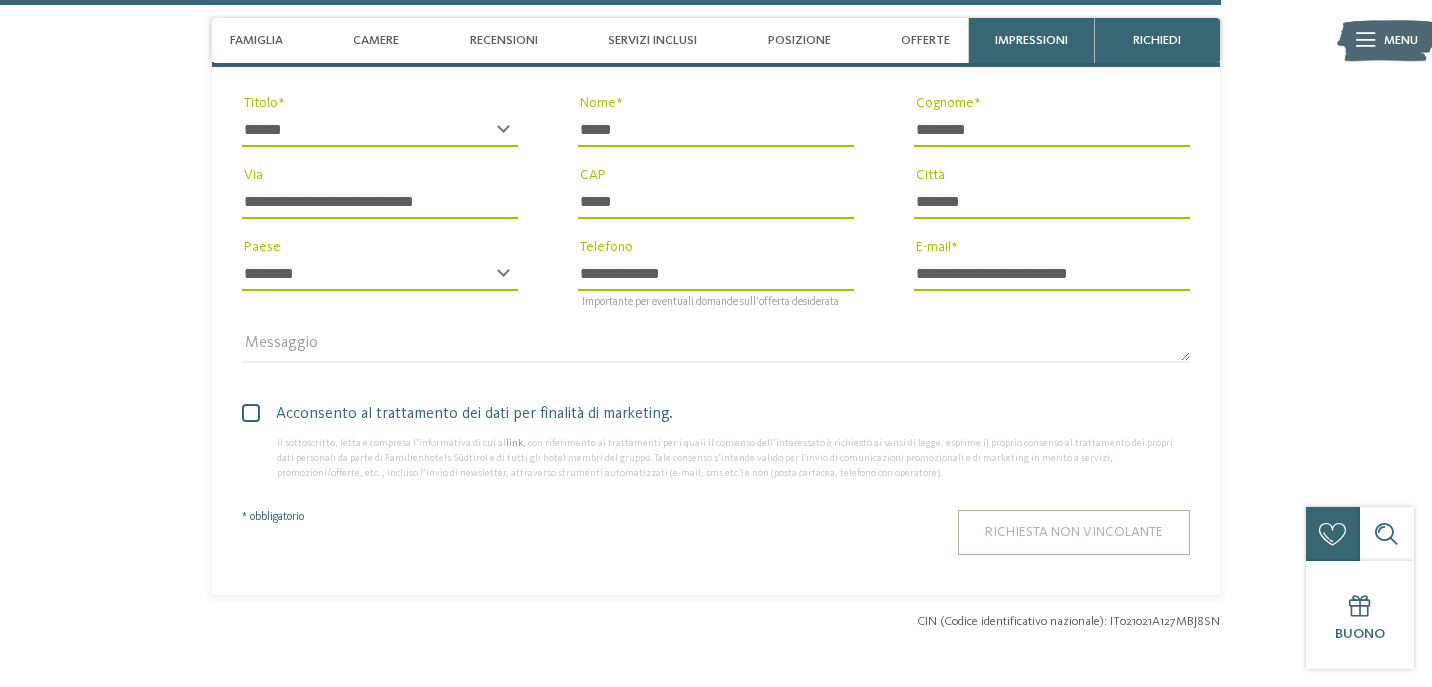 click on "Richiesta non vincolante" at bounding box center (1074, 532) 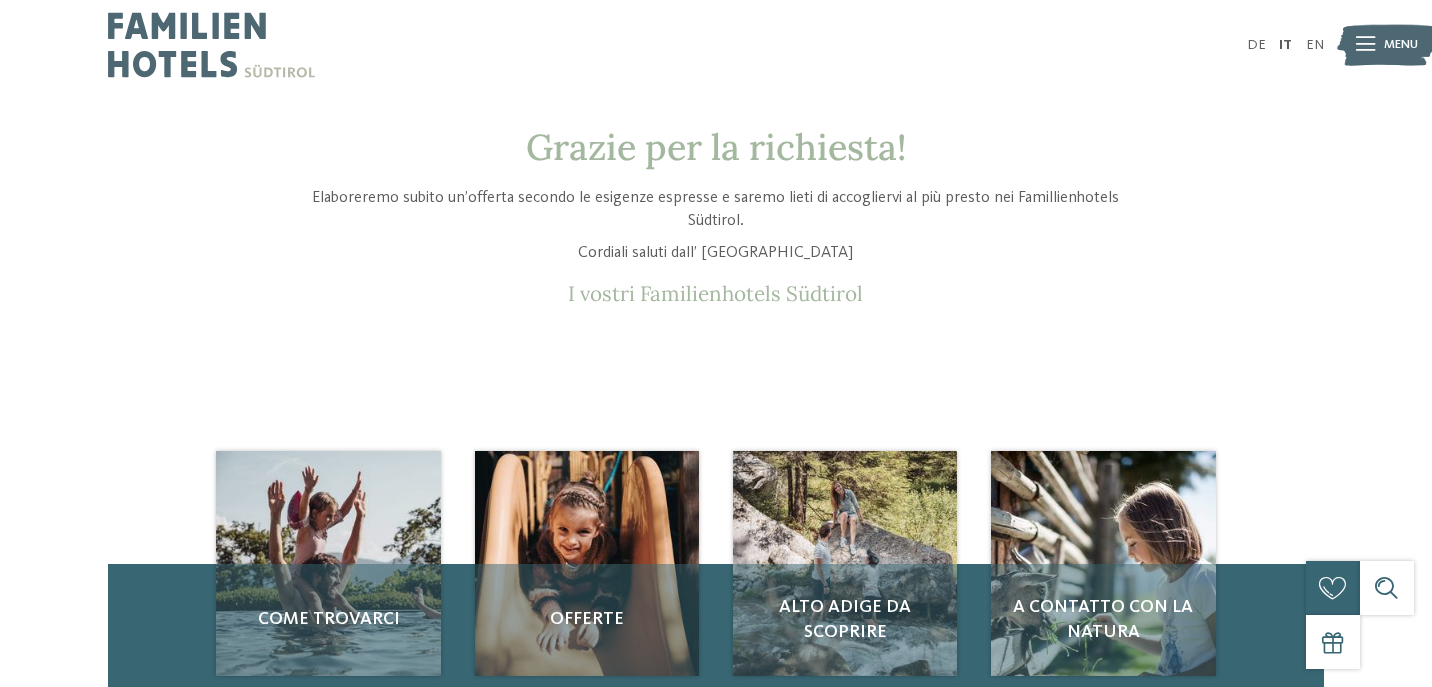 scroll, scrollTop: 0, scrollLeft: 0, axis: both 